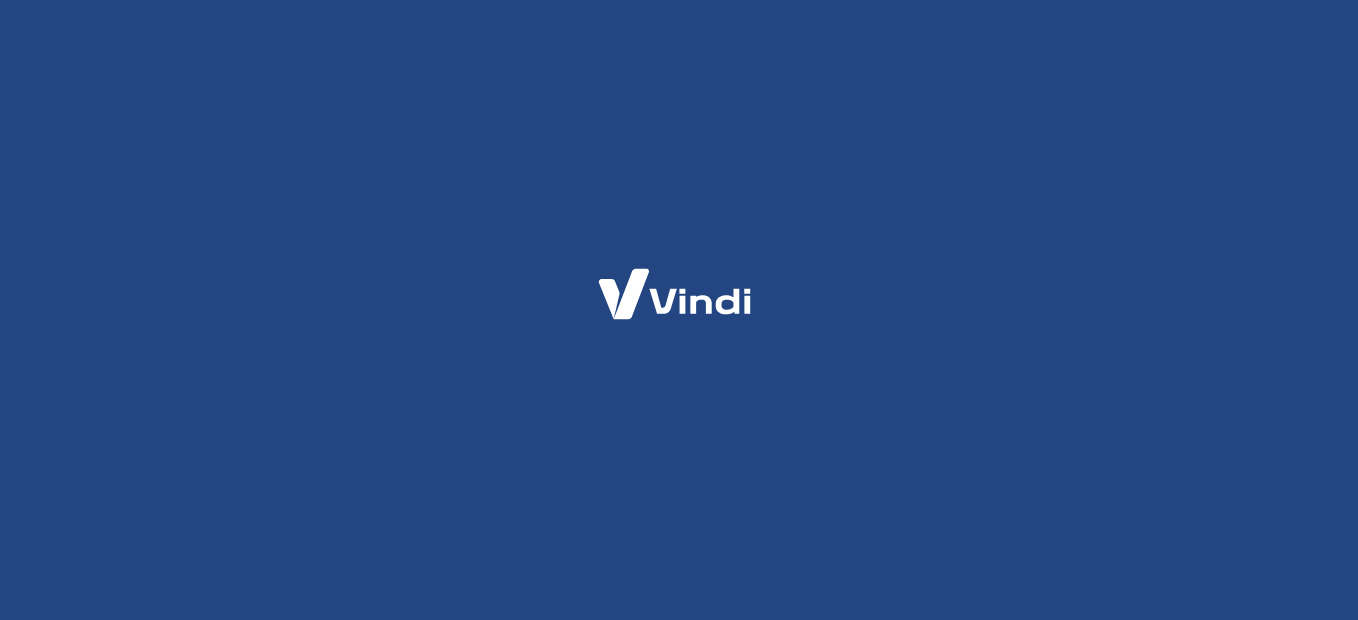 scroll, scrollTop: 0, scrollLeft: 0, axis: both 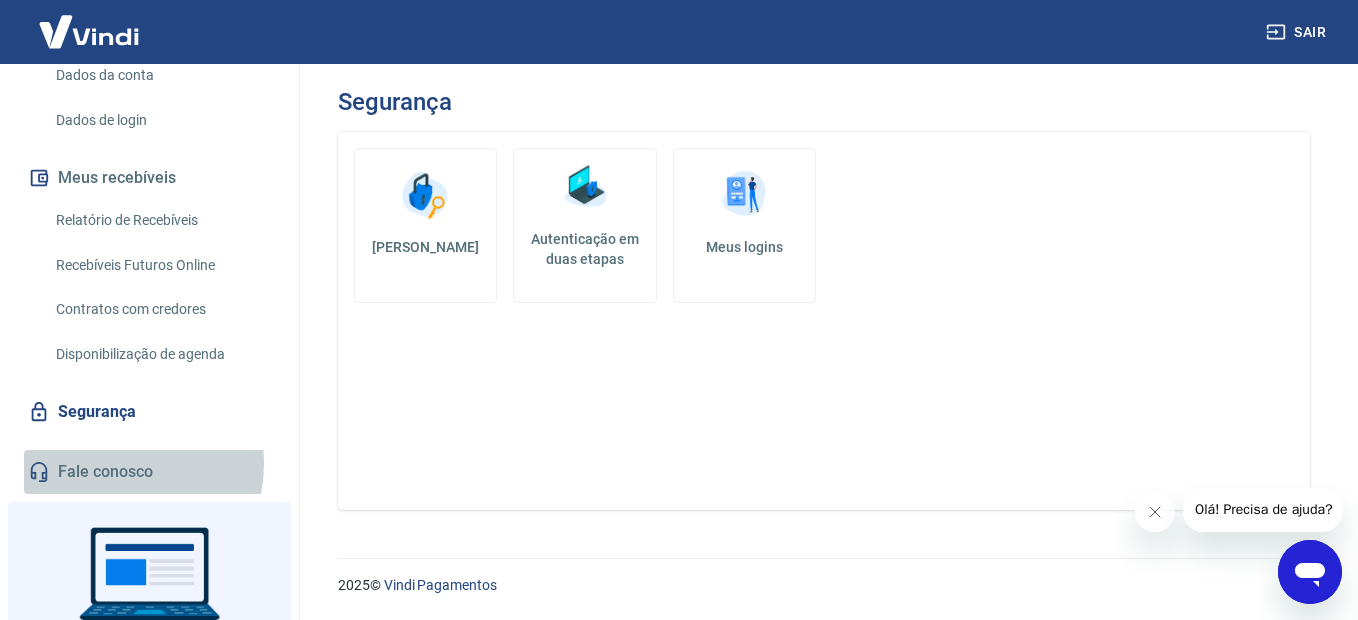 click on "Fale conosco" at bounding box center [149, 472] 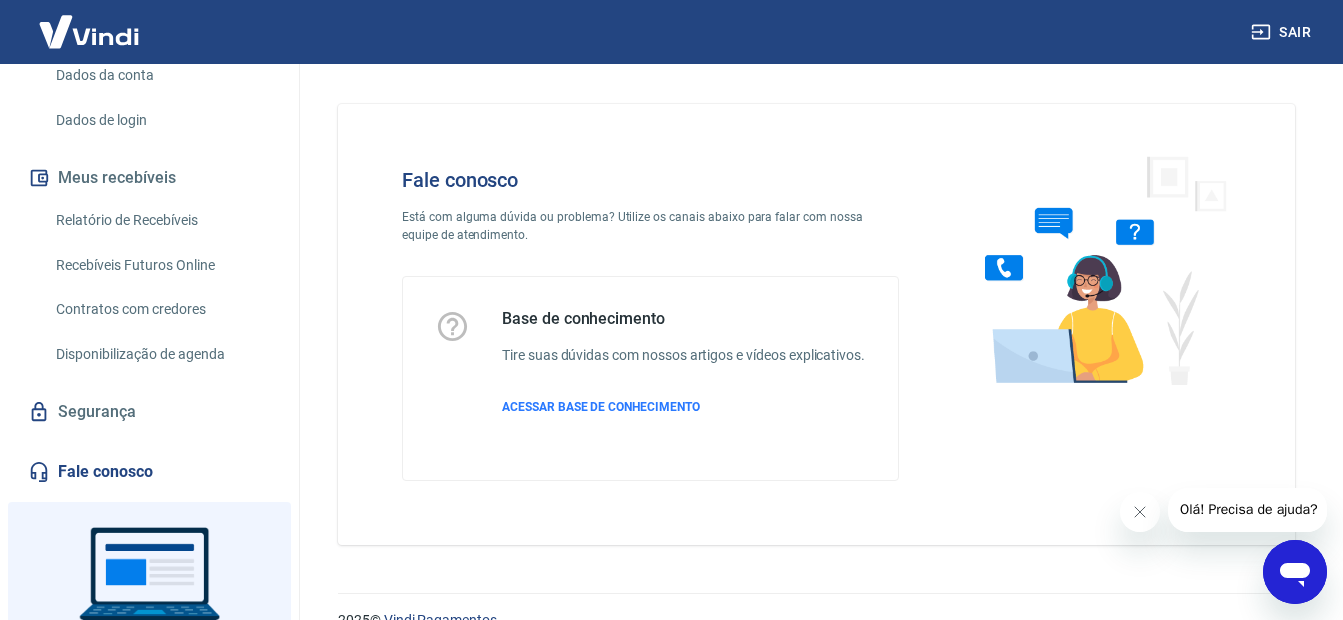 click on "Olá! Precisa de ajuda?" at bounding box center (1248, 509) 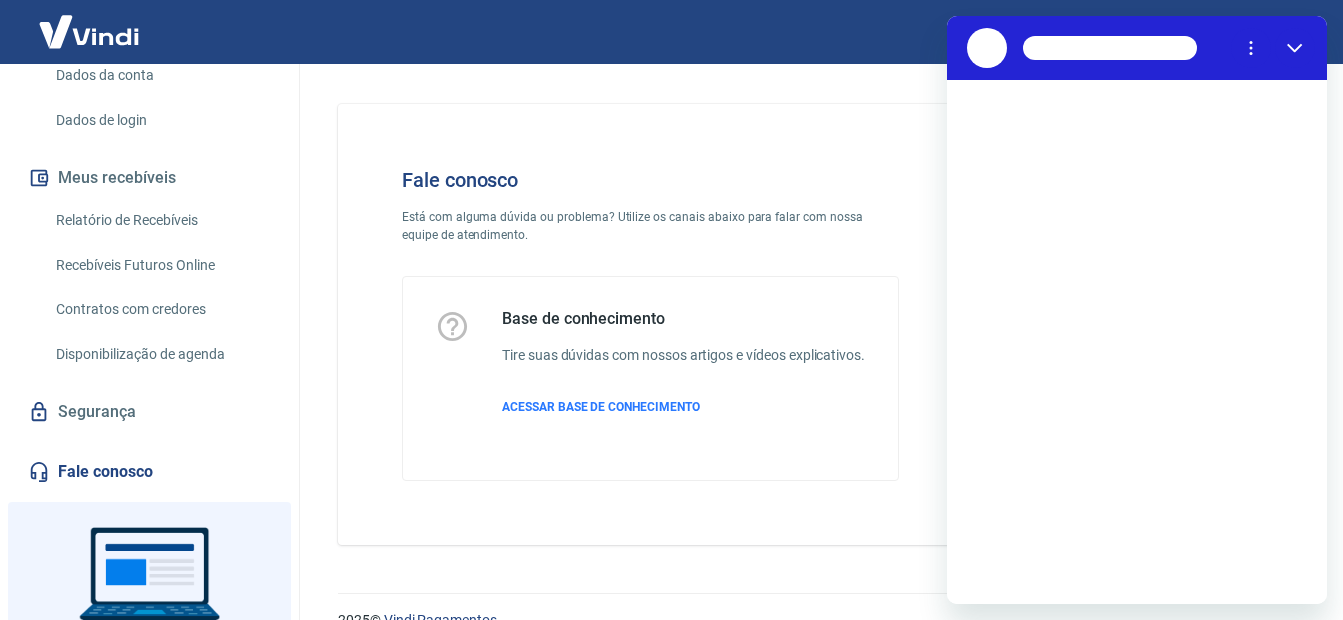 scroll, scrollTop: 0, scrollLeft: 0, axis: both 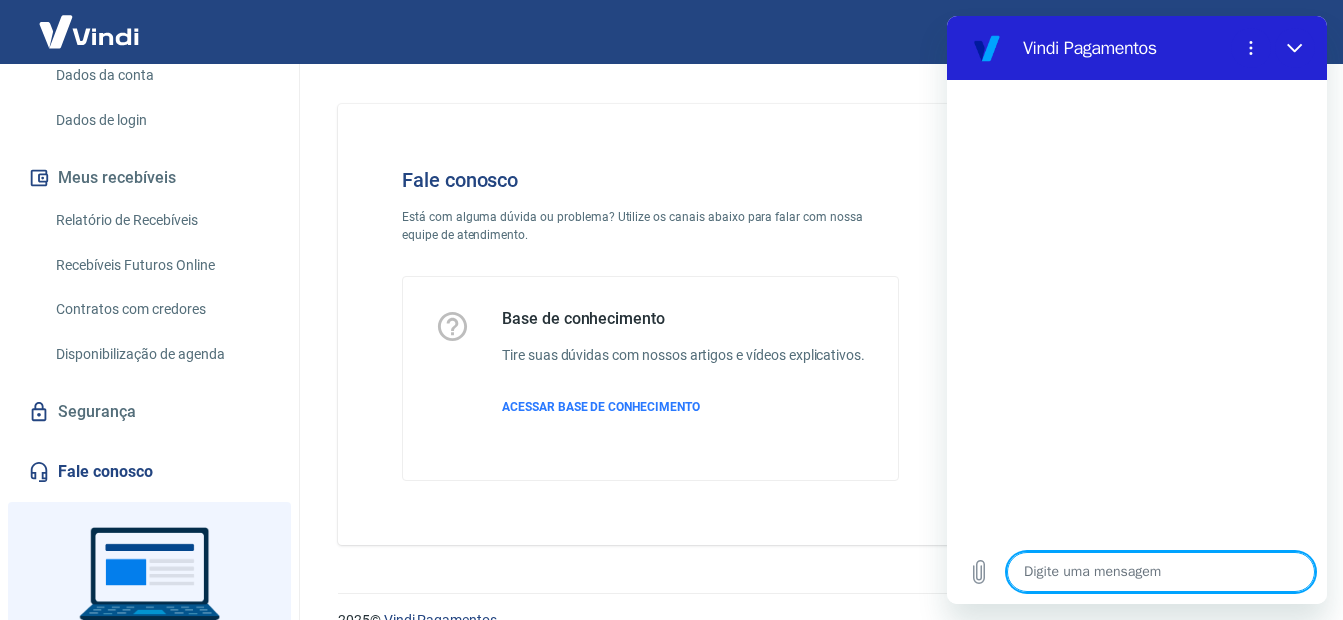 type on "t" 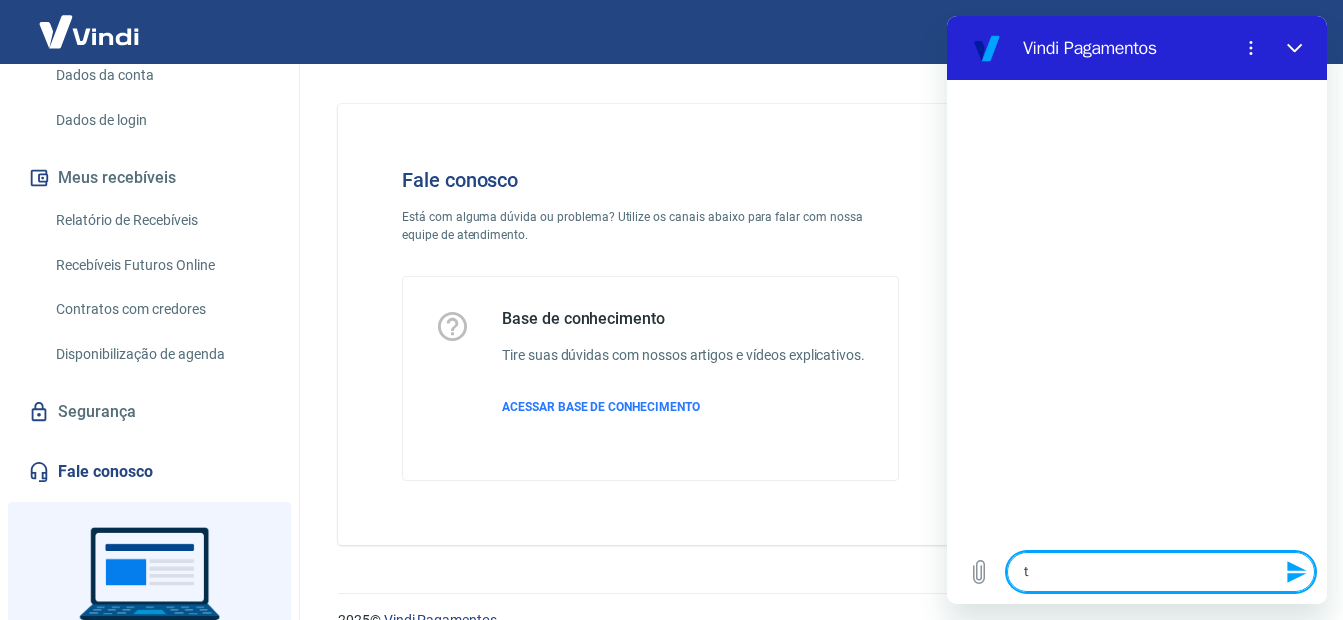 type on "tm" 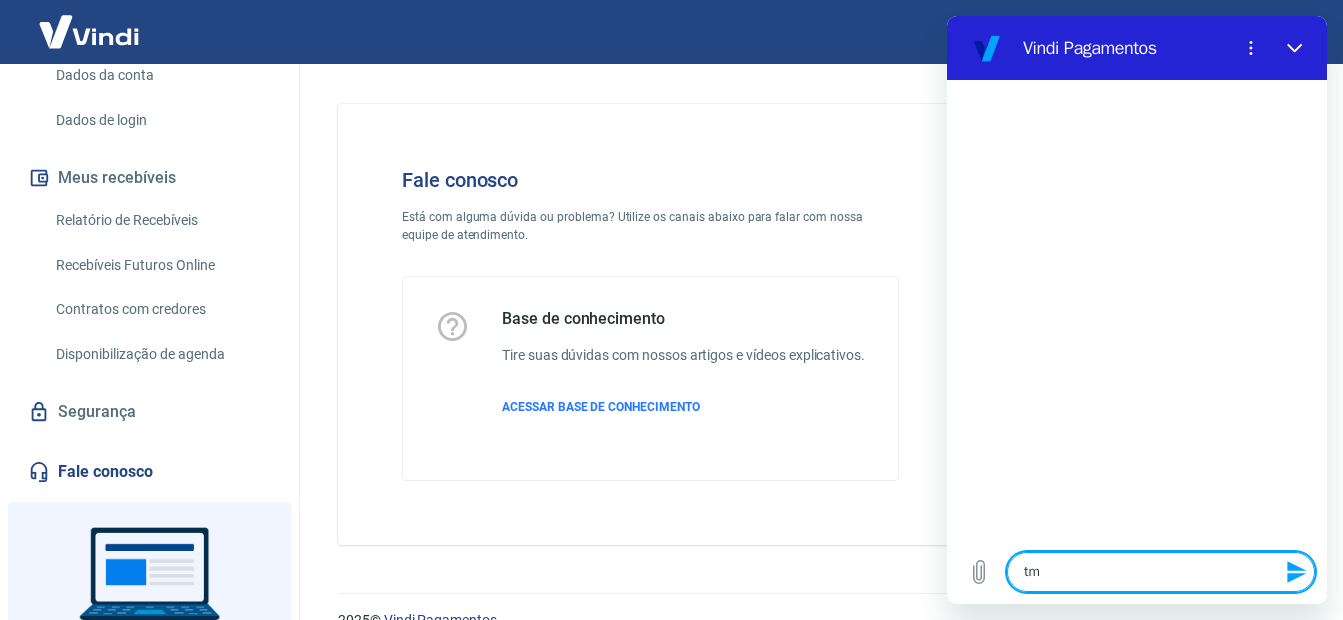 type on "t" 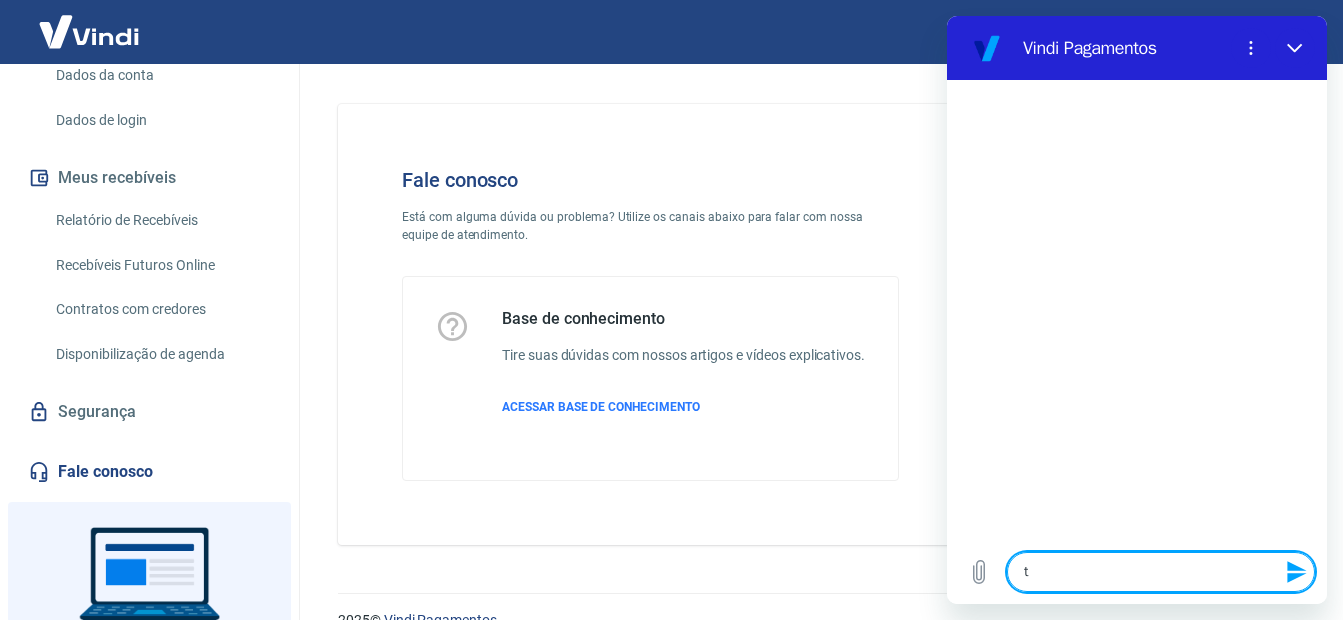 type on "te" 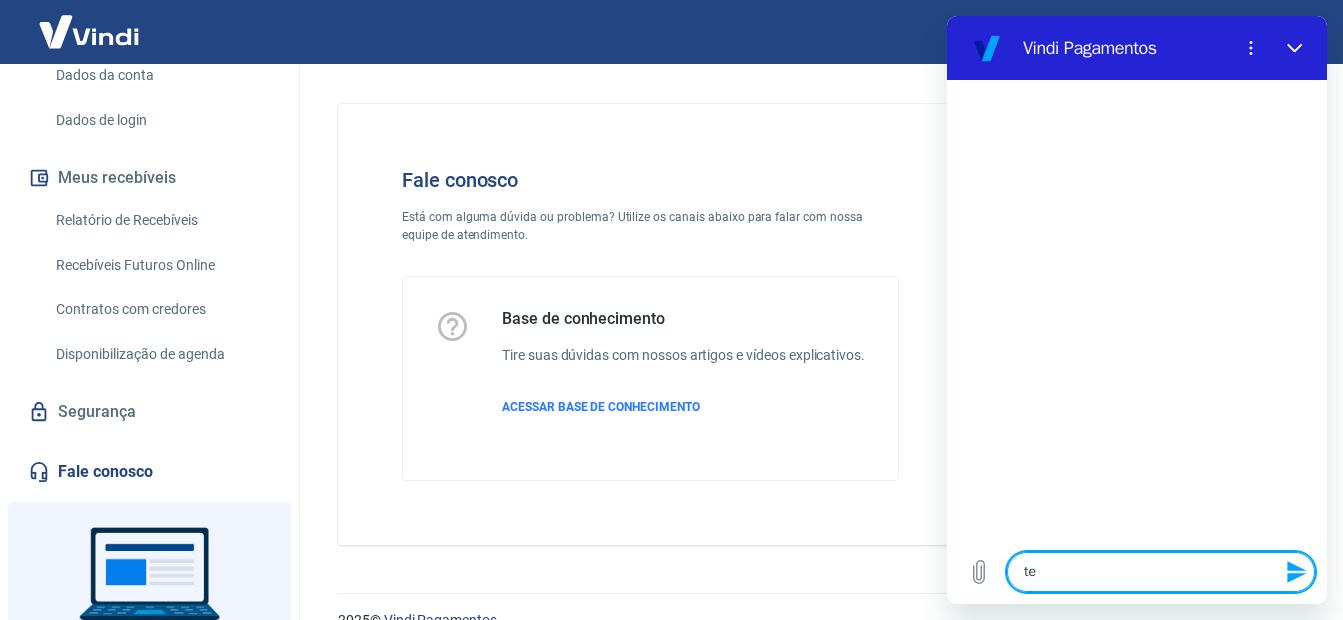 type on "tem" 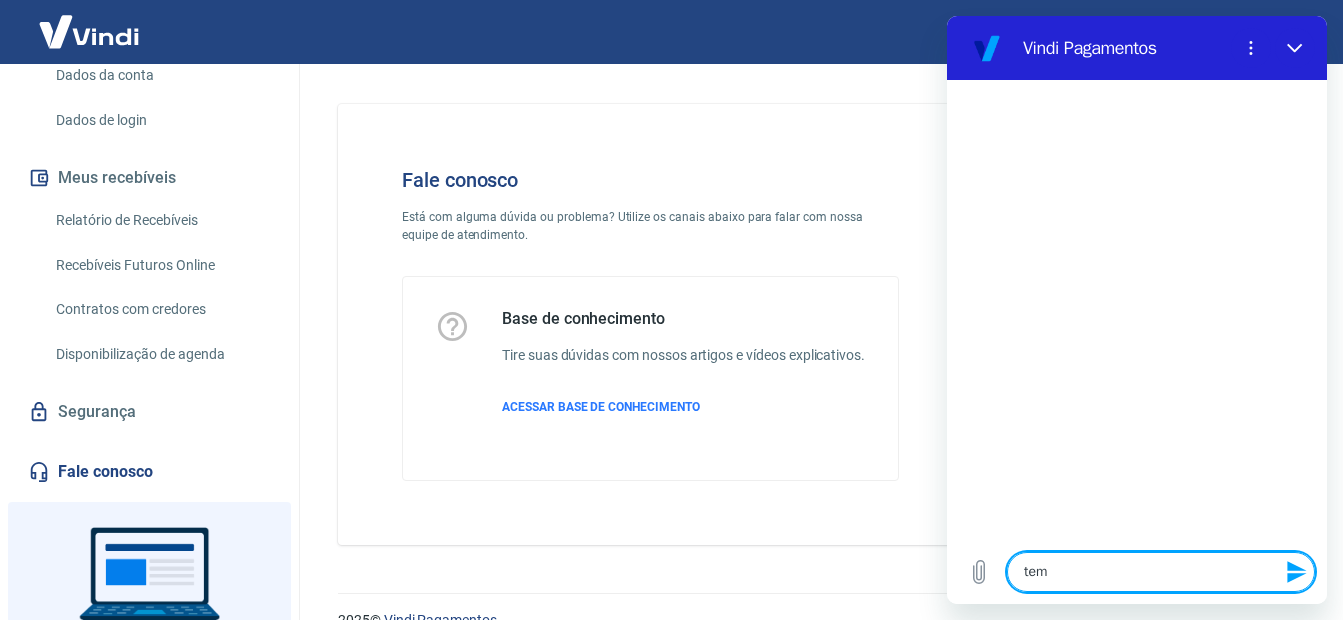 type on "x" 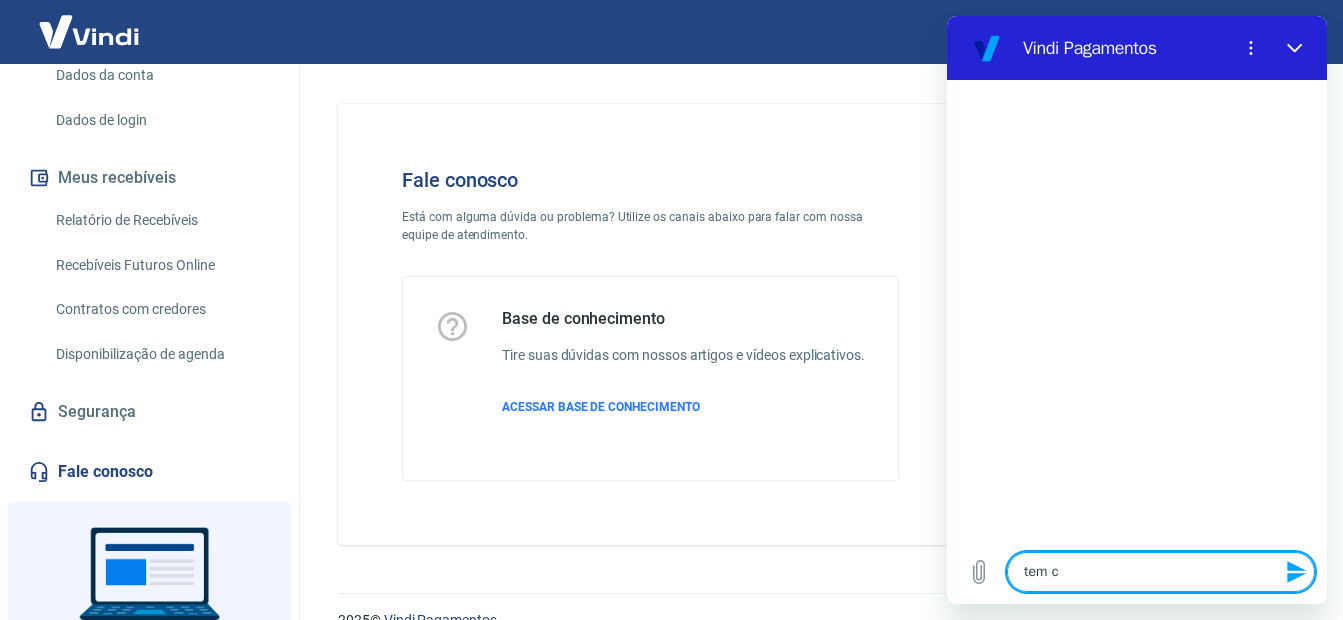 type on "tem co" 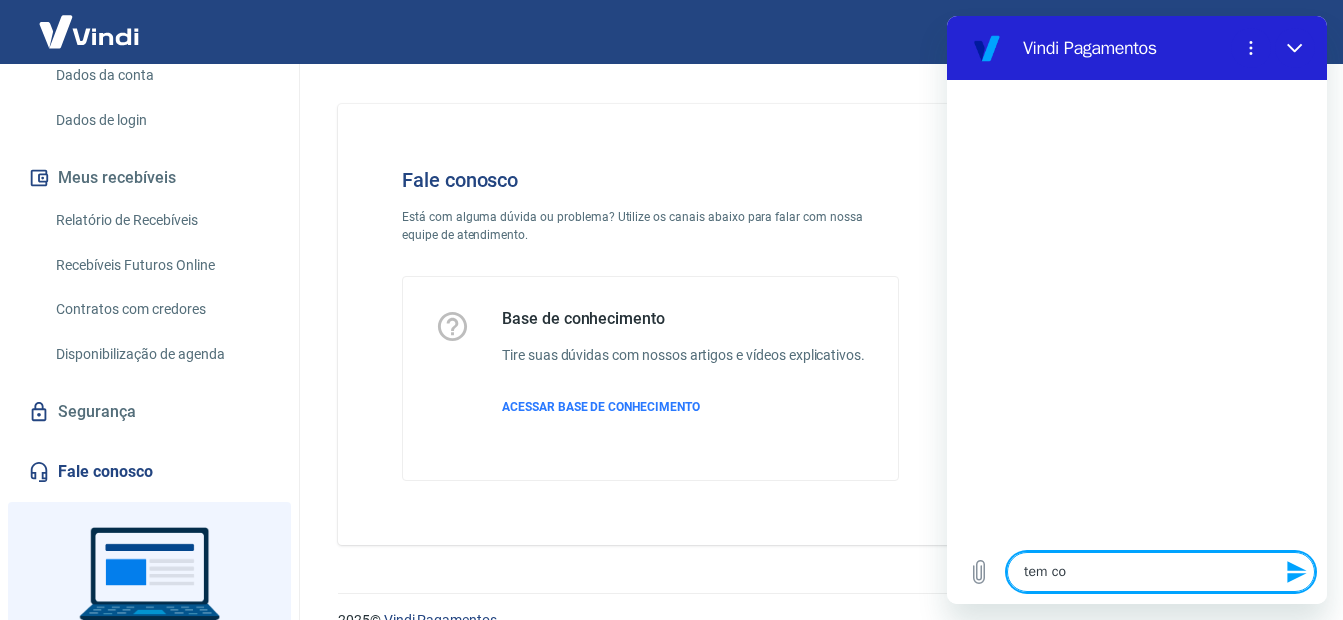 type on "tem com" 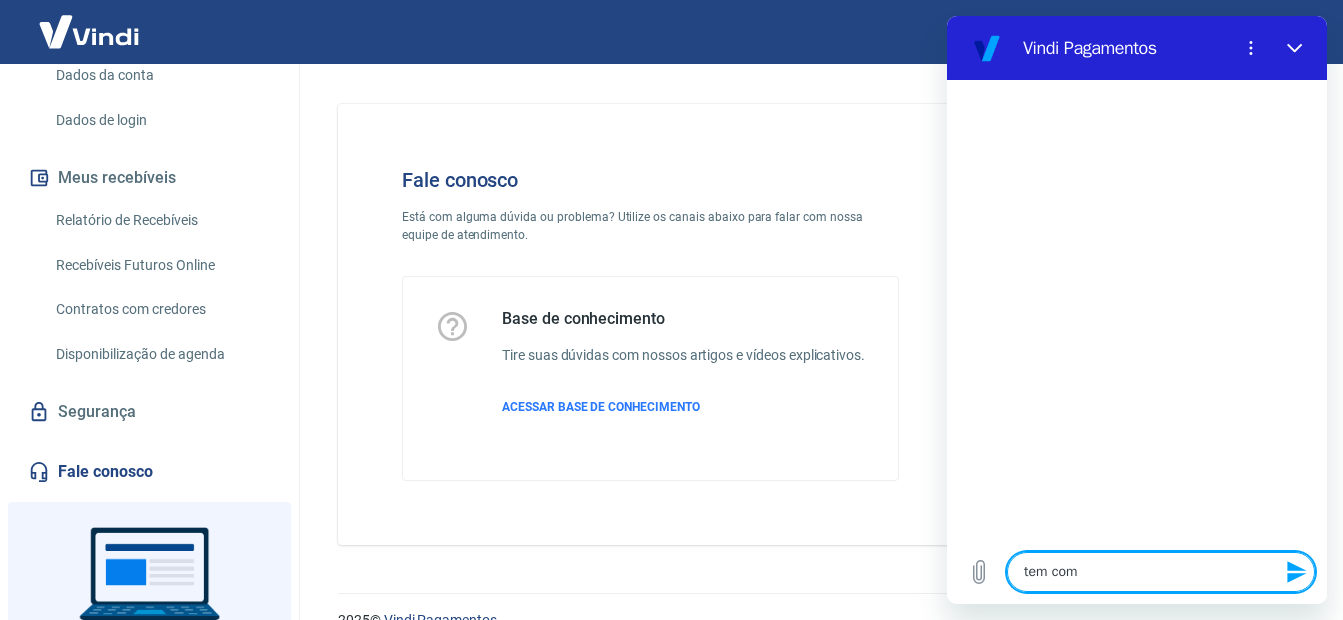 type on "tem como" 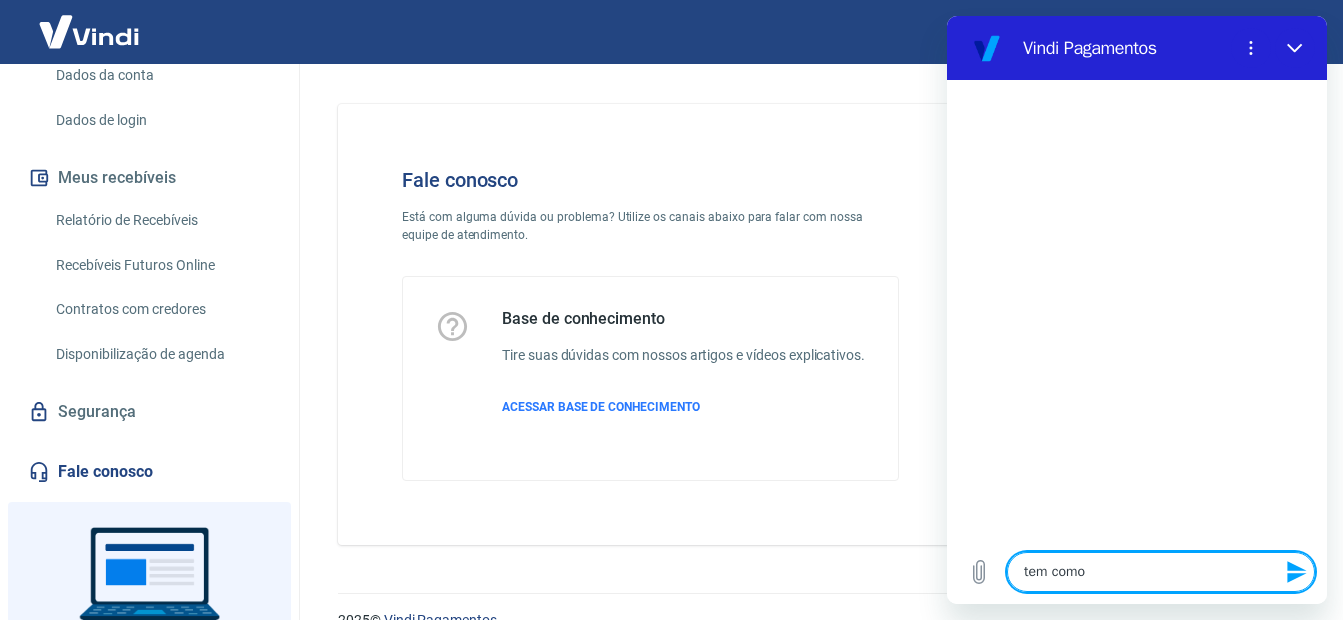 type on "x" 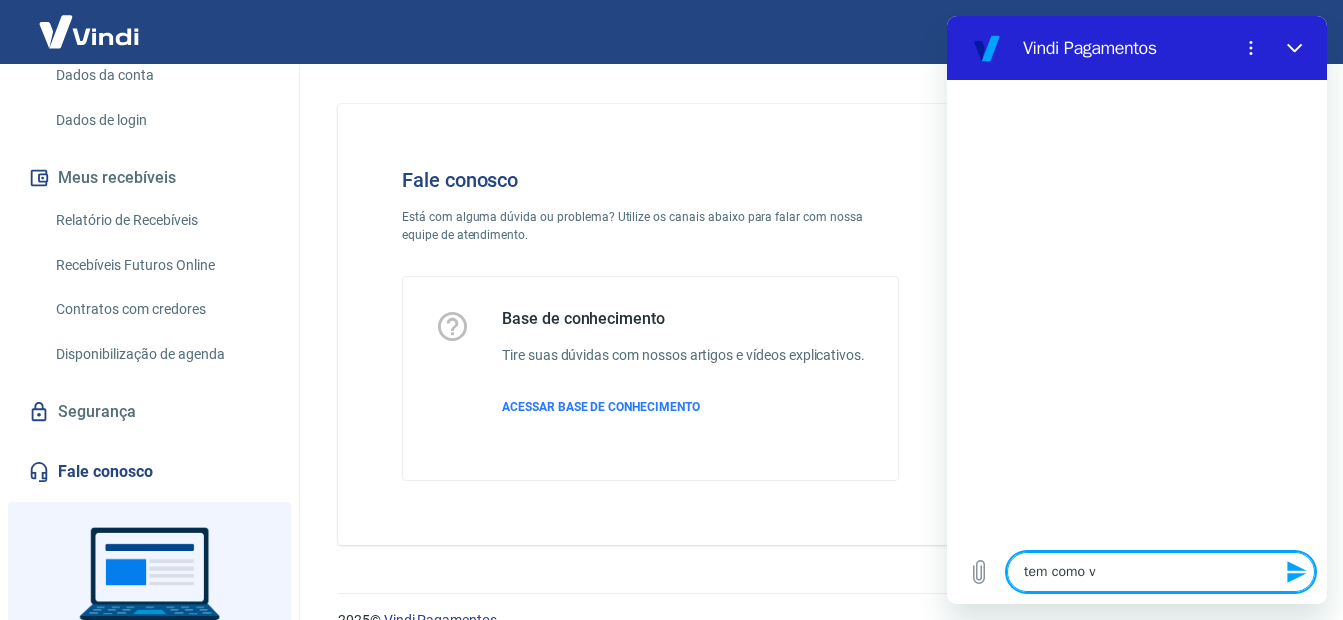 type on "tem como ve" 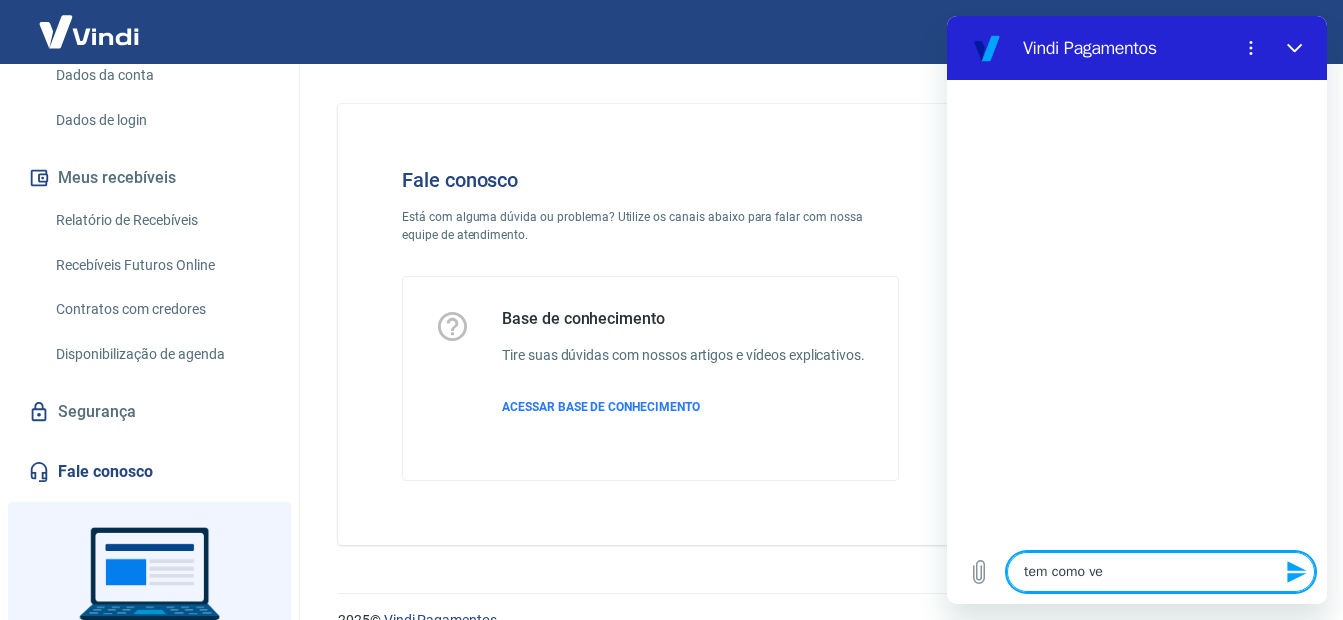 type on "x" 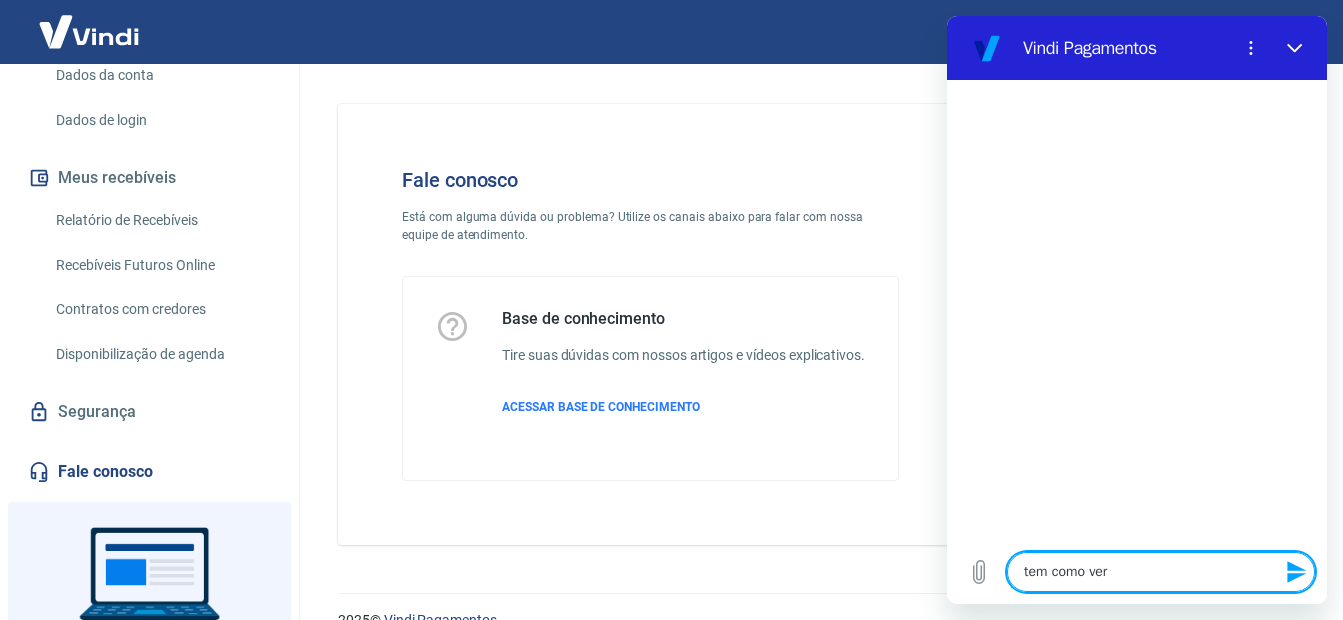 type on "tem como veri" 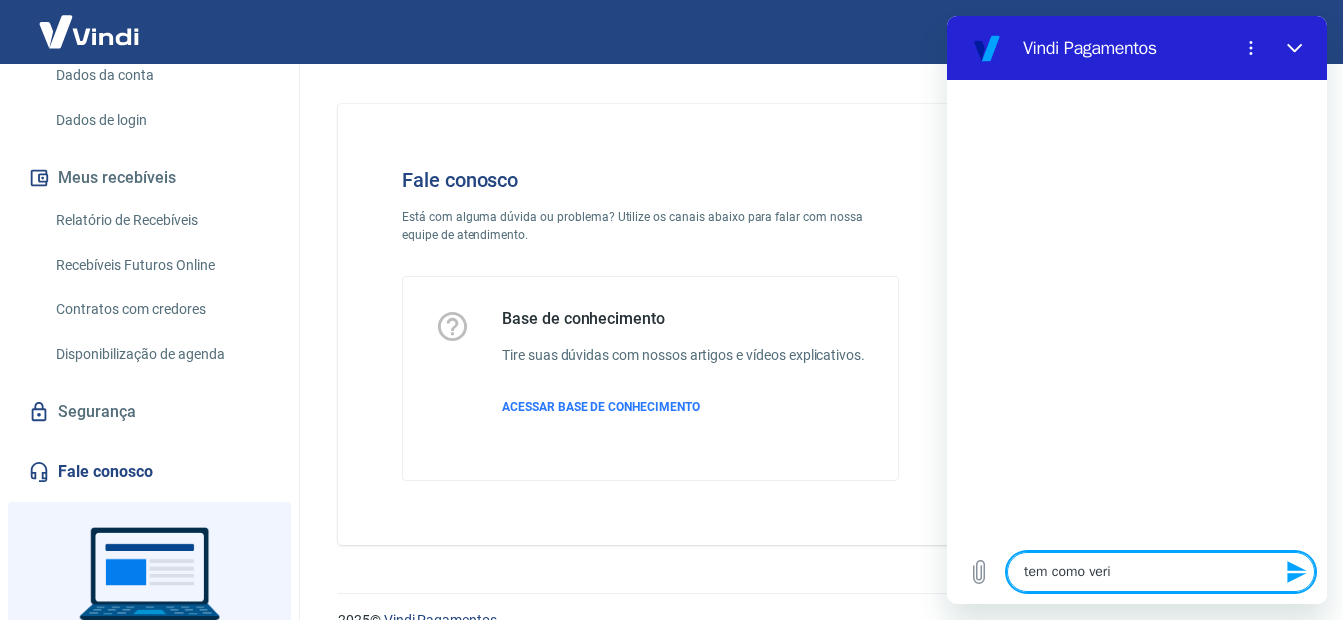 type on "tem como verif" 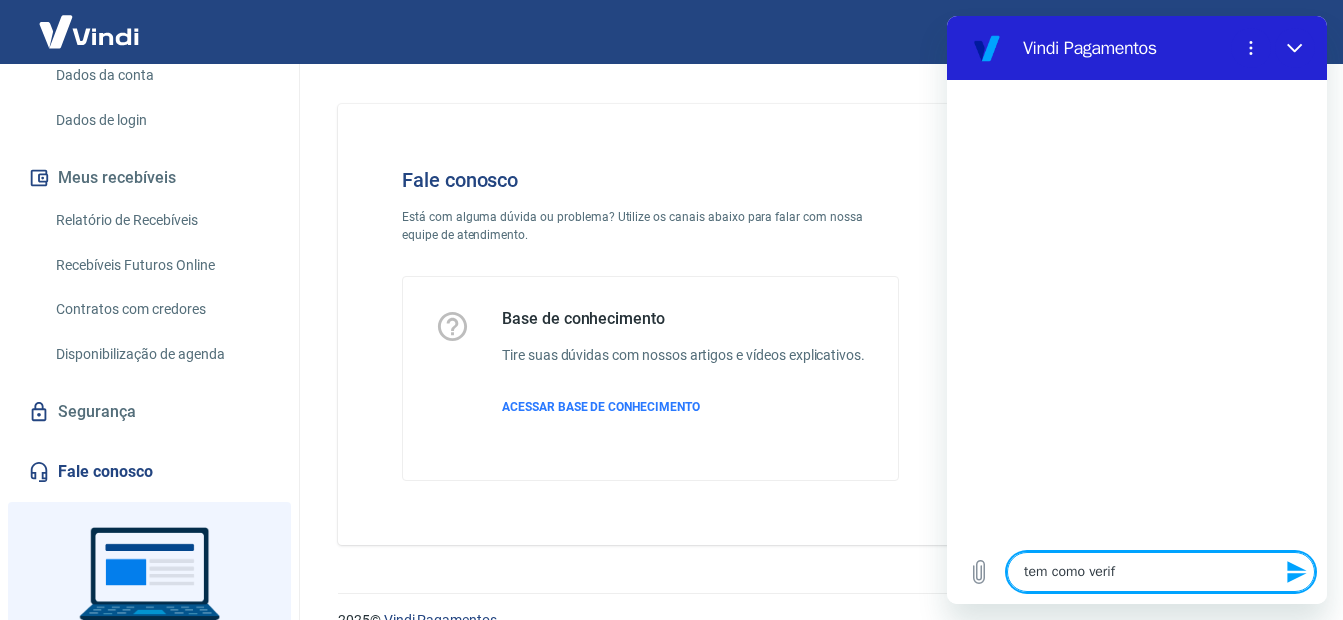 type on "tem como verifi" 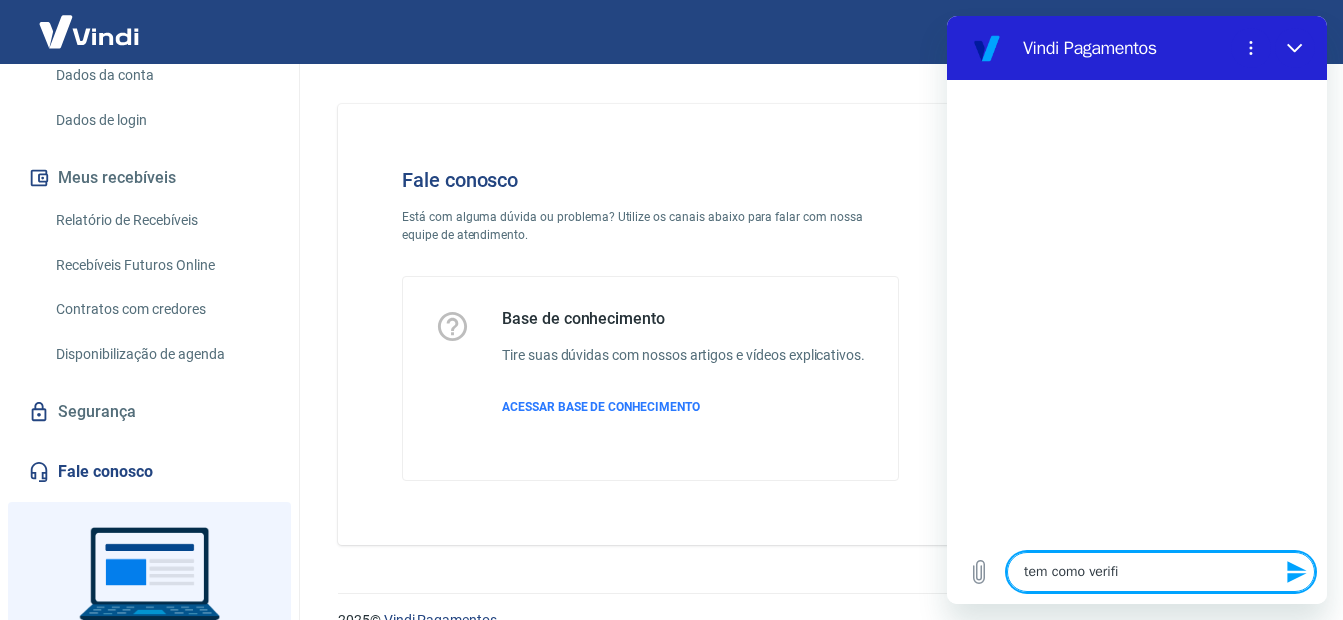 type on "tem como verific" 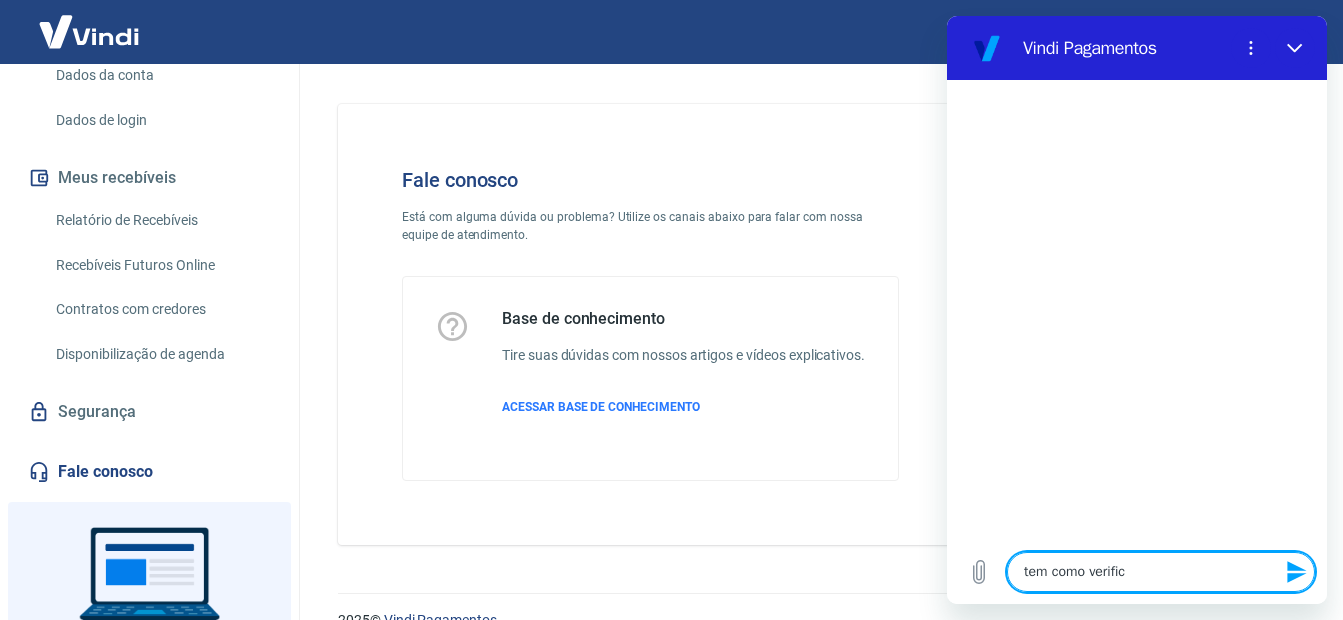 type on "tem como verifica" 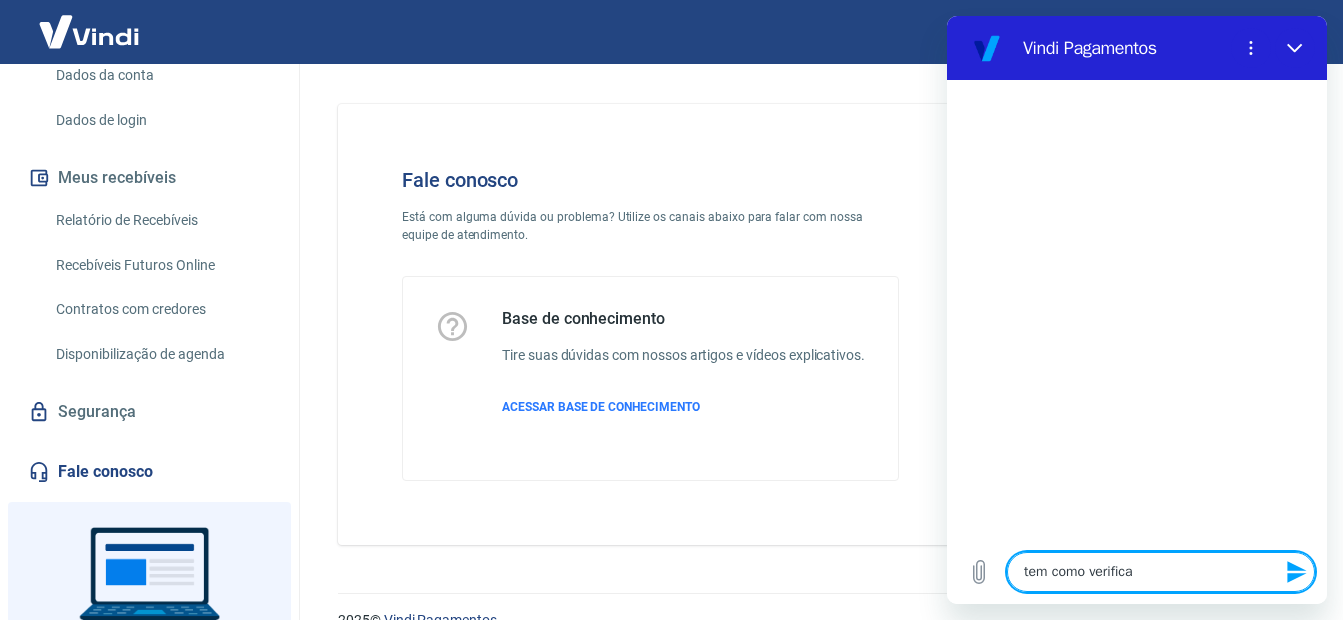 type on "tem como verificar" 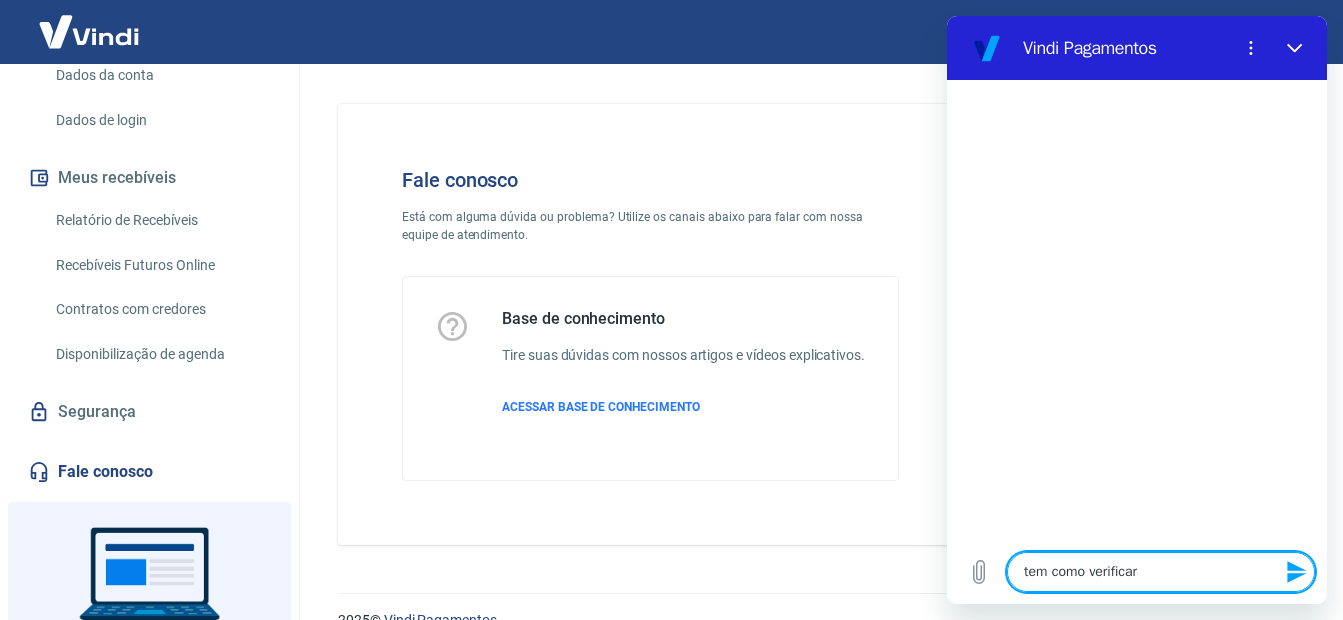 type on "tem como verificar" 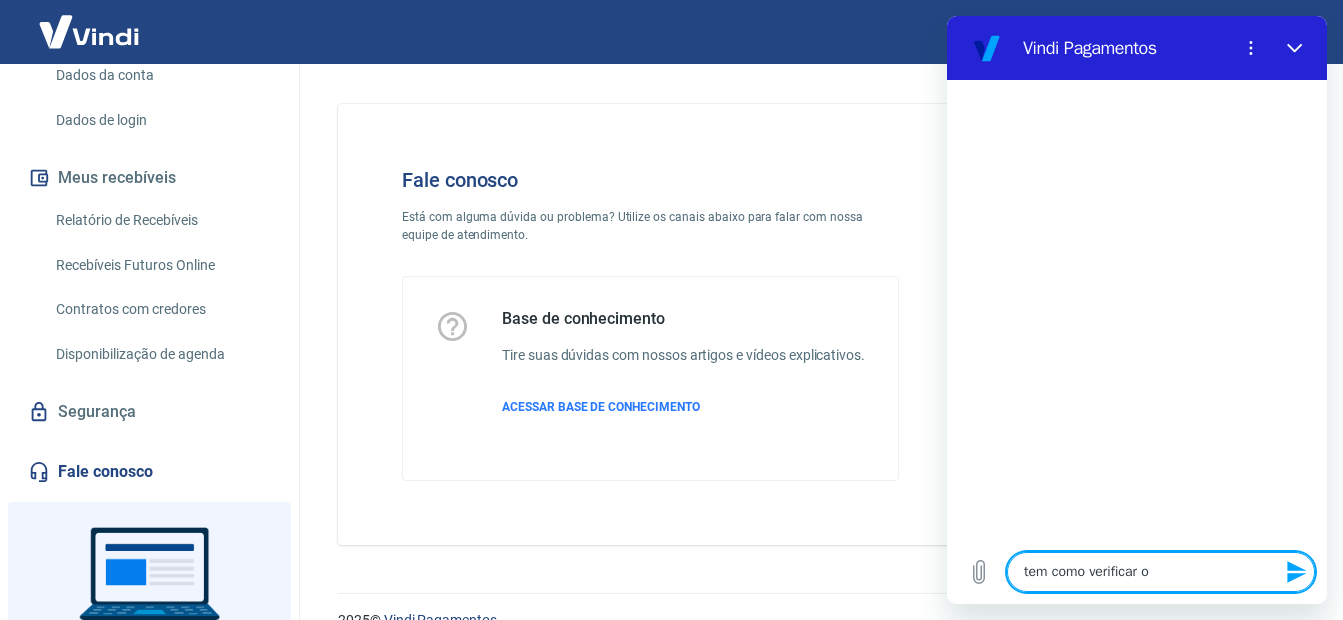 type on "tem como verificar o" 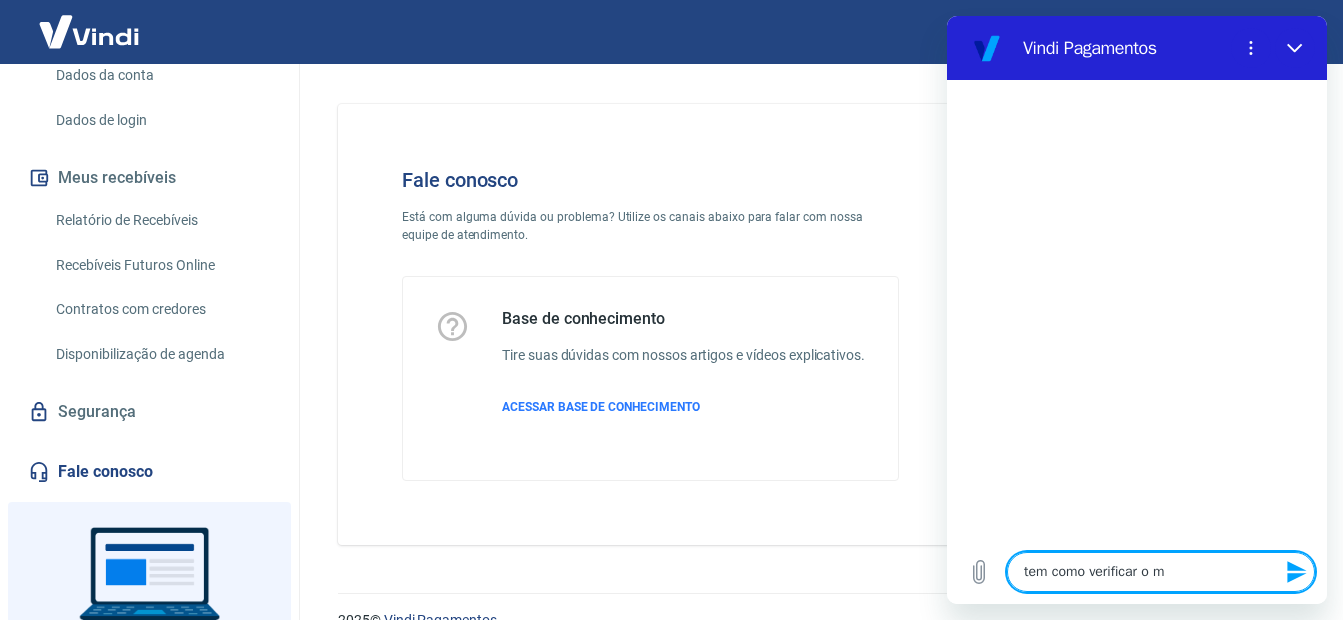 type on "tem como verificar o mo" 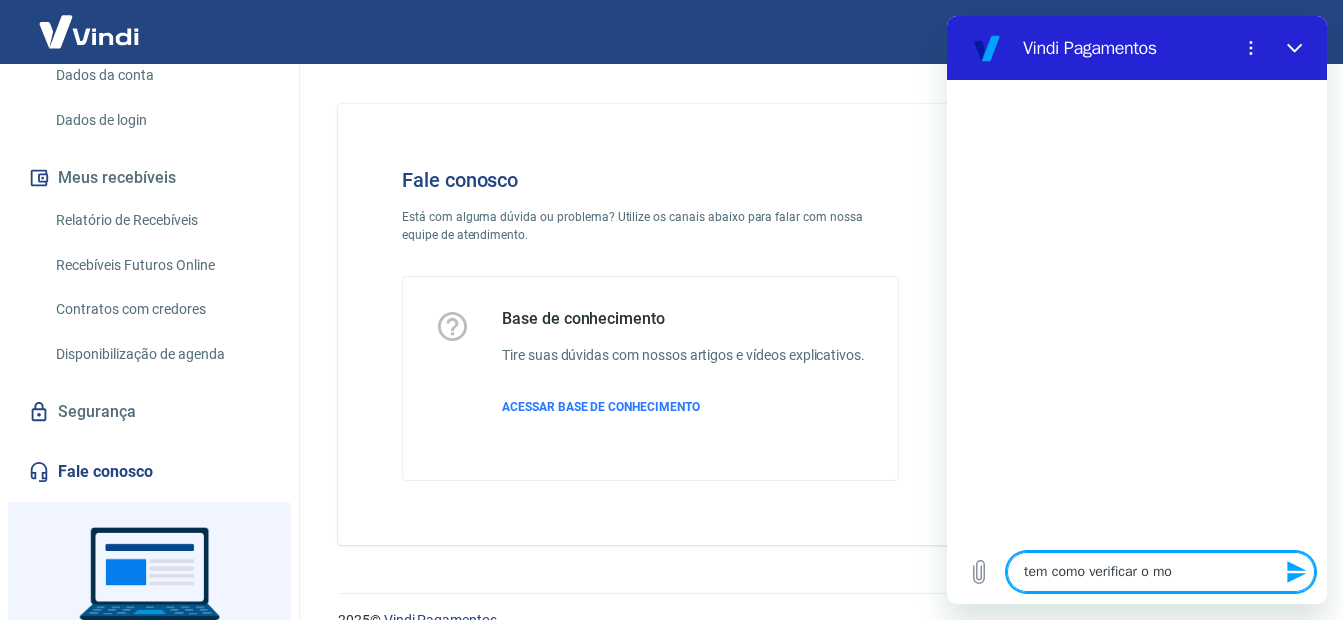type on "tem como verificar o mot" 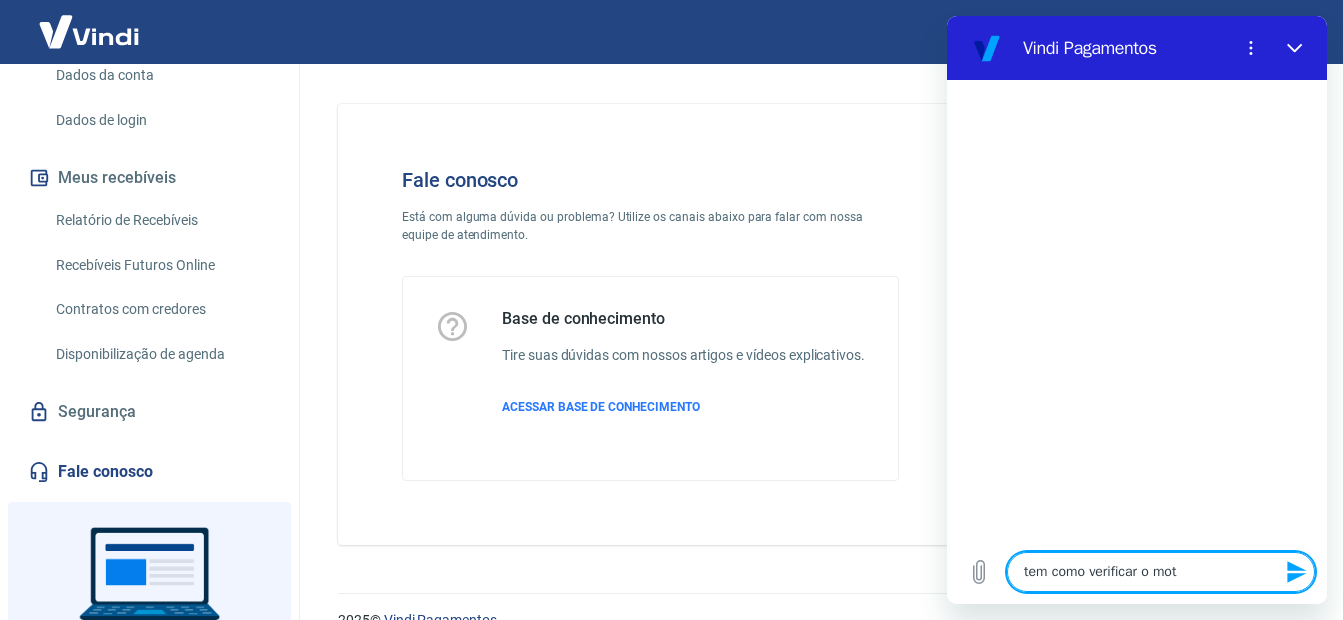 type on "x" 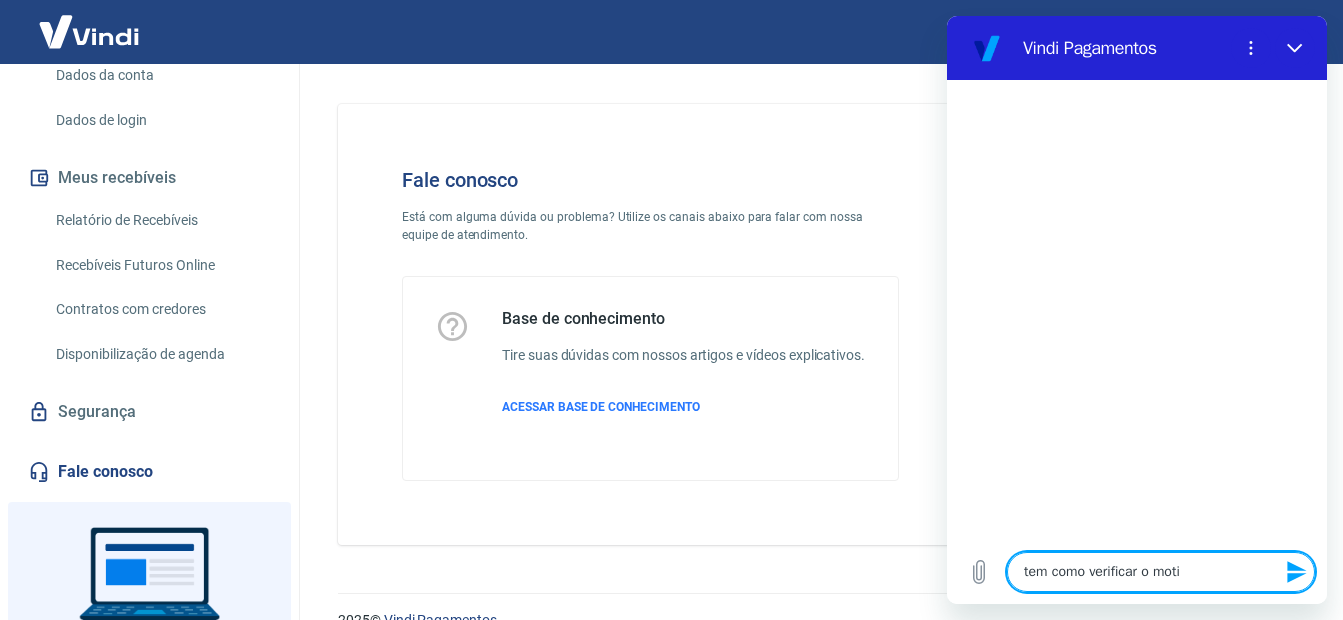 type on "tem como verificar o motiv" 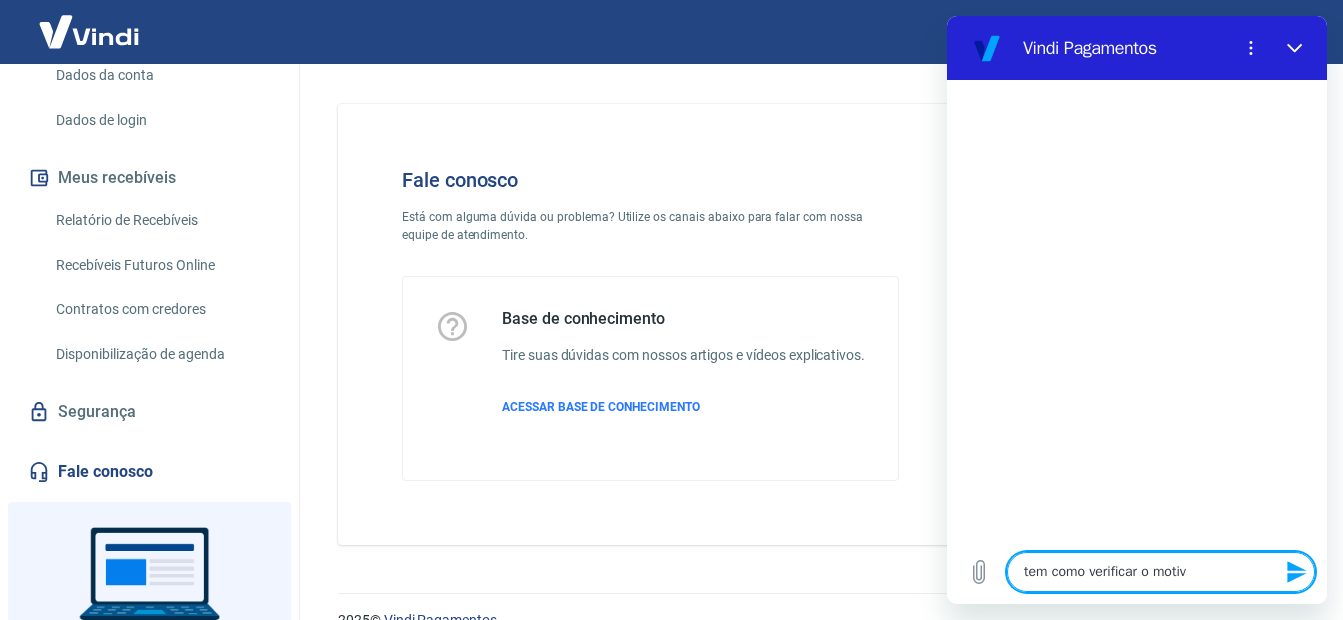 type on "tem como verificar o motivo" 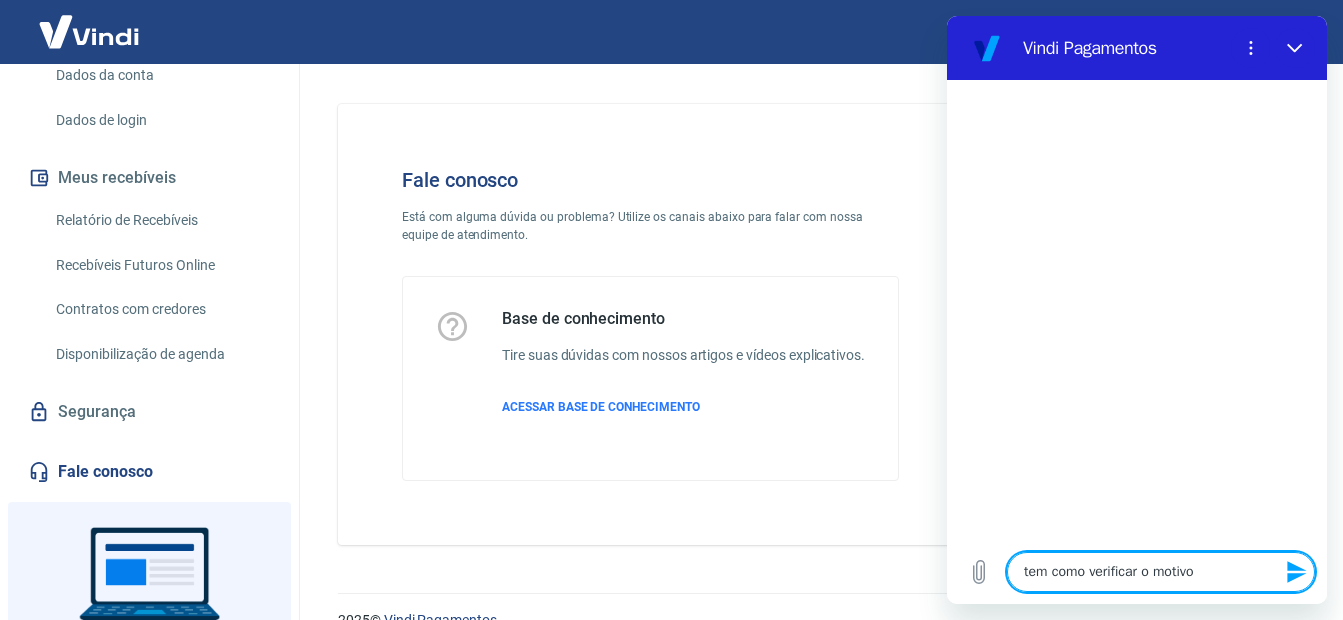 type on "tem como verificar o motivo" 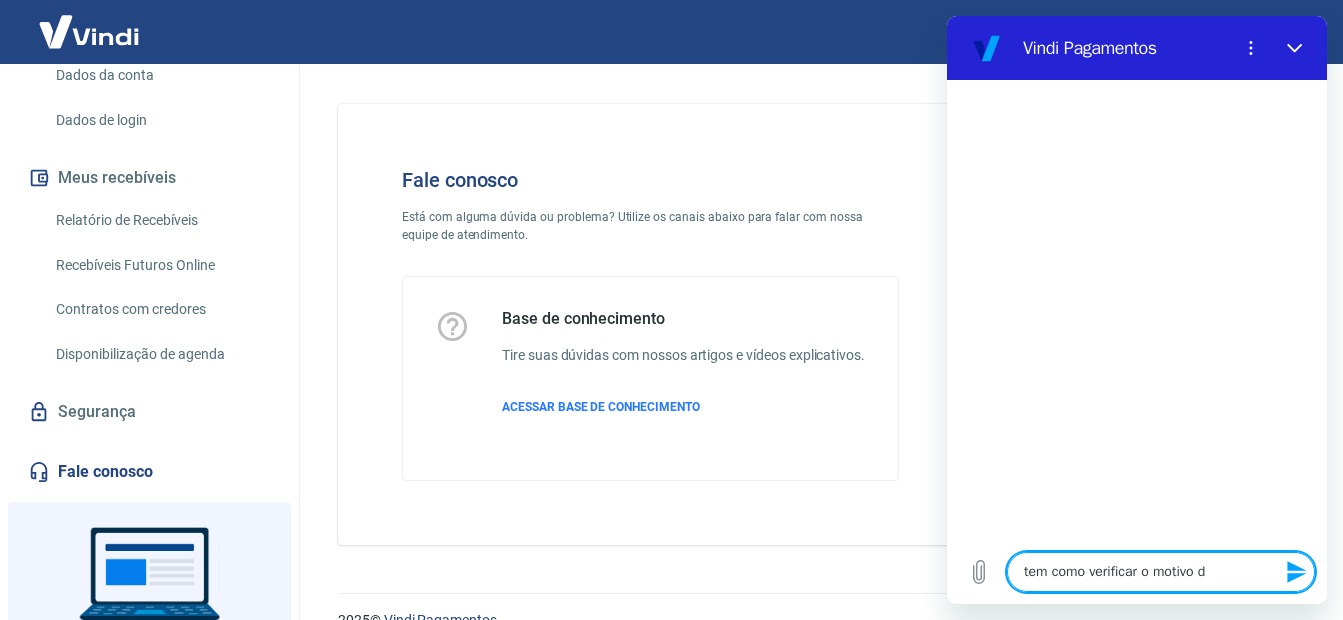 type on "tem como verificar o motivo de" 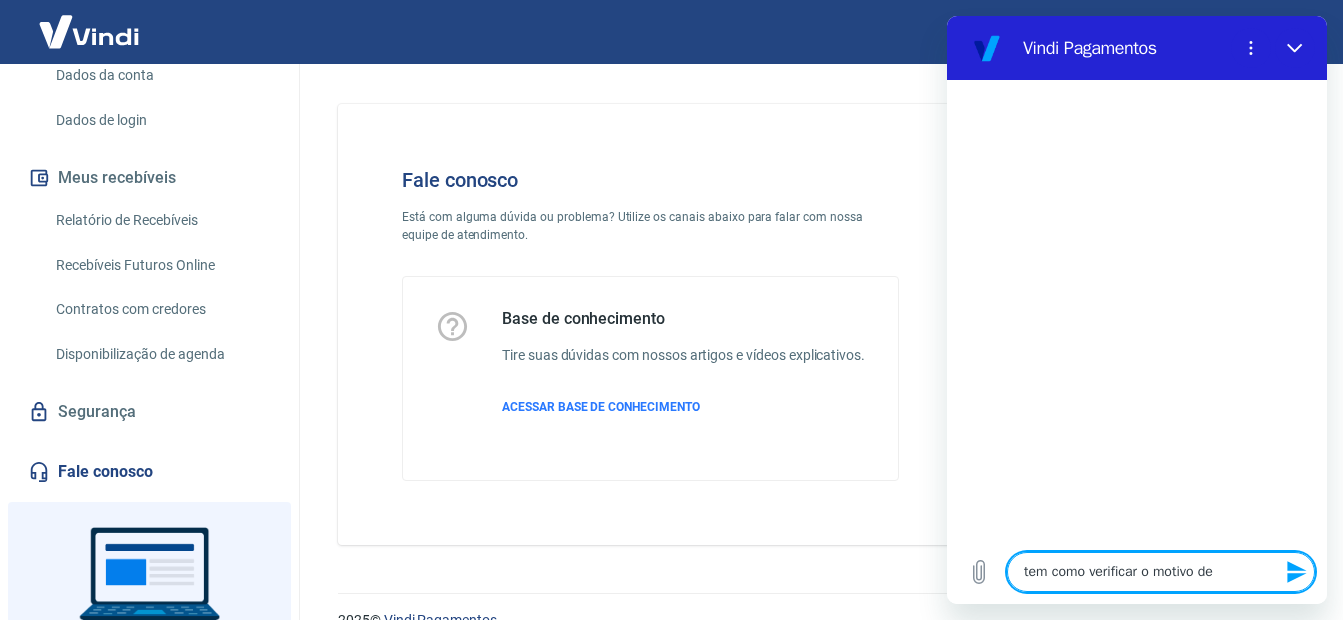 type on "tem como verificar o motivo de" 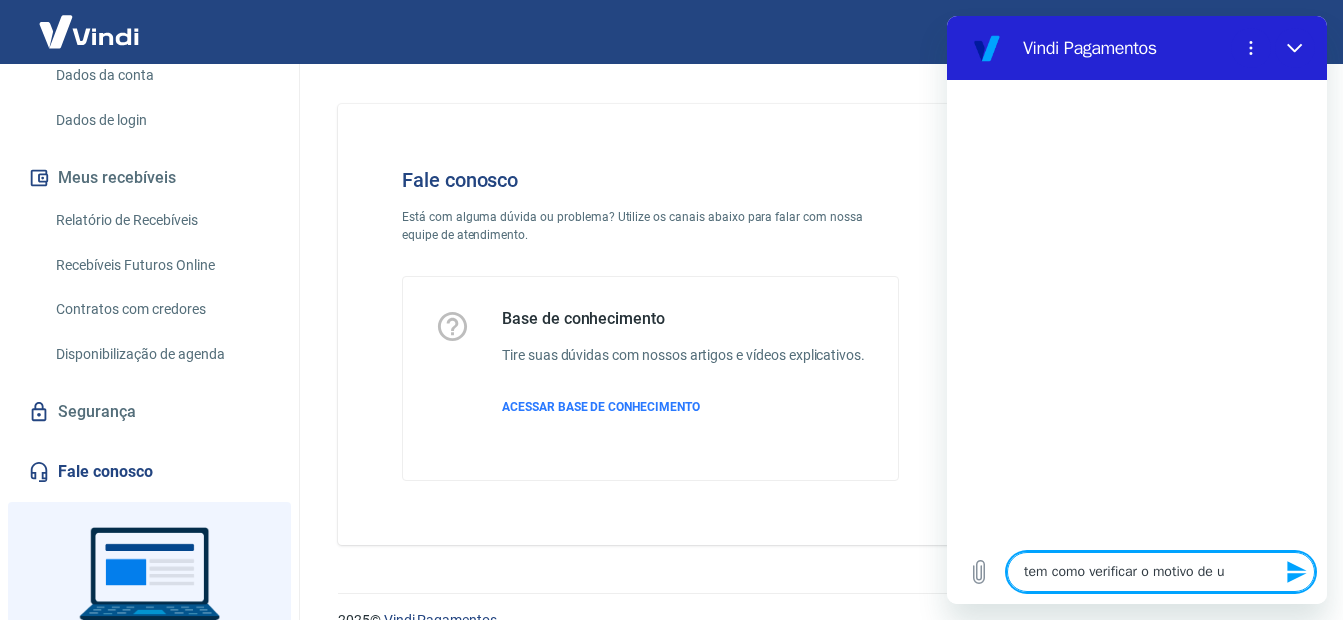 type on "tem como verificar o motivo de um" 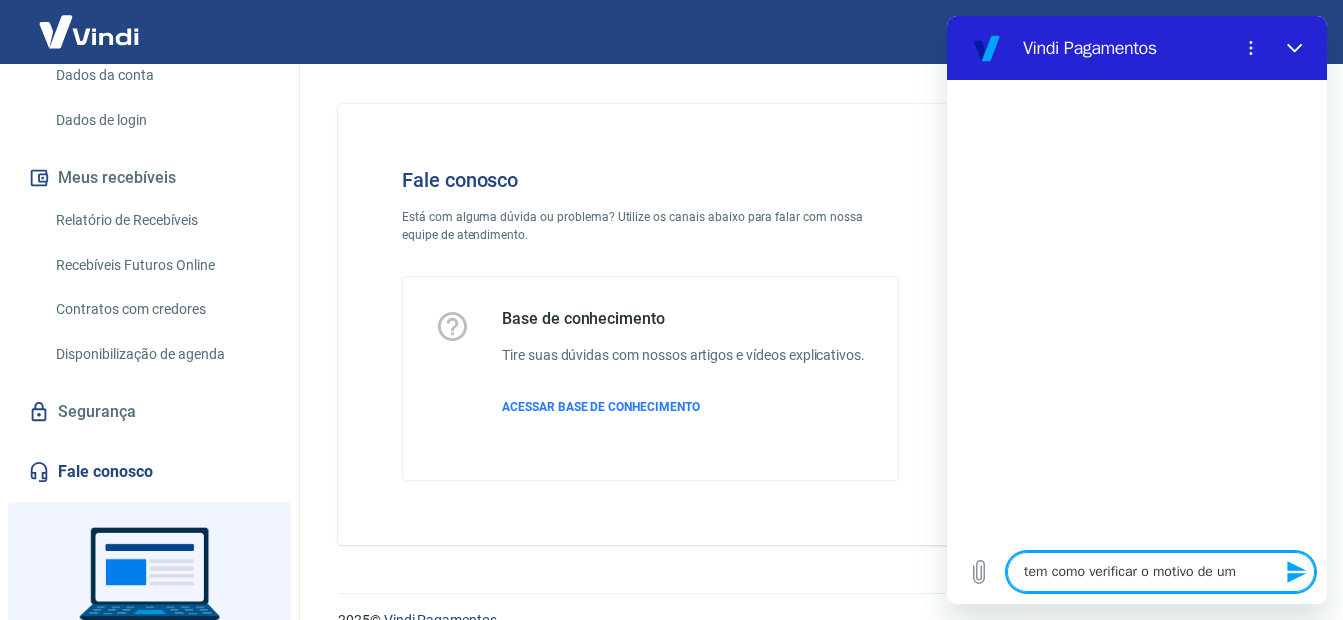 type on "tem como verificar o motivo de um" 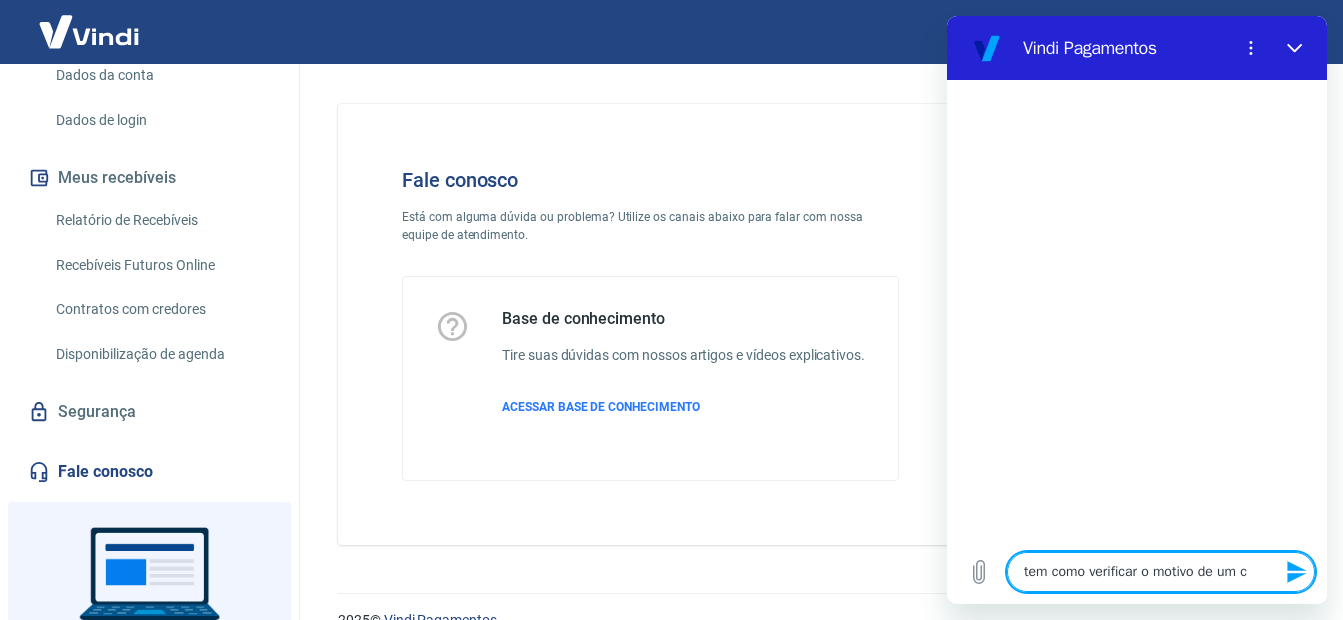 type on "tem como verificar o motivo de um ca" 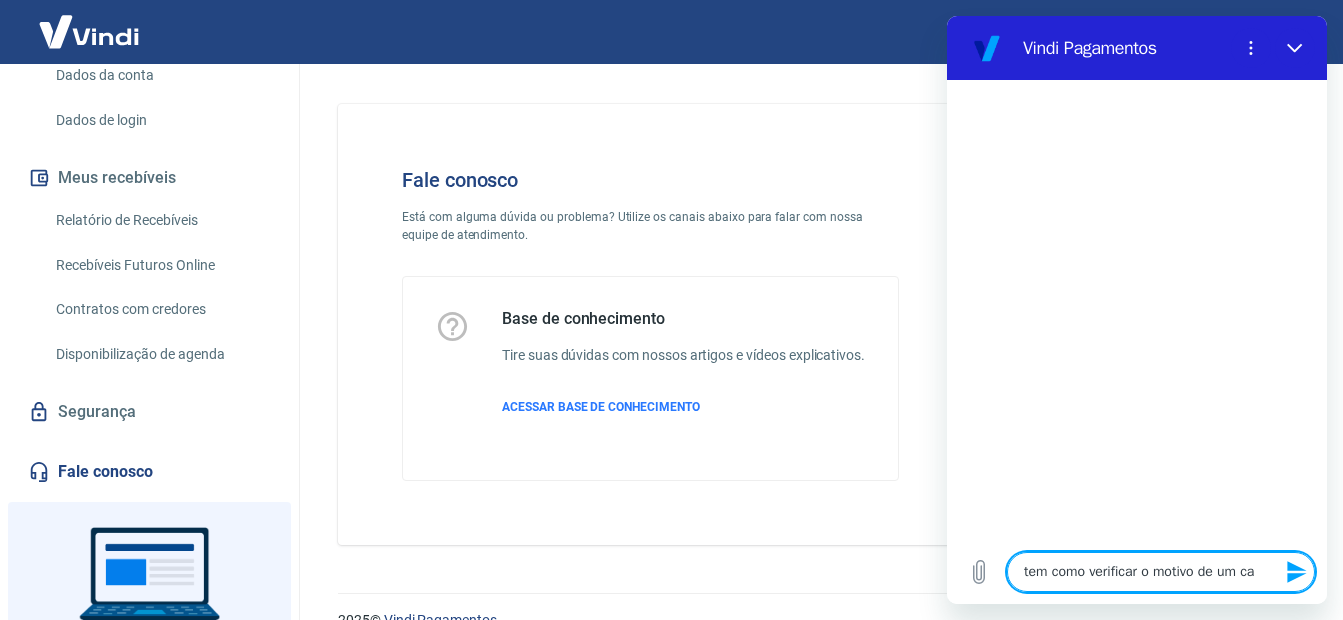 type on "tem como verificar o motivo de um can" 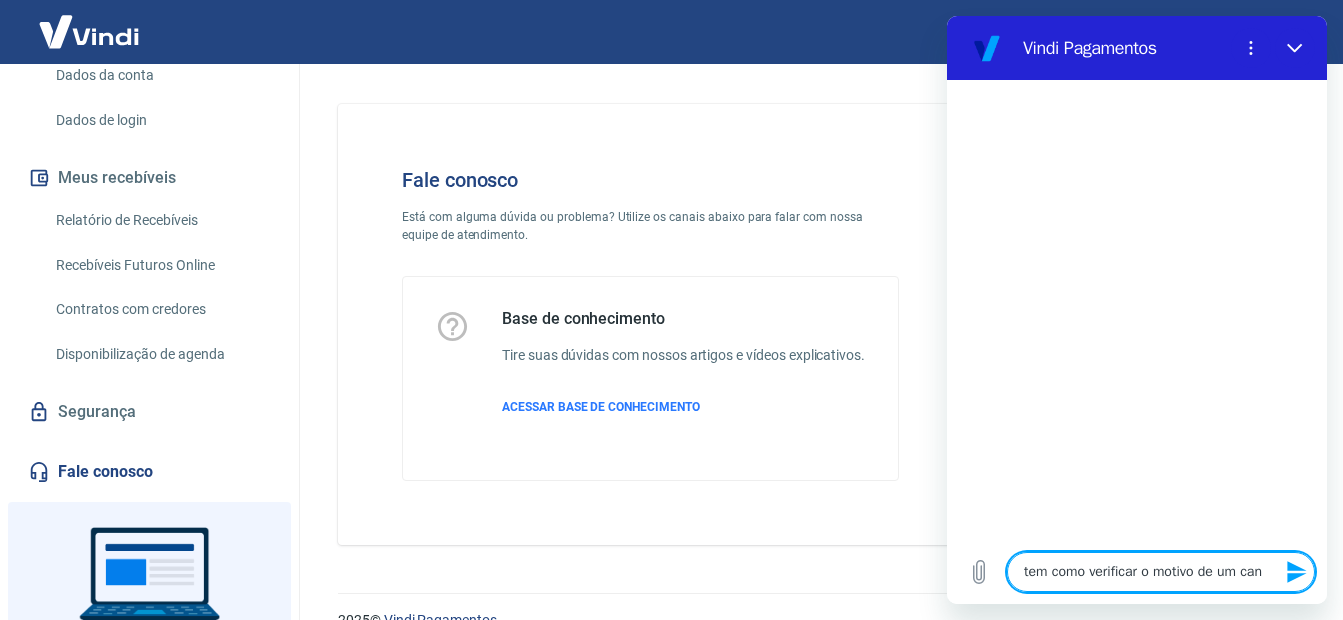 type on "tem como verificar o motivo de um canc" 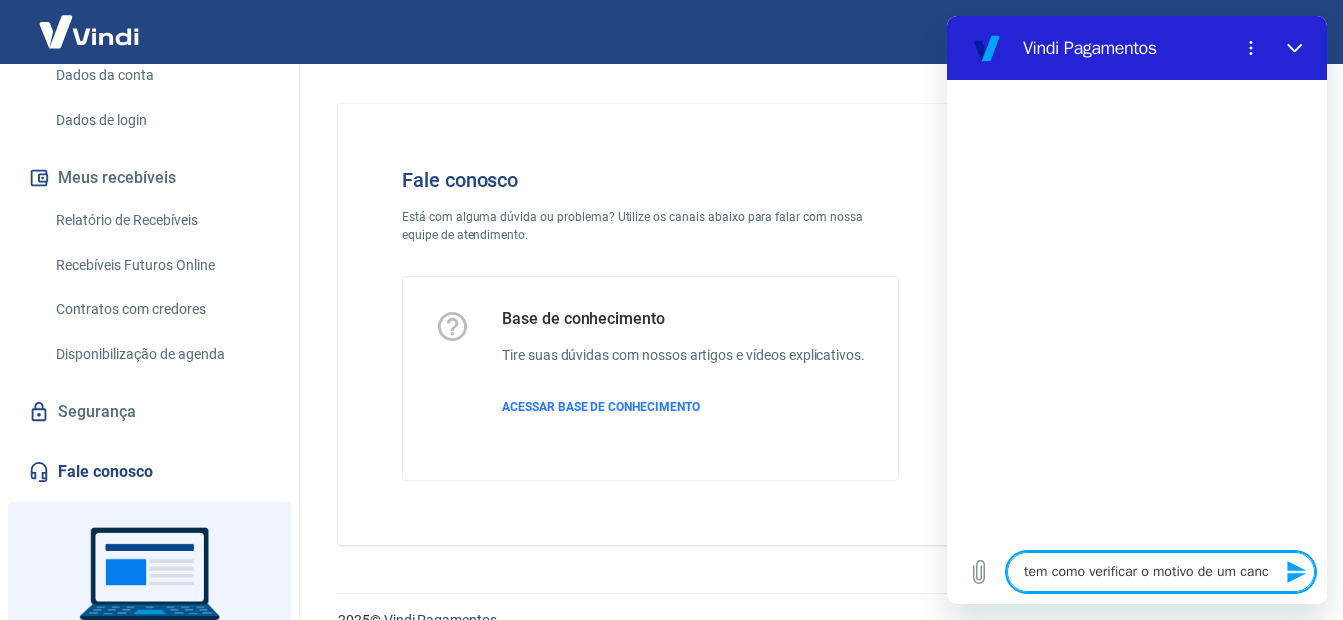 type on "tem como verificar o motivo de um cance" 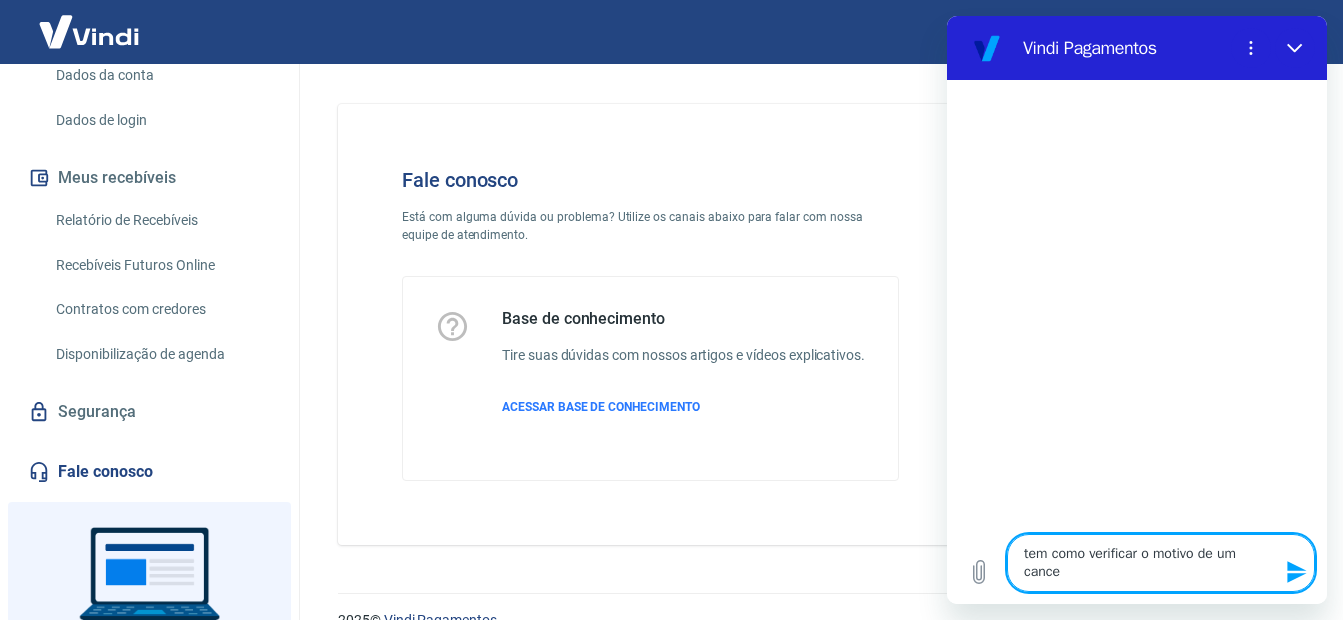 type on "tem como verificar o motivo de um cancel" 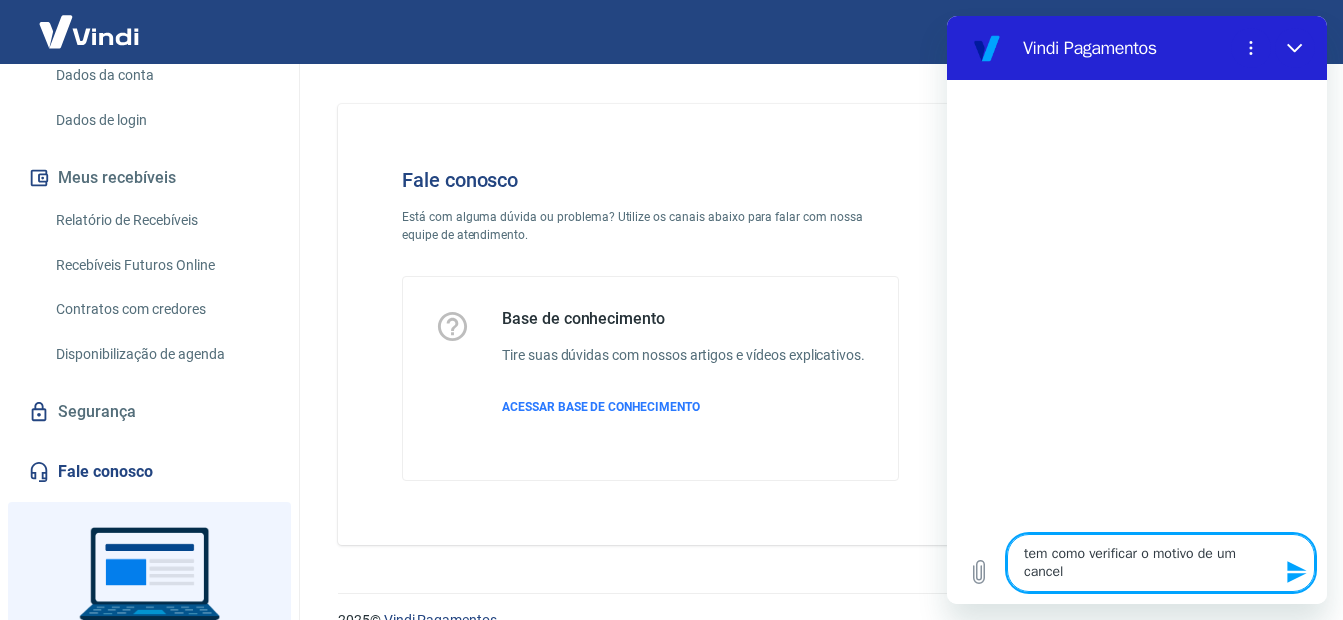 type on "tem como verificar o motivo de um cancela" 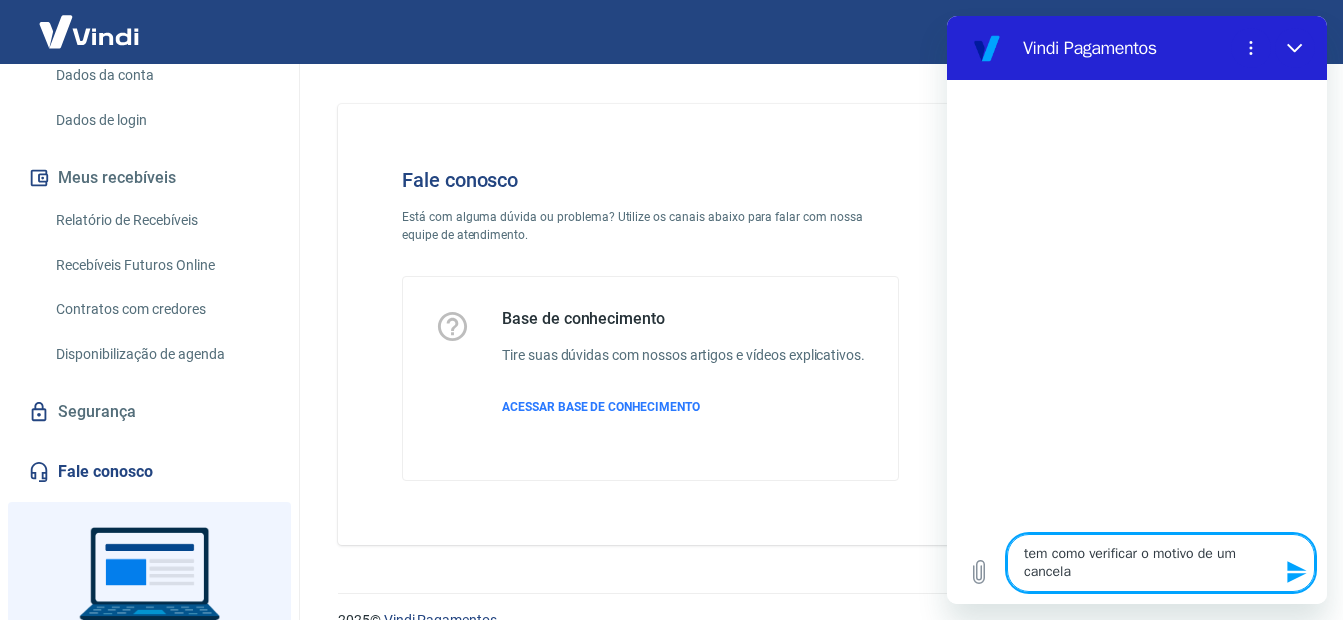 type on "tem como verificar o motivo de um cancelam" 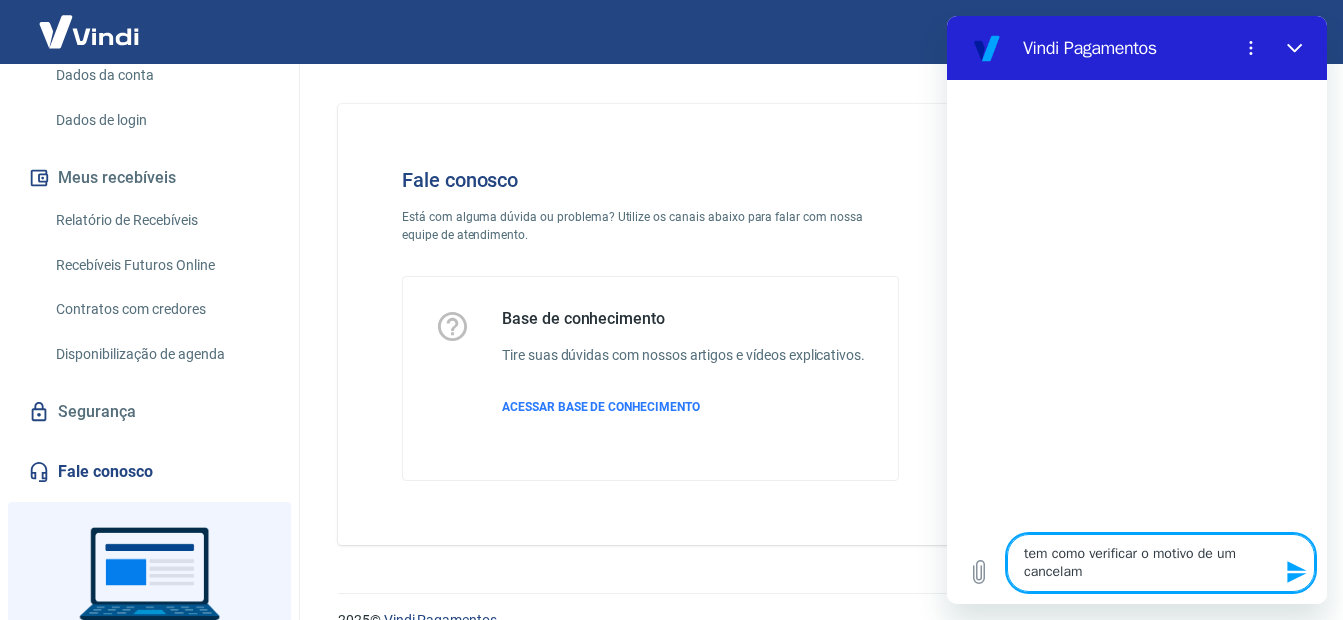type on "tem como verificar o motivo de um cancelame" 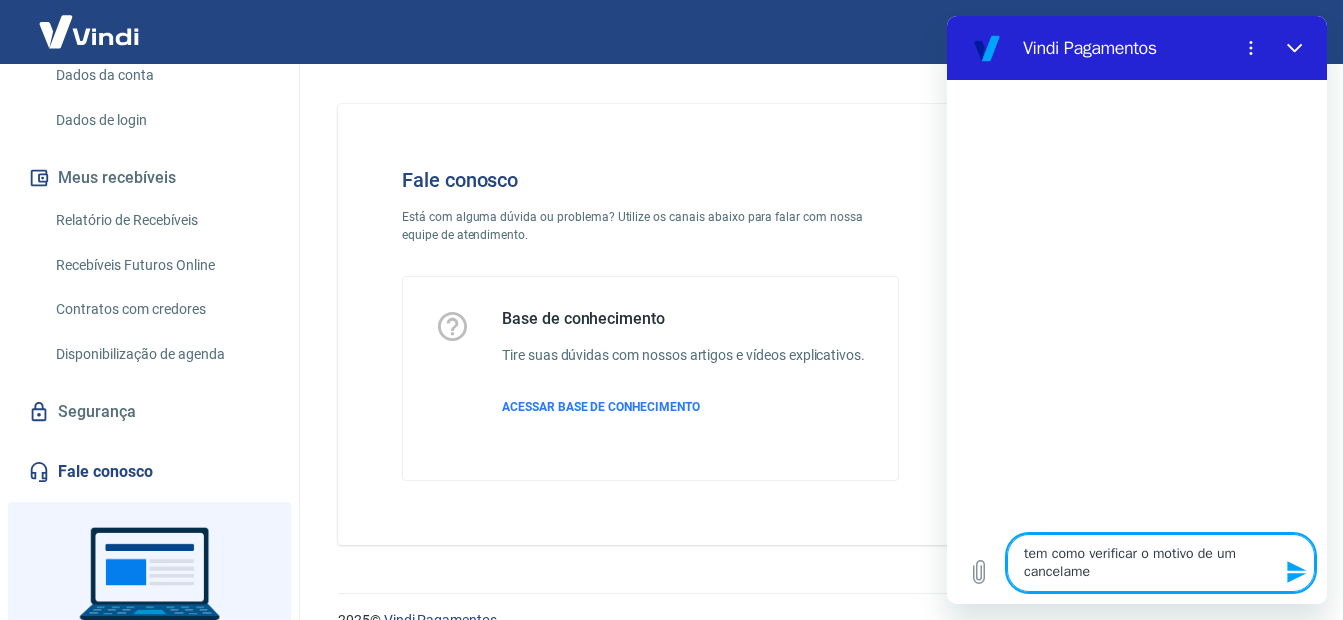 type on "tem como verificar o motivo de um cancelamen" 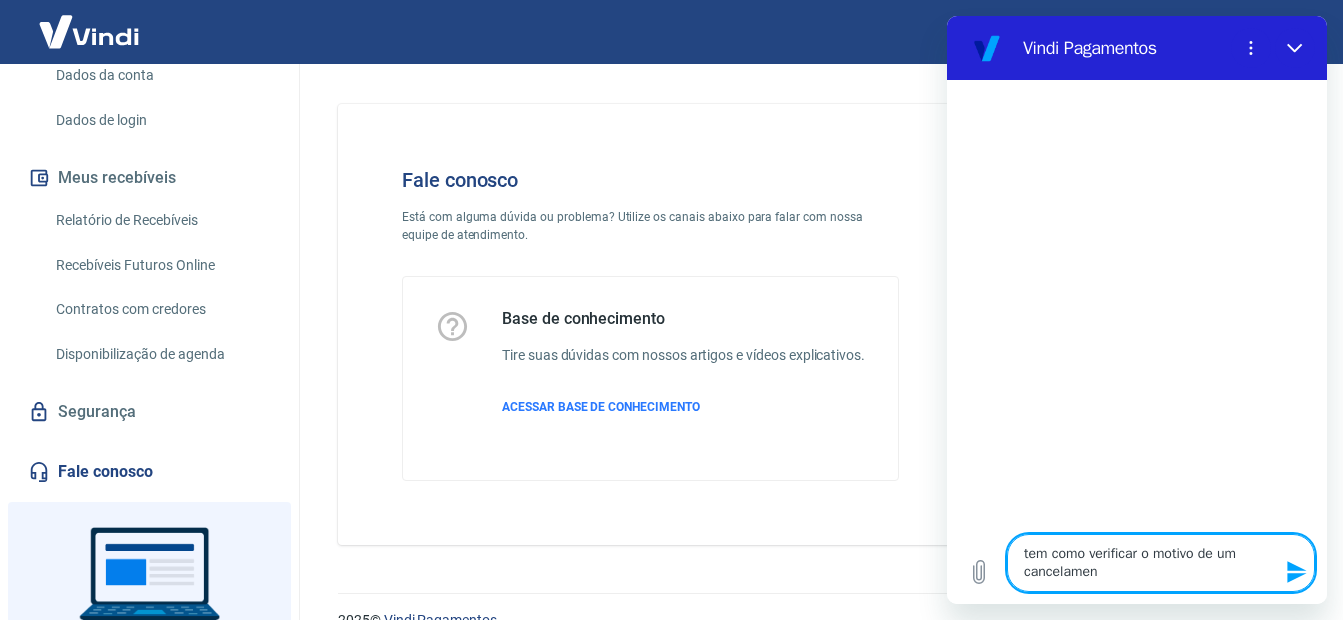 type on "tem como verificar o motivo de um cancelament" 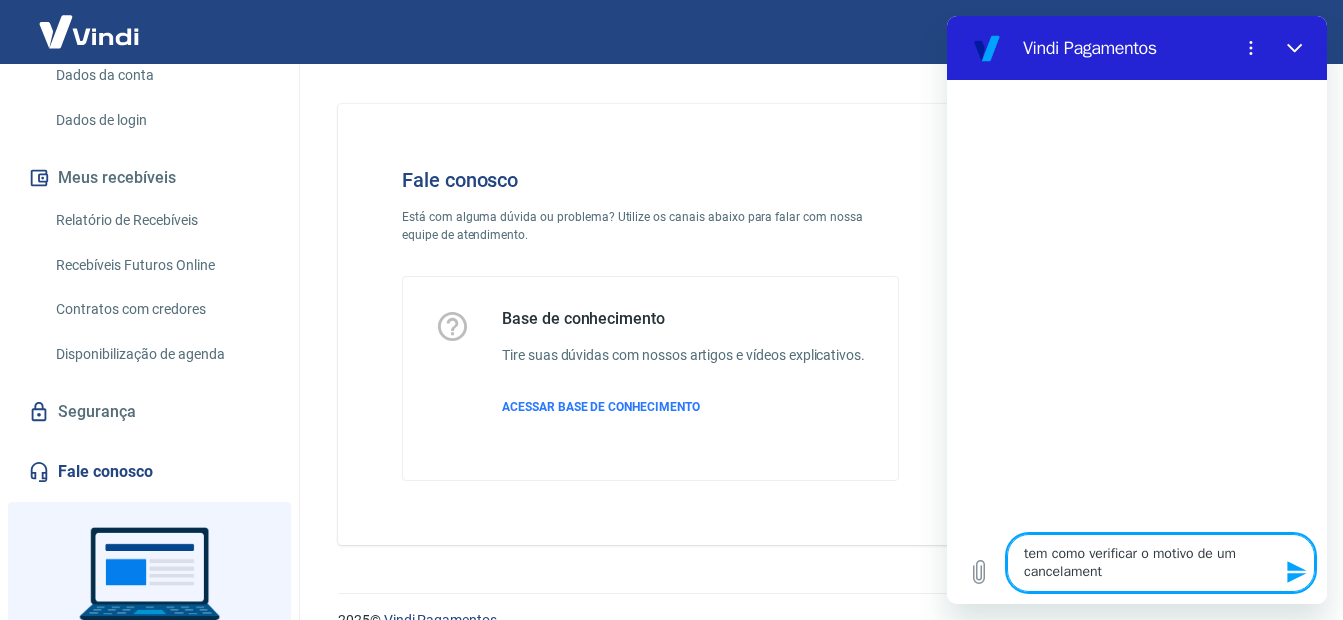 type on "tem como verificar o motivo de um cancelamento" 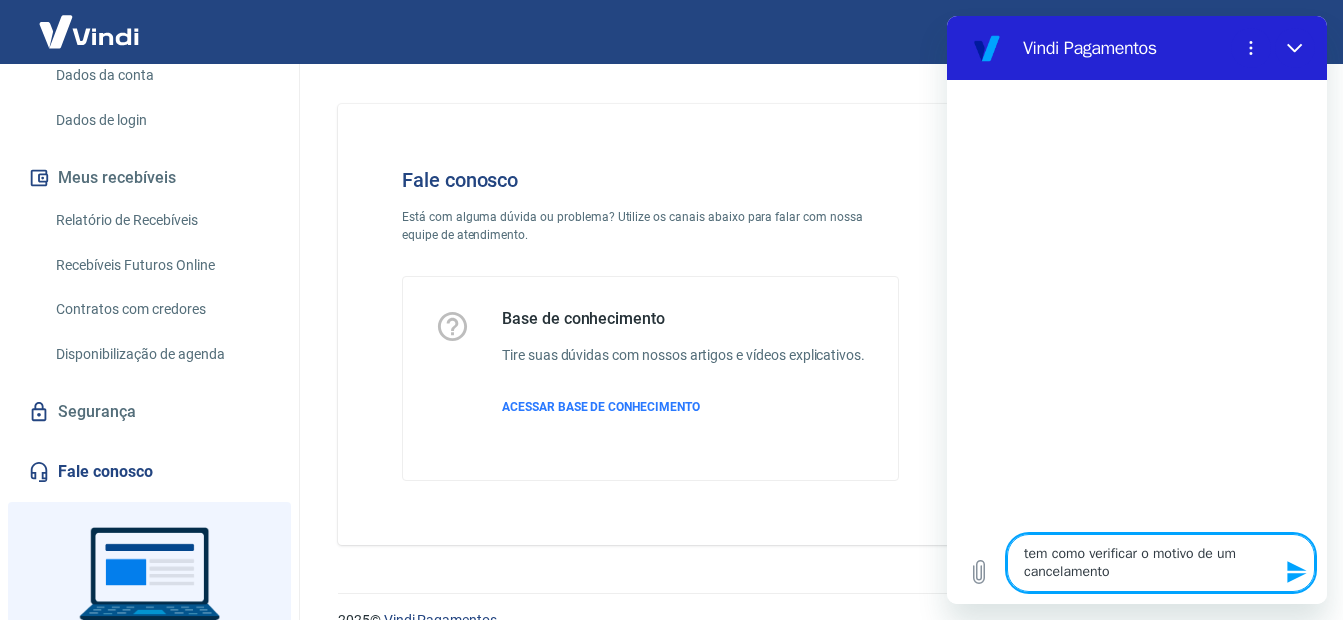 type on "tem como verificar o motivo de um cancelamento" 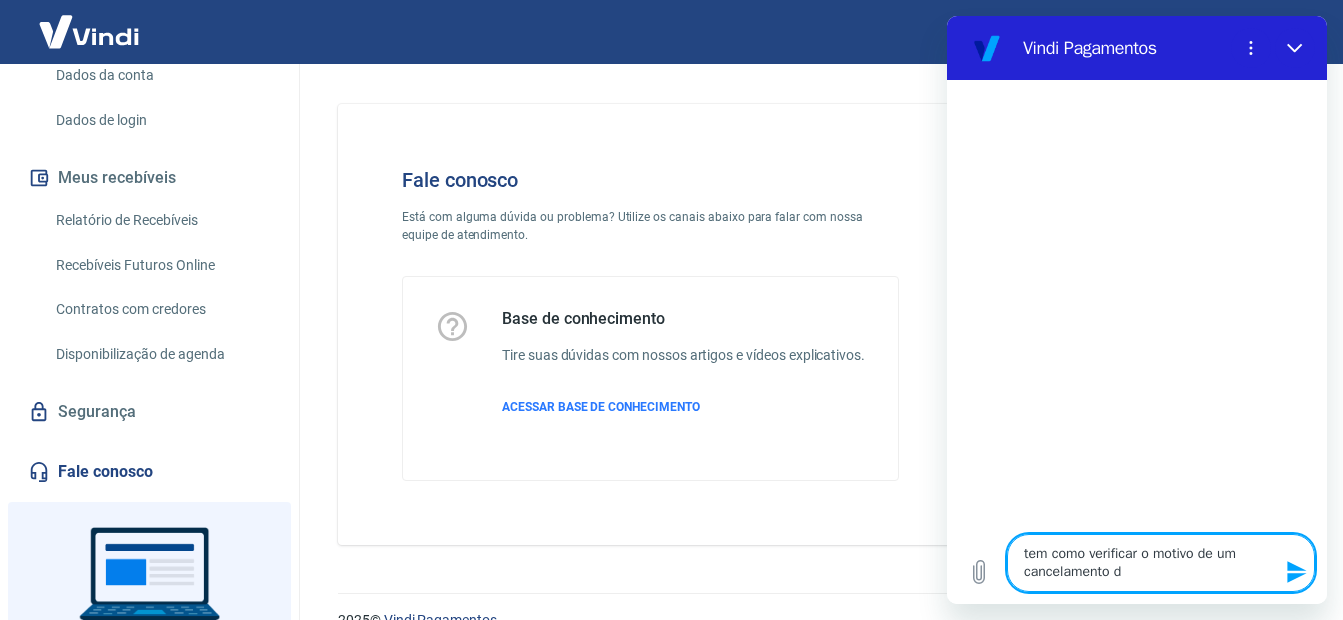 type on "tem como verificar o motivo de um cancelamento de" 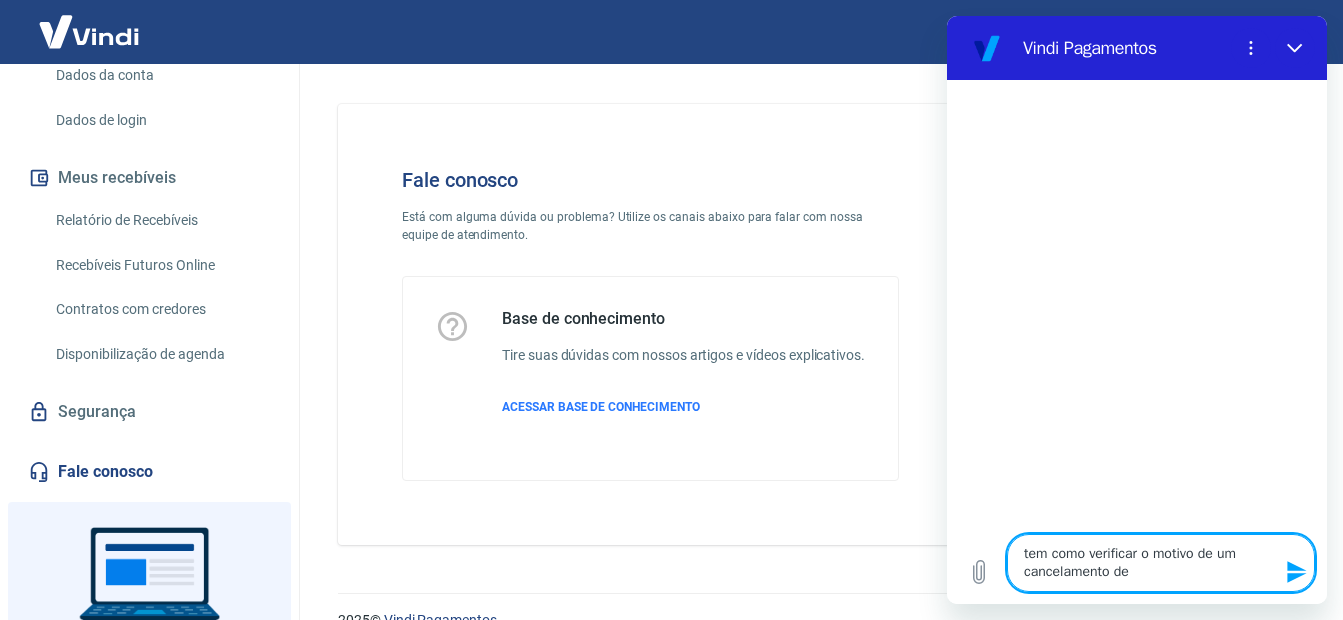 type on "tem como verificar o motivo de um cancelamento de" 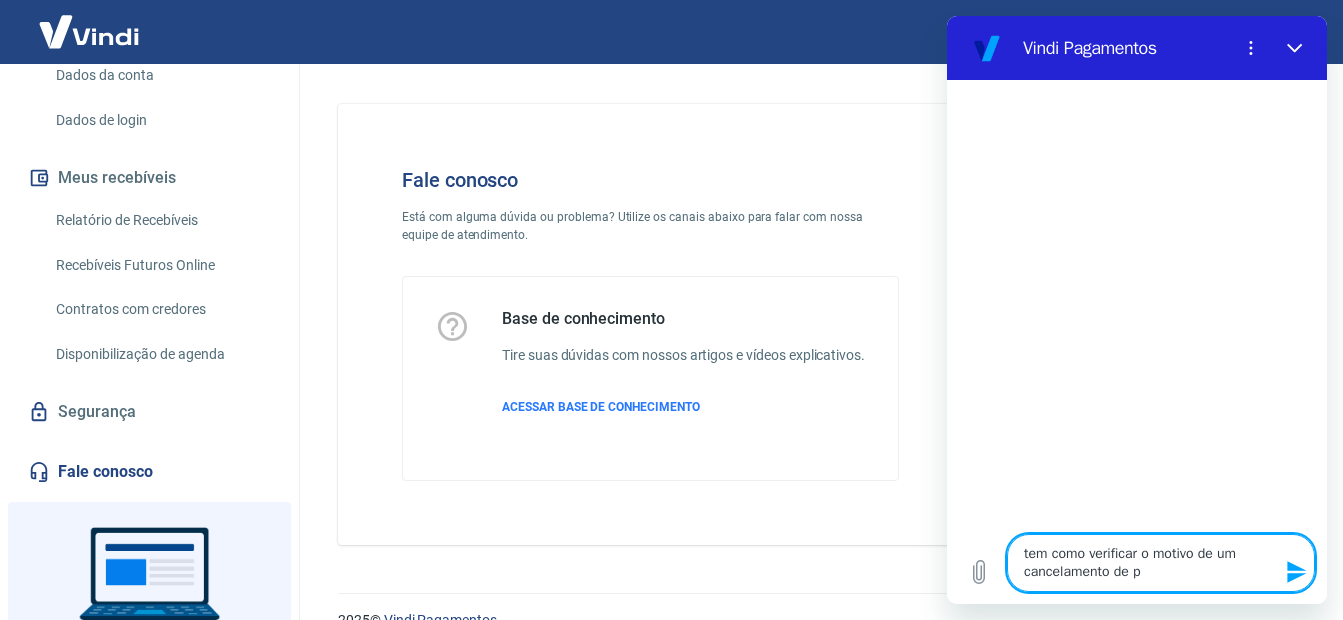 type on "tem como verificar o motivo de um cancelamento de pa" 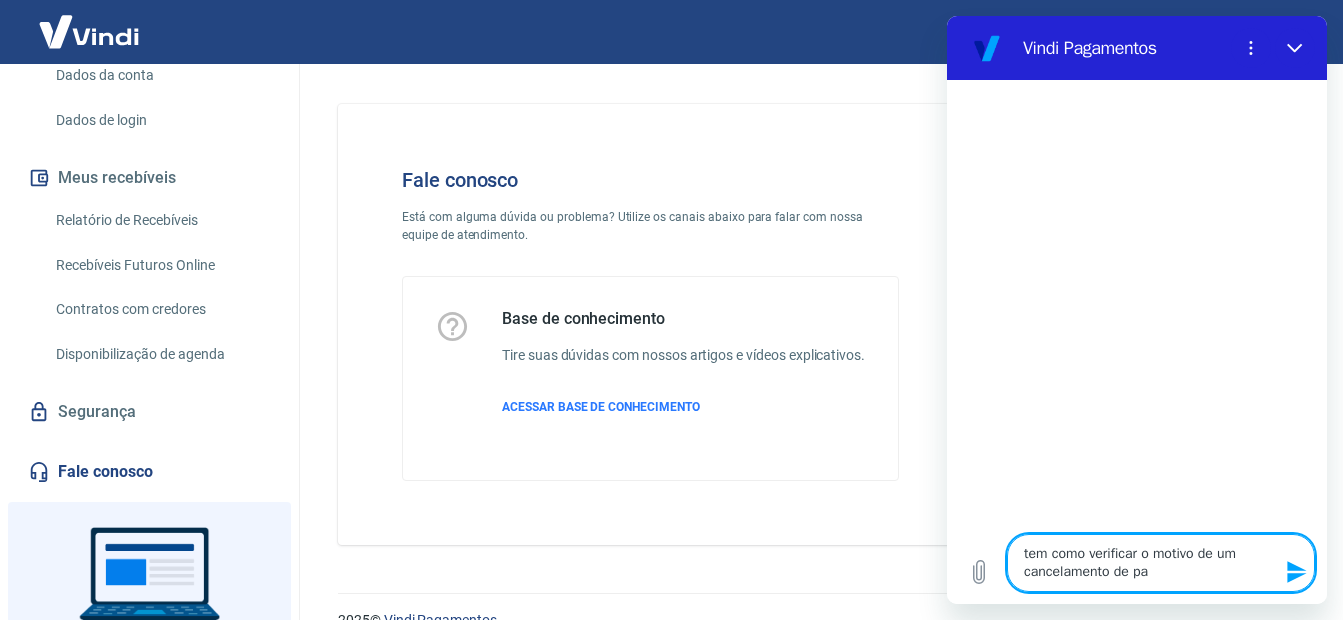 type on "tem como verificar o motivo de um cancelamento de pag" 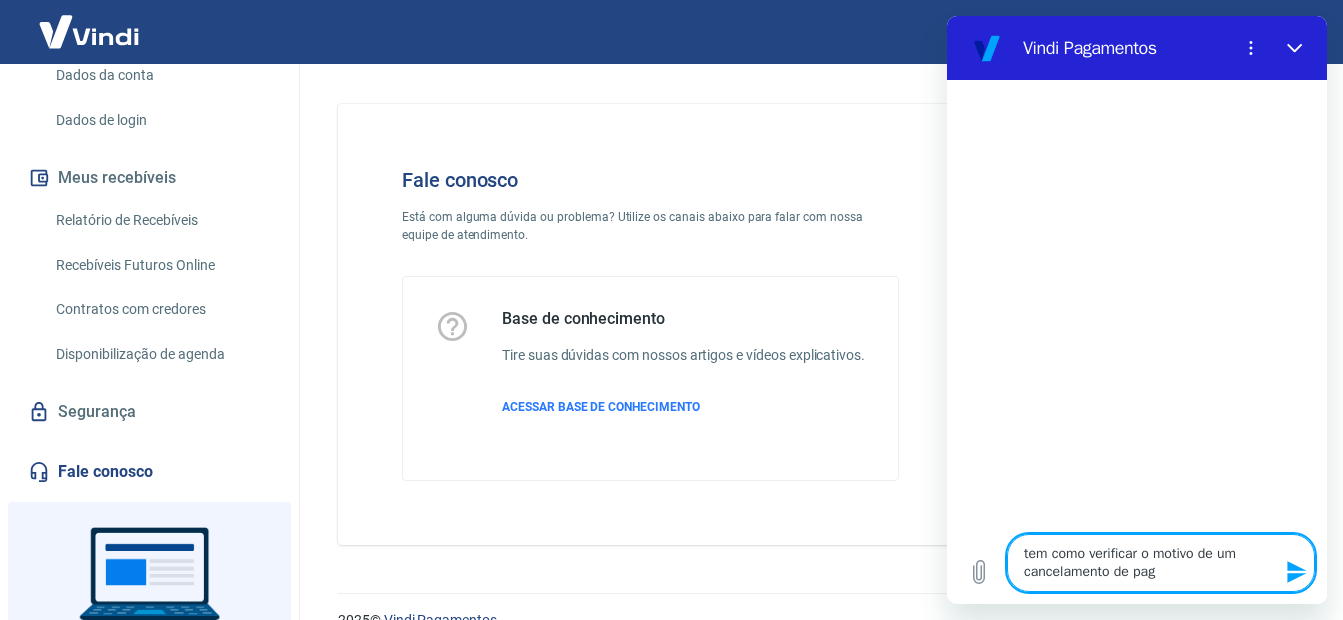 type on "tem como verificar o motivo de um cancelamento de paga" 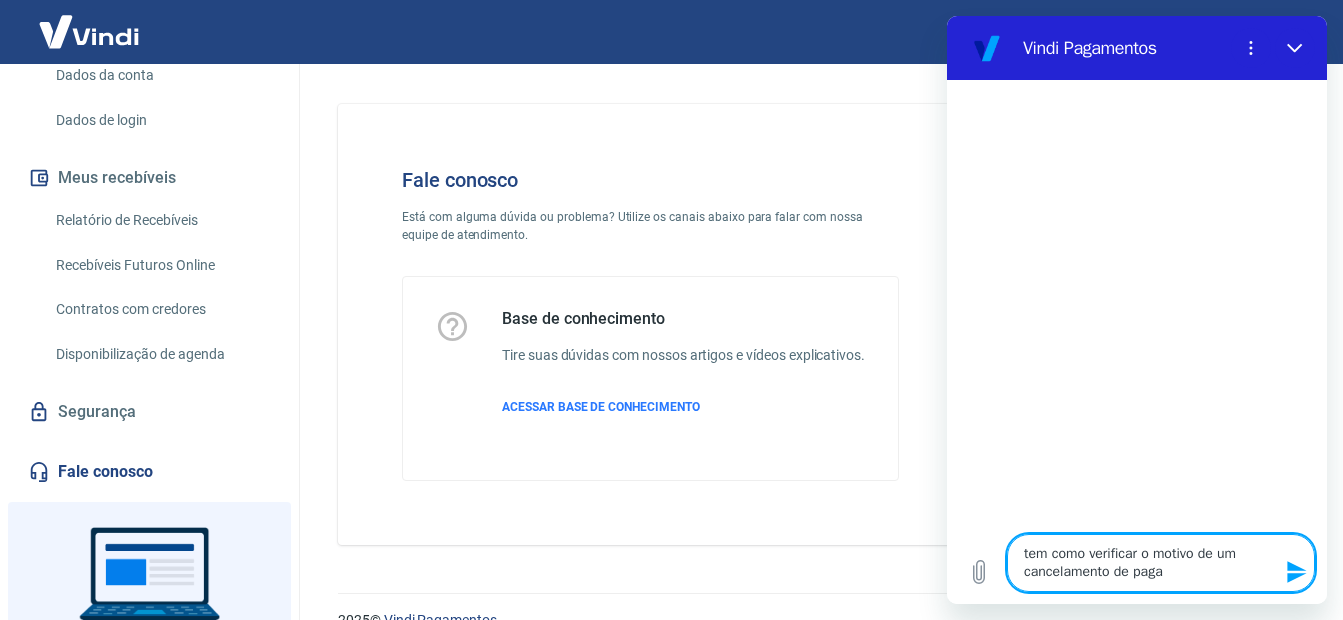 type on "tem como verificar o motivo de um cancelamento de pagam" 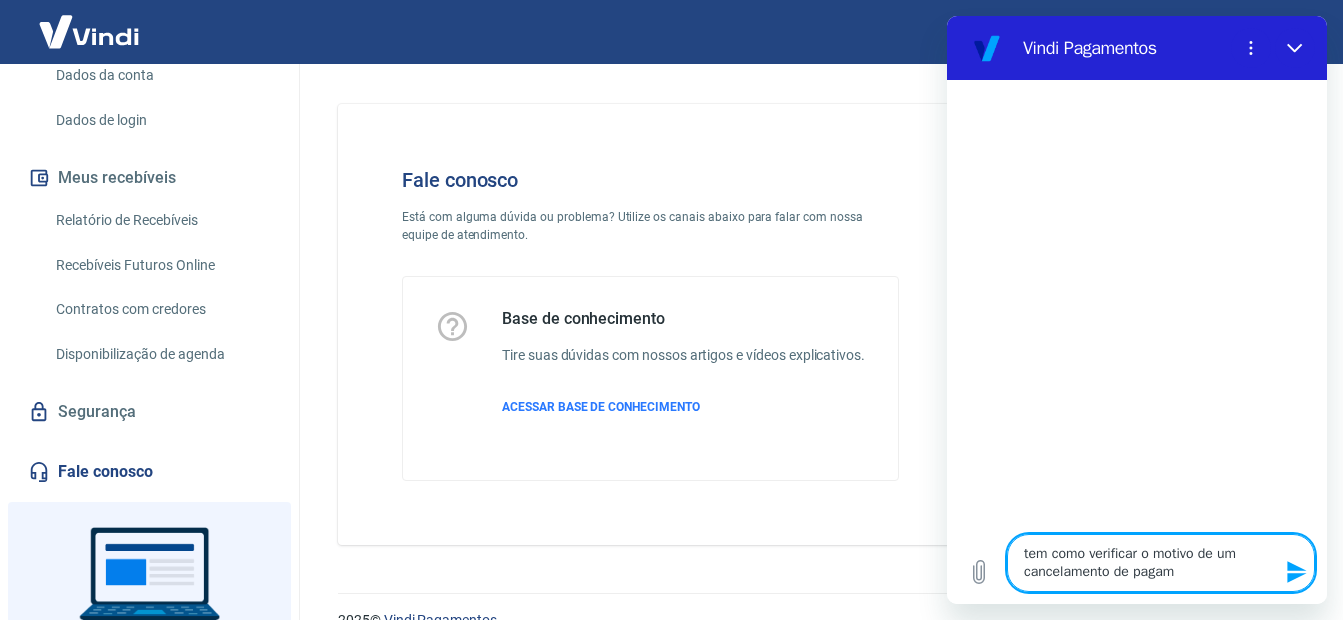 type on "tem como verificar o motivo de um cancelamento de pagame" 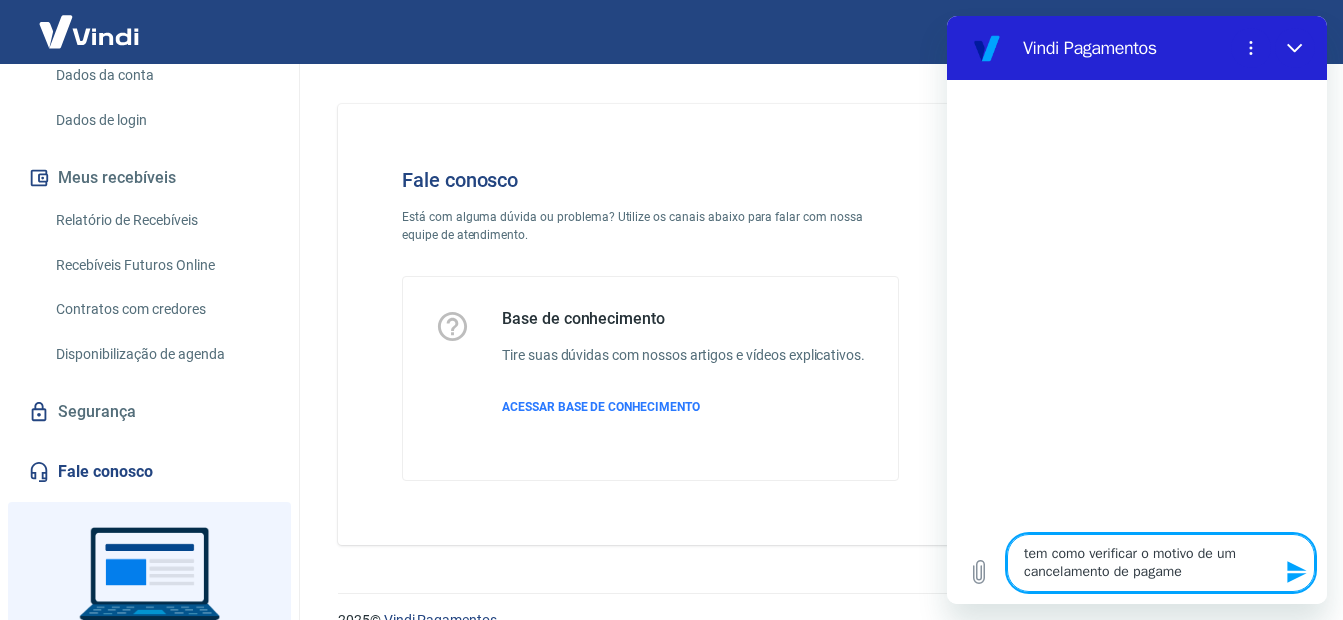 type on "tem como verificar o motivo de um cancelamento de pagamet" 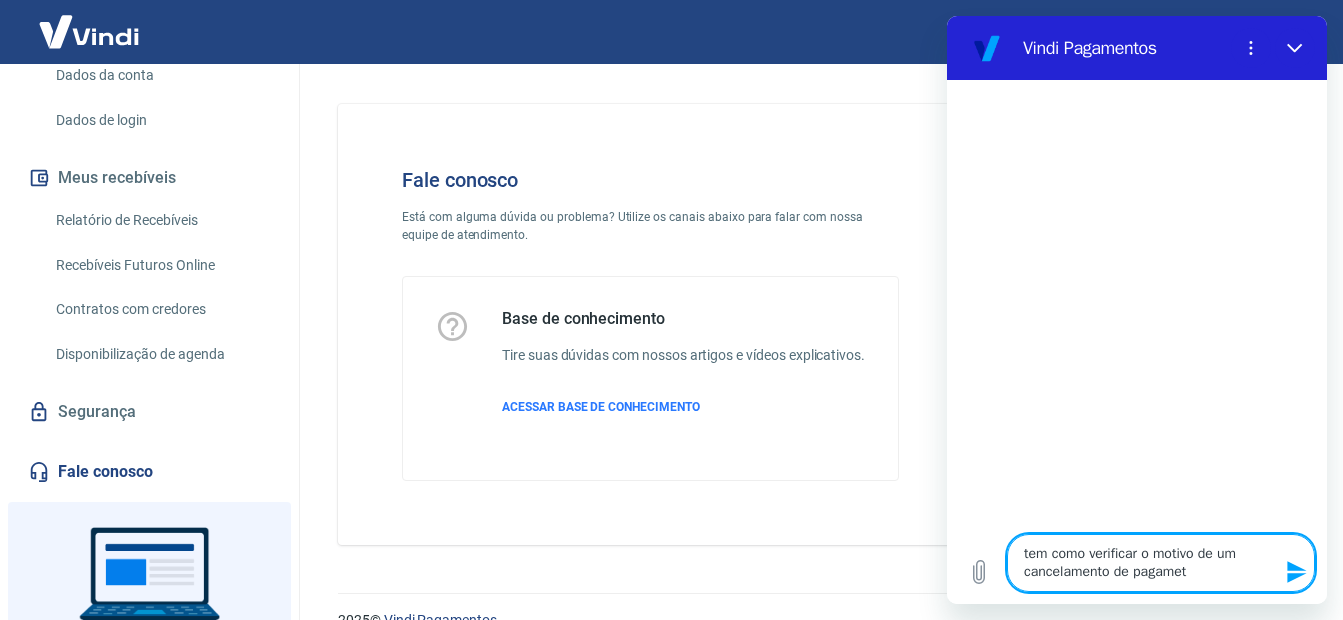 type on "tem como verificar o motivo de um cancelamento de pagametn" 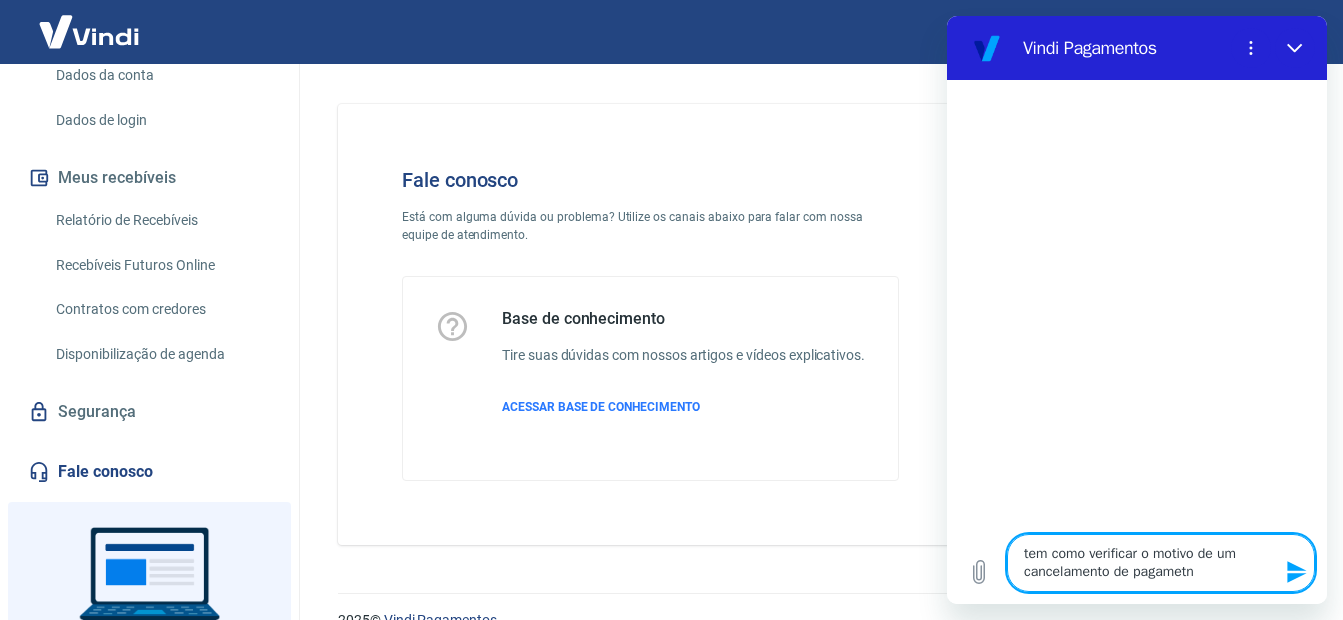 type on "tem como verificar o motivo de um cancelamento de pagametno" 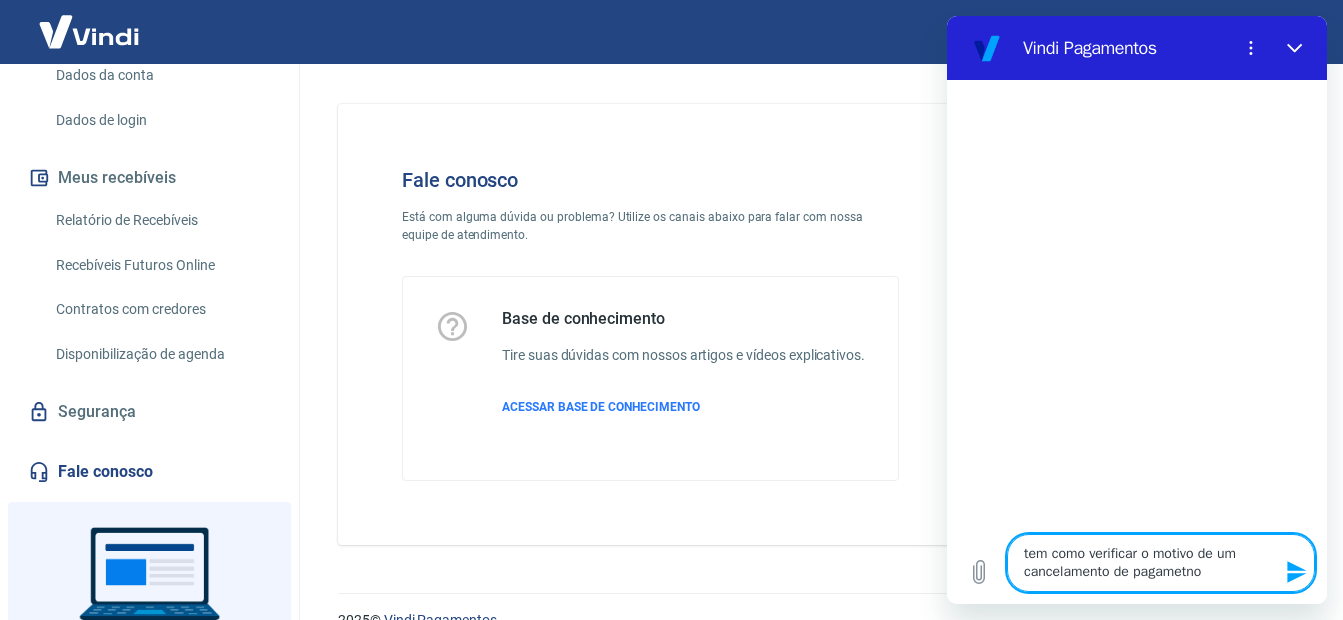 type on "tem como verificar o motivo de um cancelamento de pagametn" 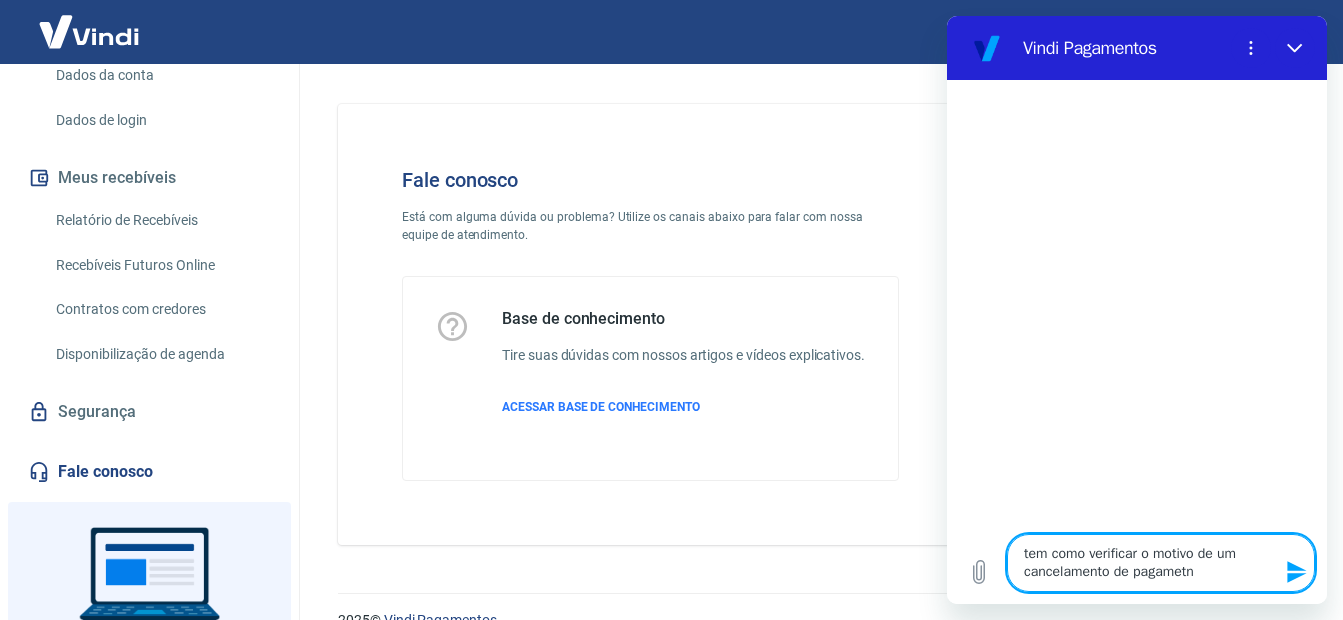 type on "tem como verificar o motivo de um cancelamento de pagamet" 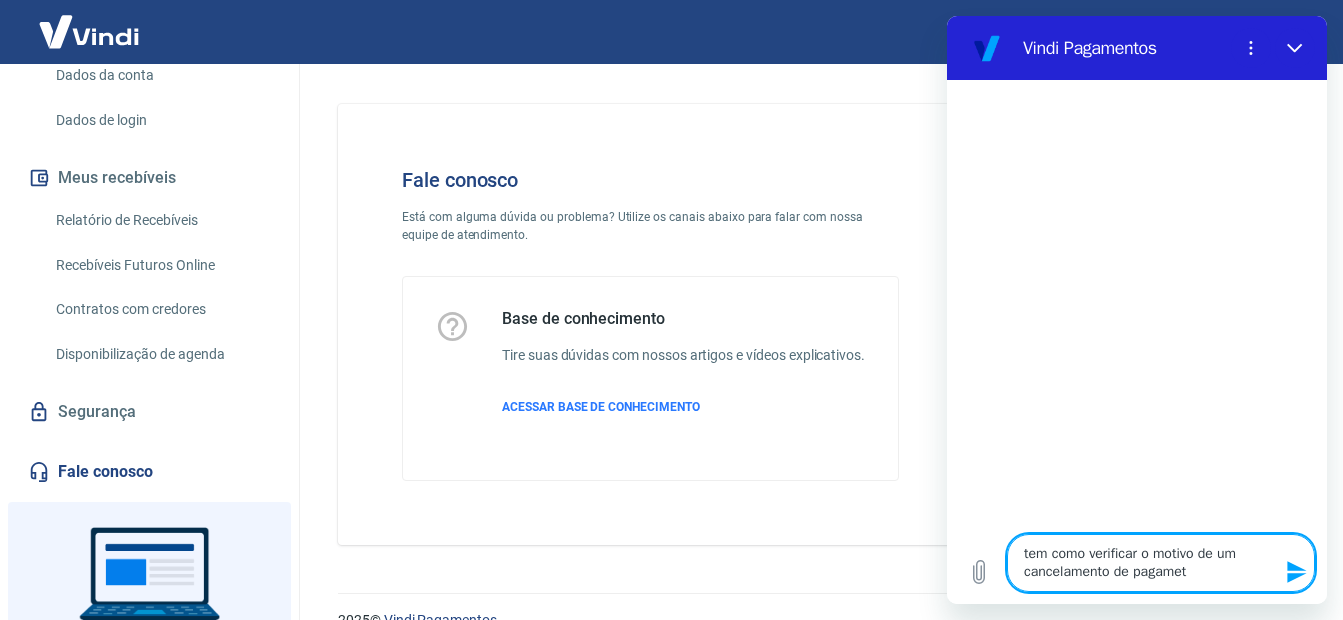 type on "tem como verificar o motivo de um cancelamento de pagame" 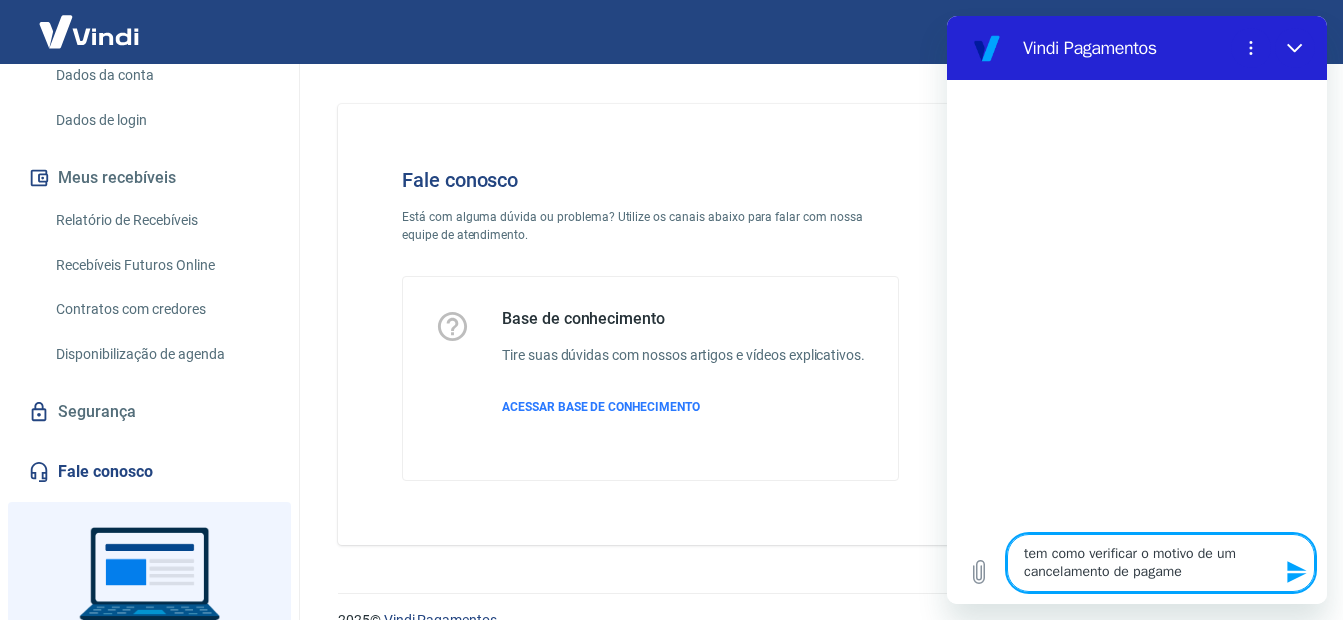 type on "tem como verificar o motivo de um cancelamento de pagamem" 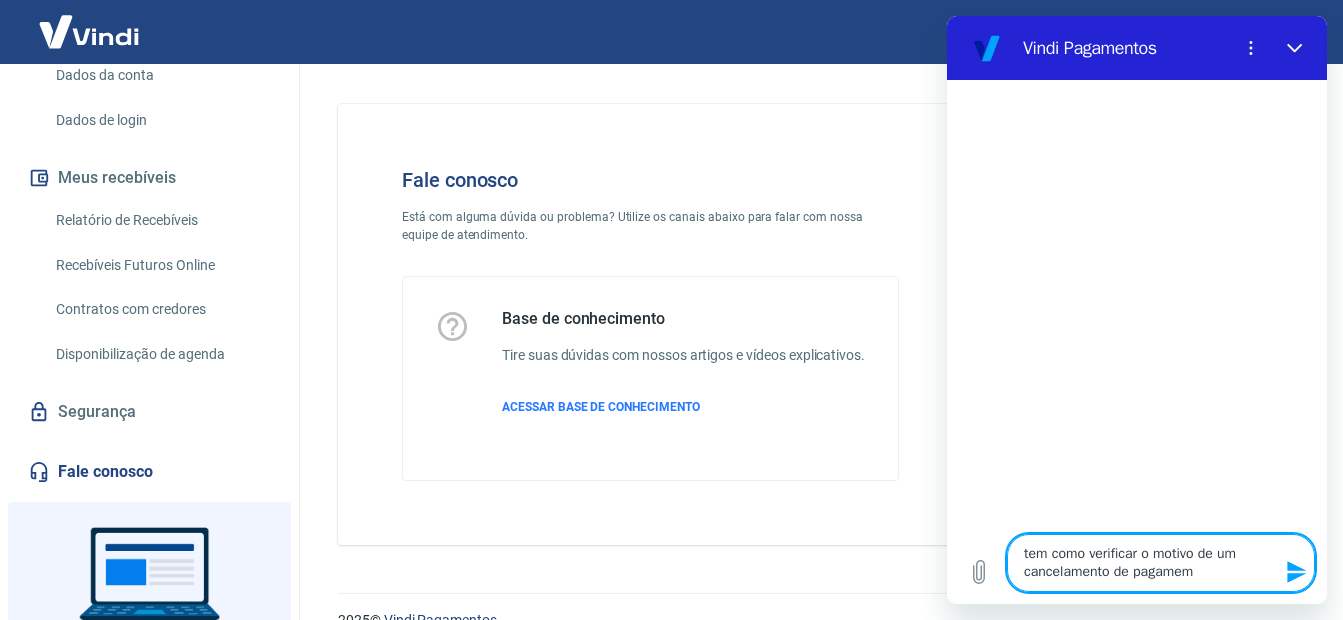 type on "tem como verificar o motivo de um cancelamento de pagame" 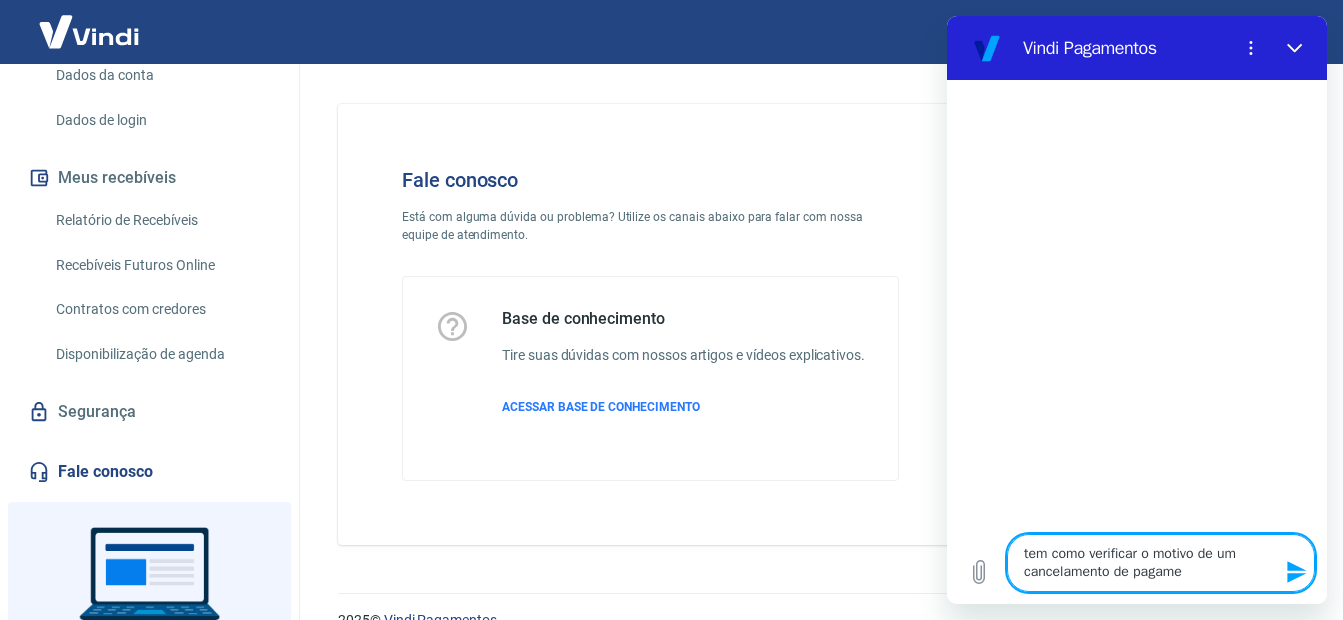 type on "tem como verificar o motivo de um cancelamento de pagamen" 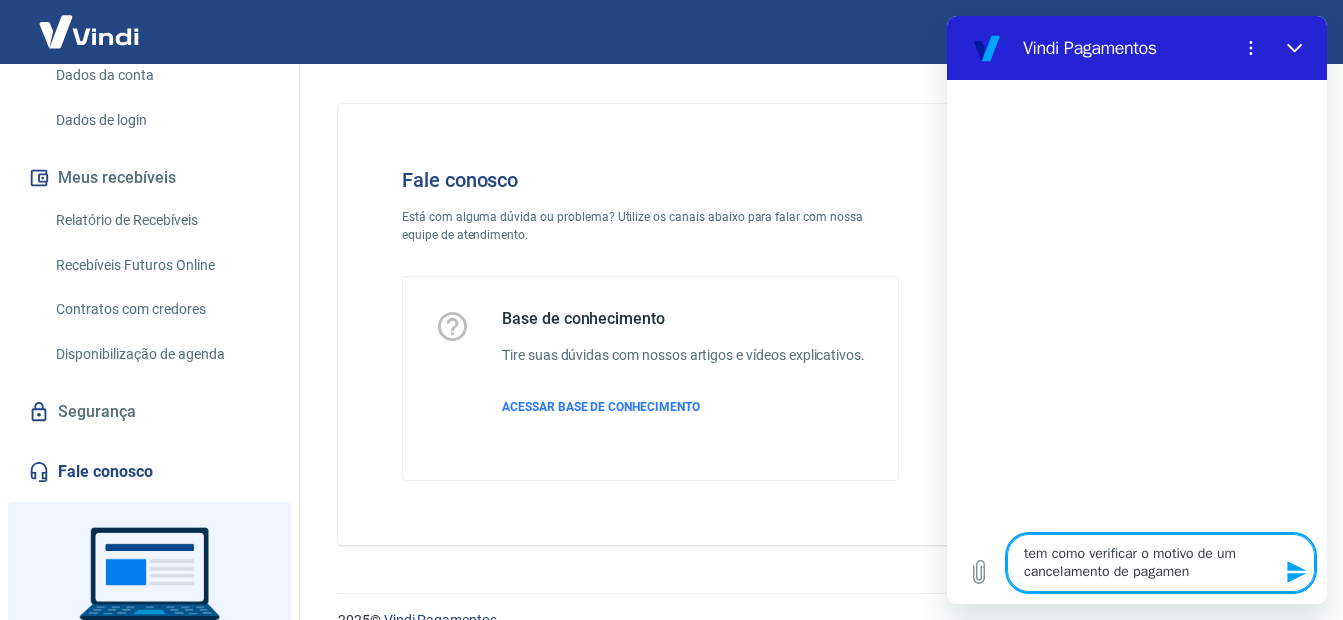 type on "x" 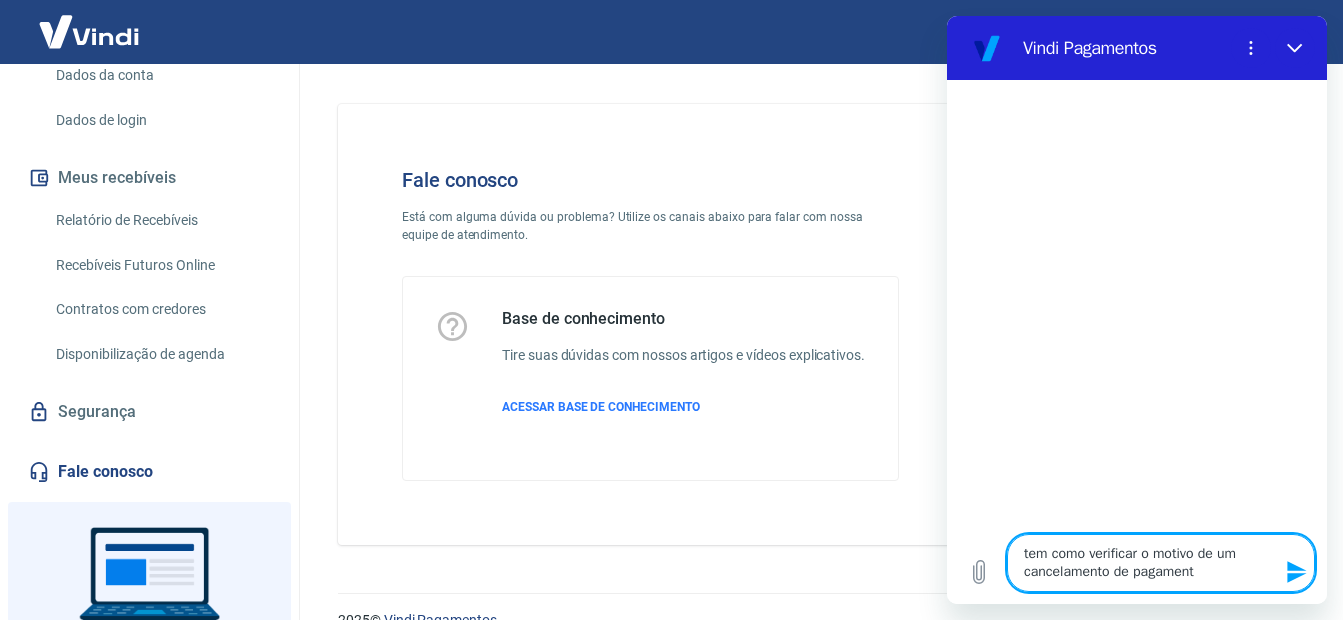 type on "tem como verificar o motivo de um cancelamento de pagamento" 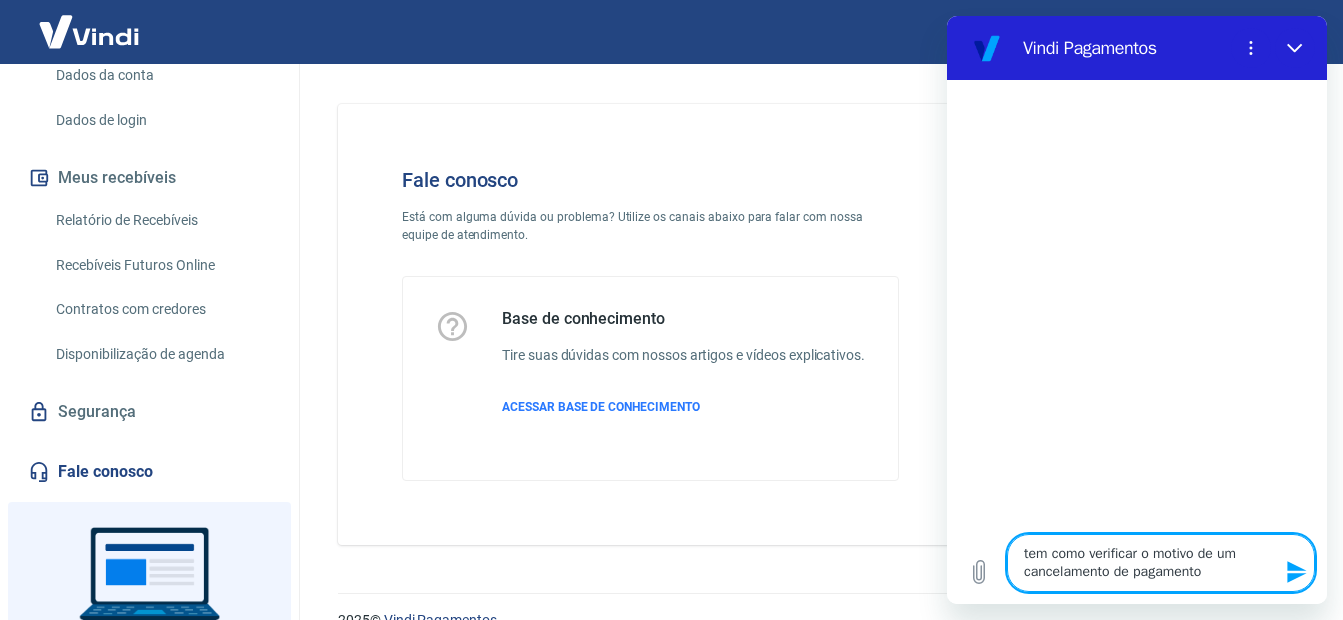 type on "tem como verificar o motivo de um cancelamento de pagamento?" 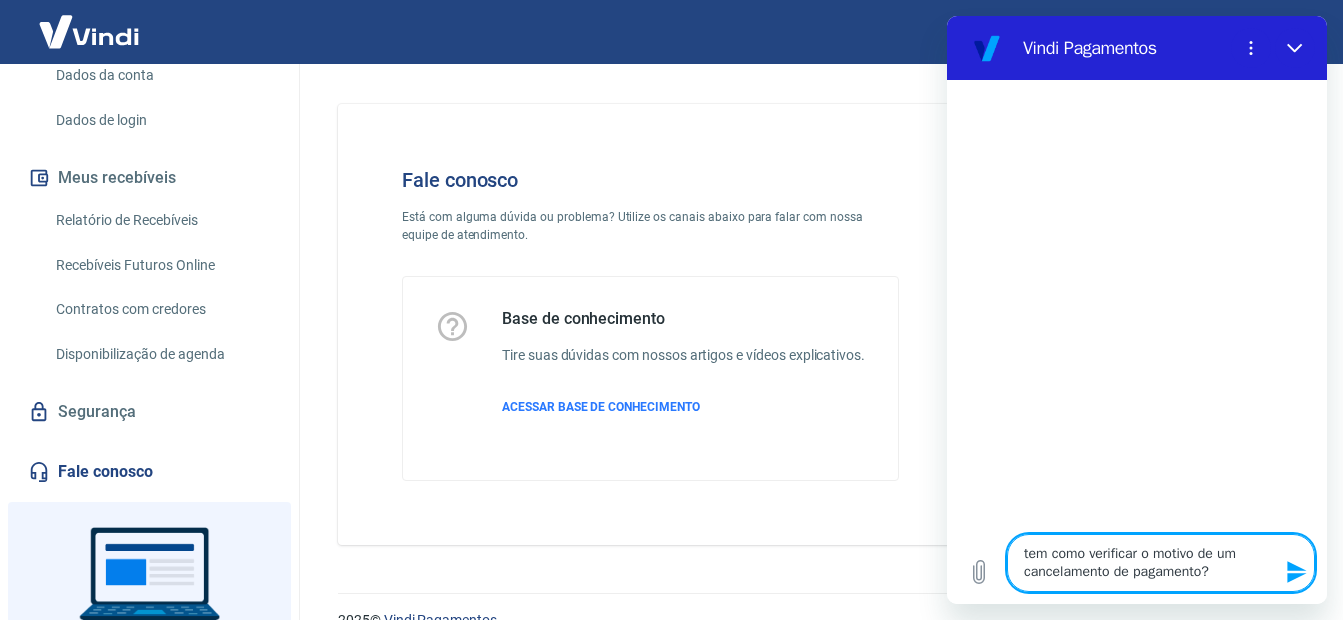 type 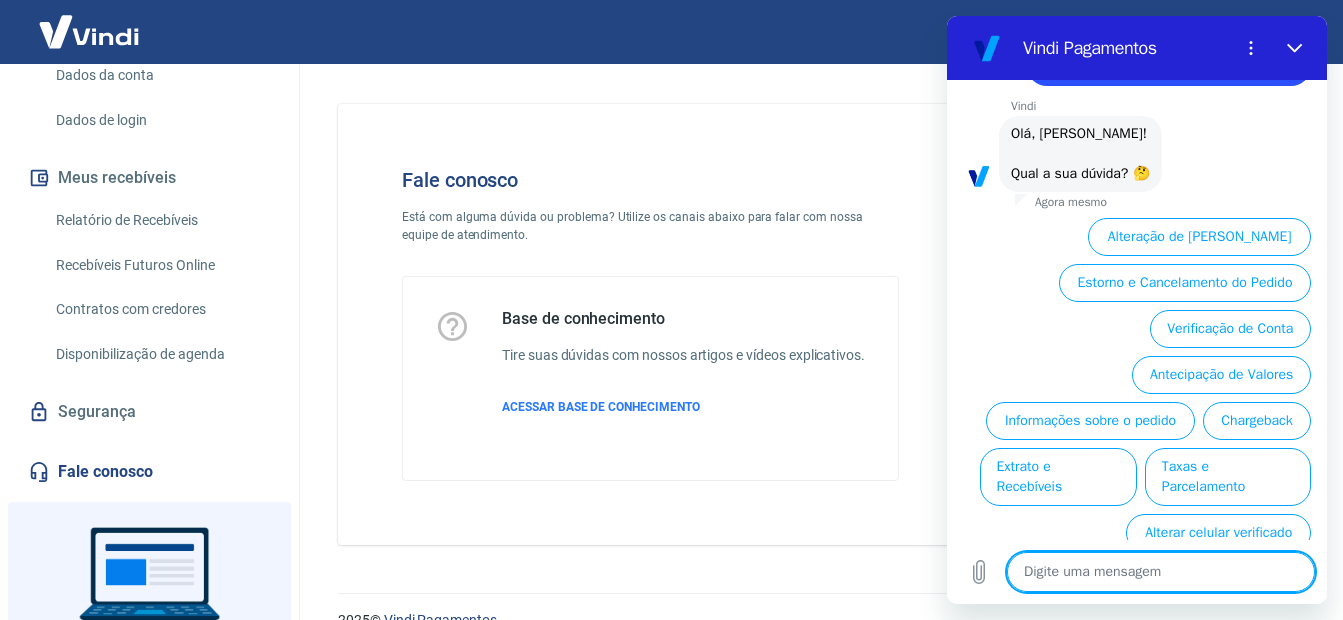 scroll, scrollTop: 133, scrollLeft: 0, axis: vertical 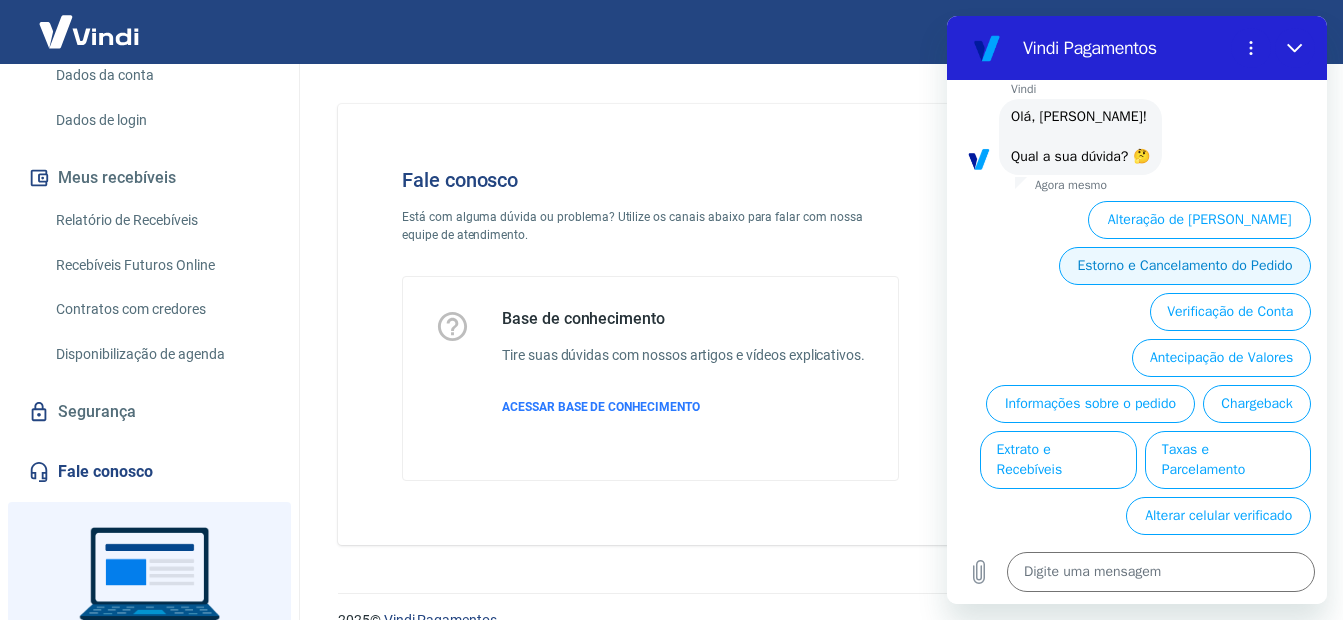 click on "Estorno e Cancelamento do Pedido" at bounding box center (1185, 266) 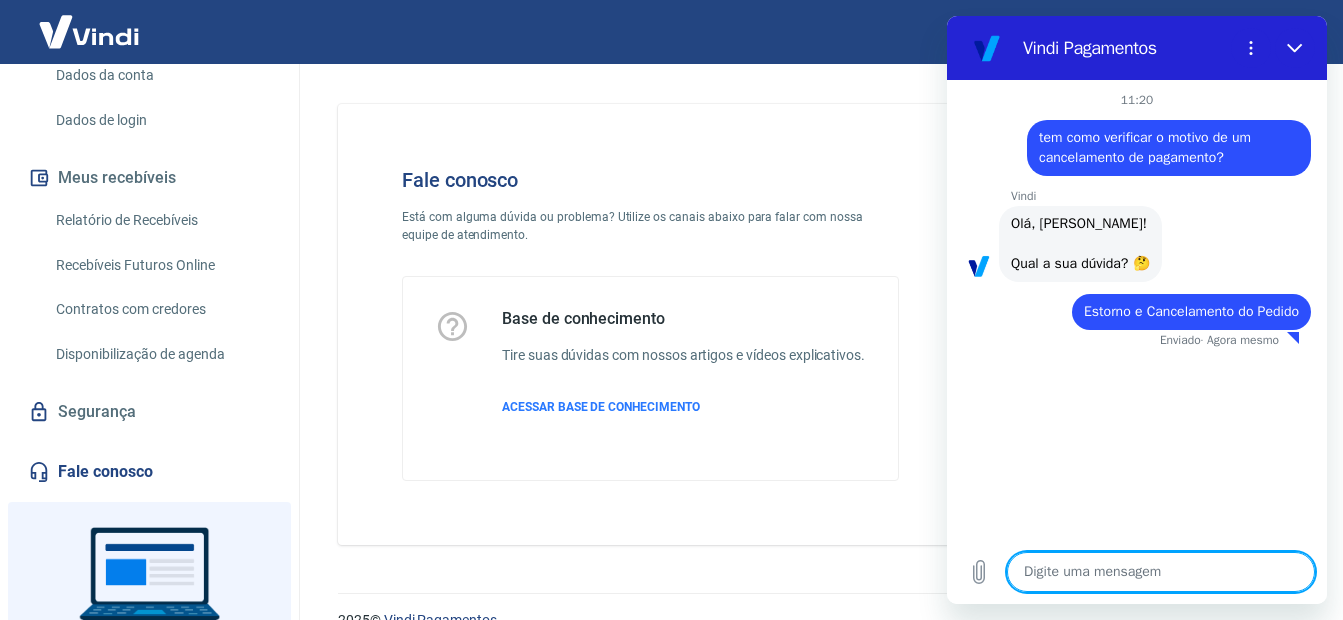 type on "x" 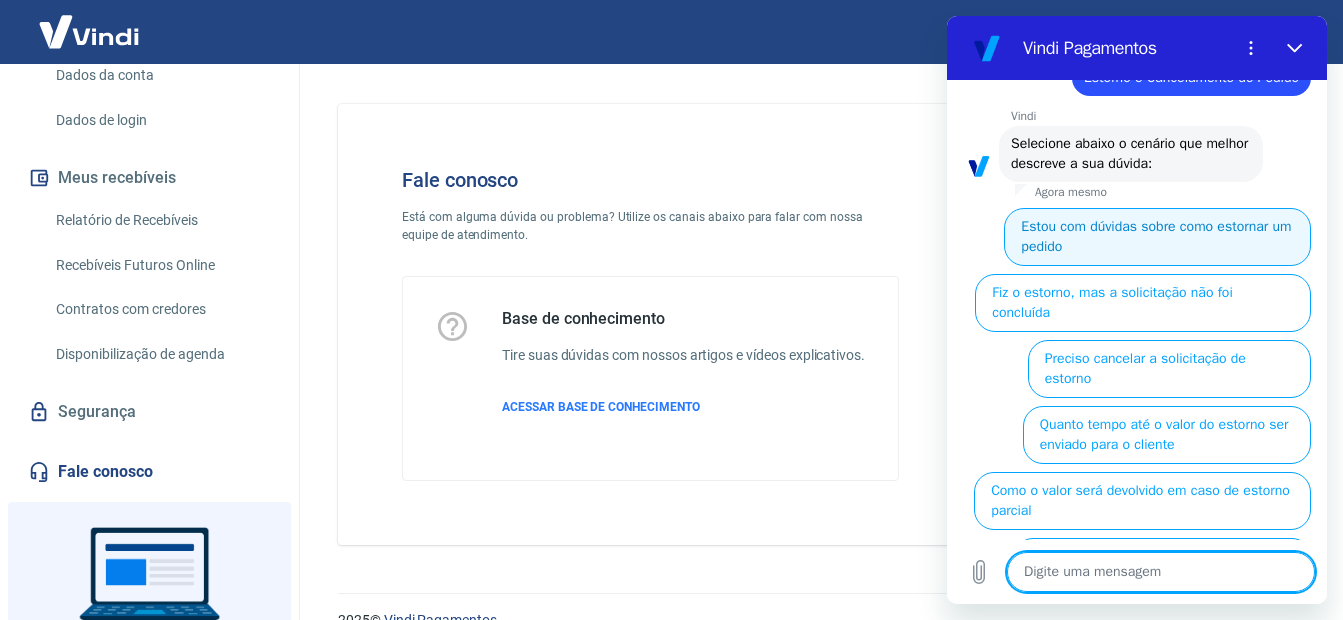 scroll, scrollTop: 235, scrollLeft: 0, axis: vertical 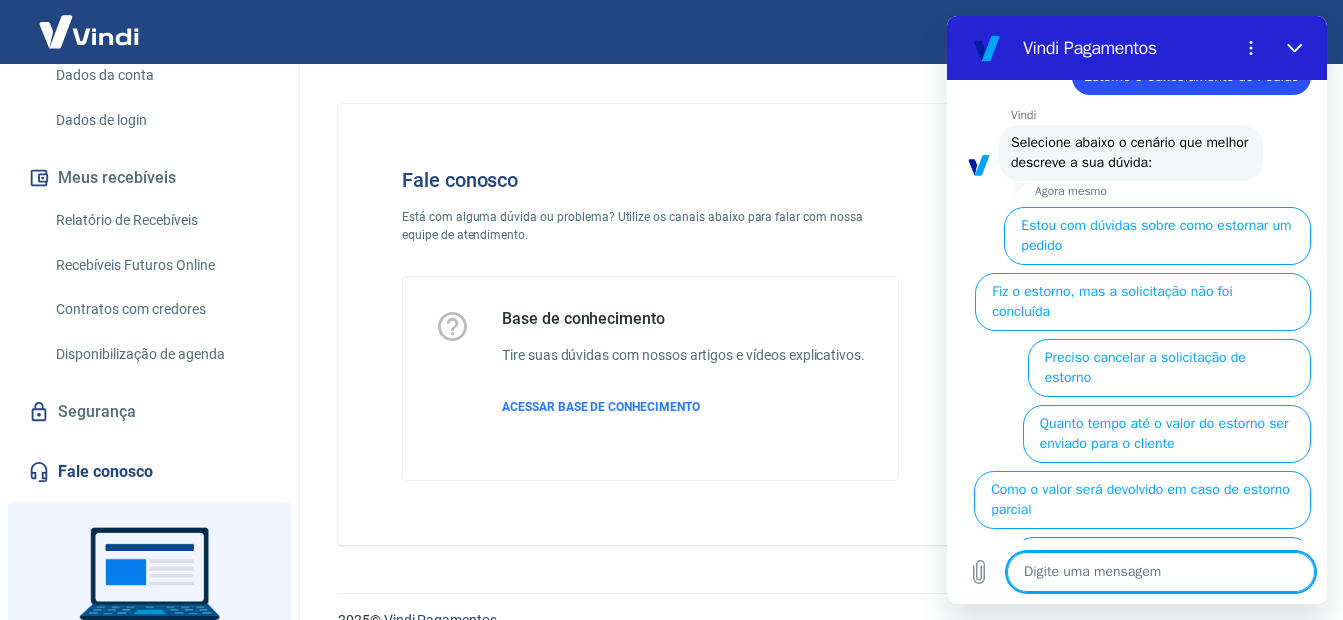 type on "f" 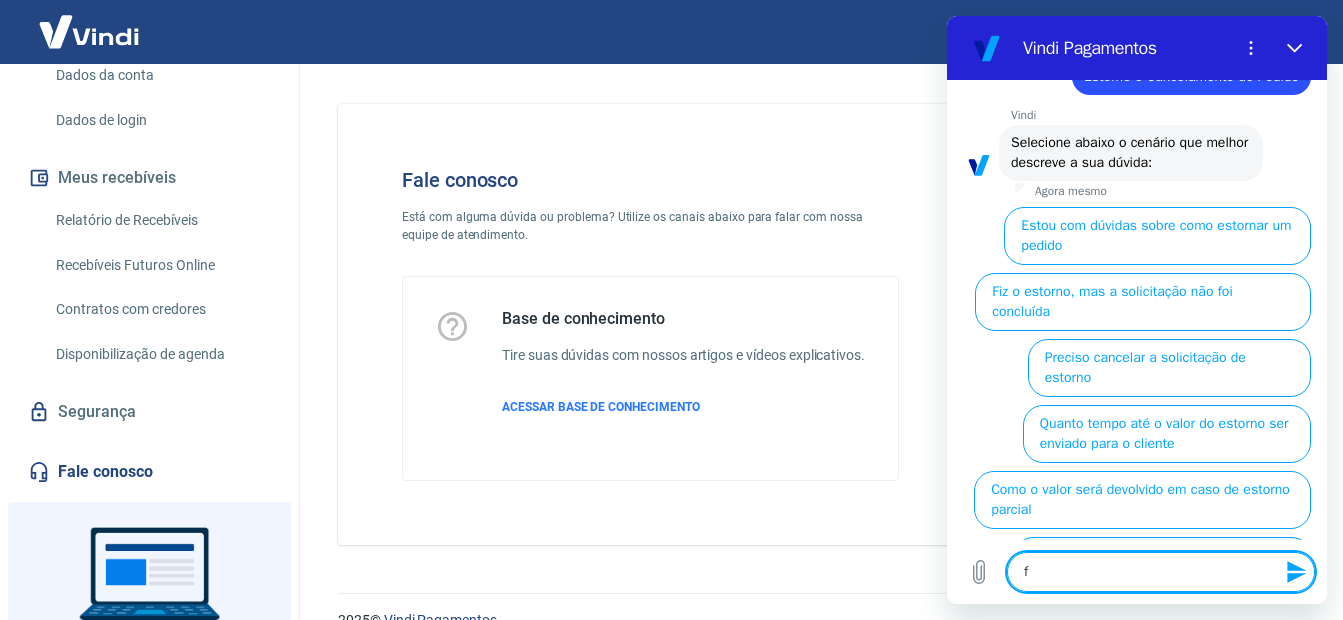 type on "fa" 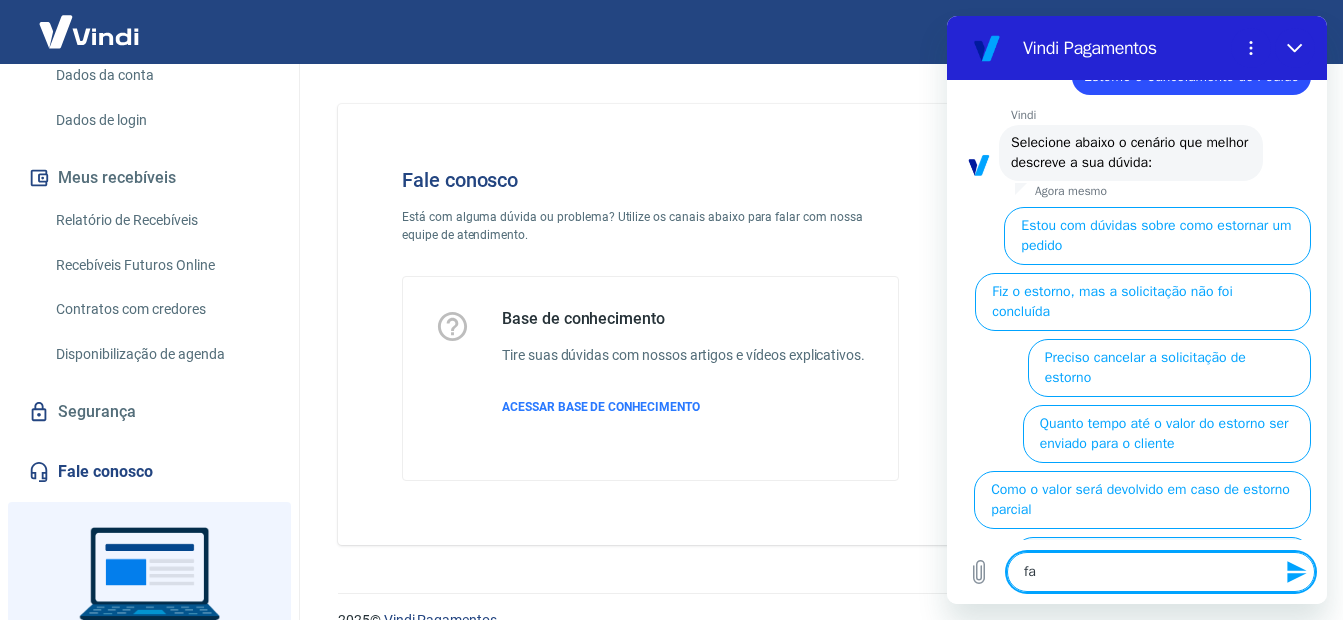 type on "fal" 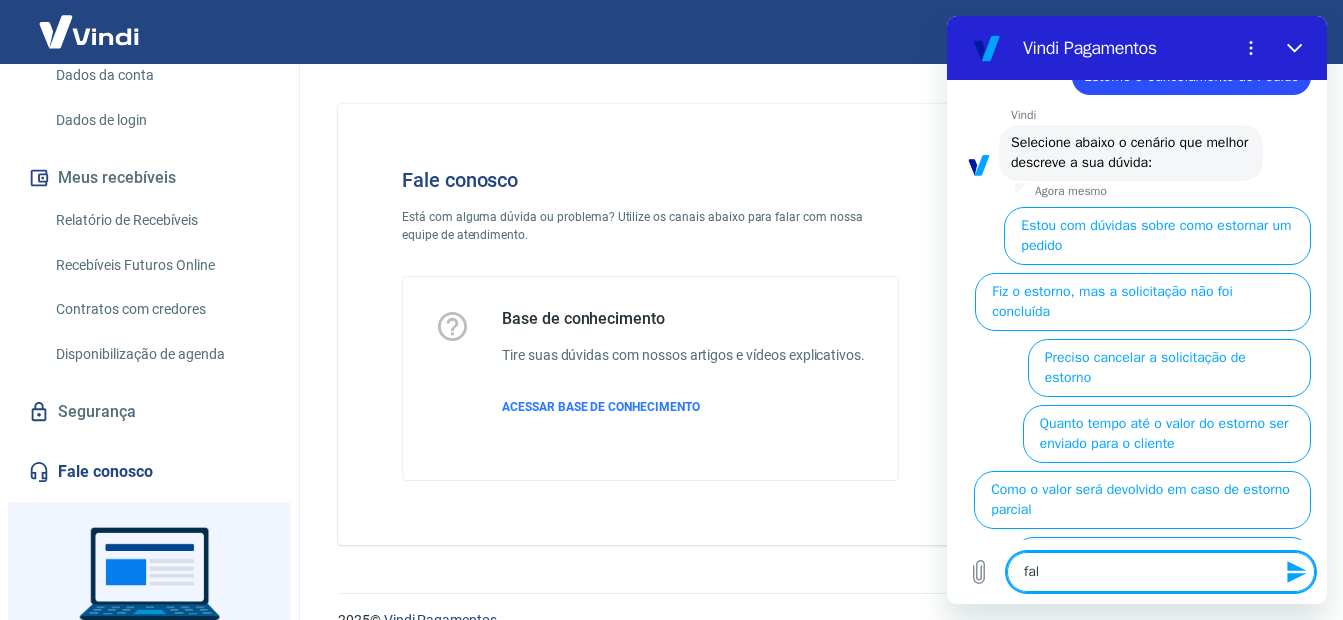 type on "fala" 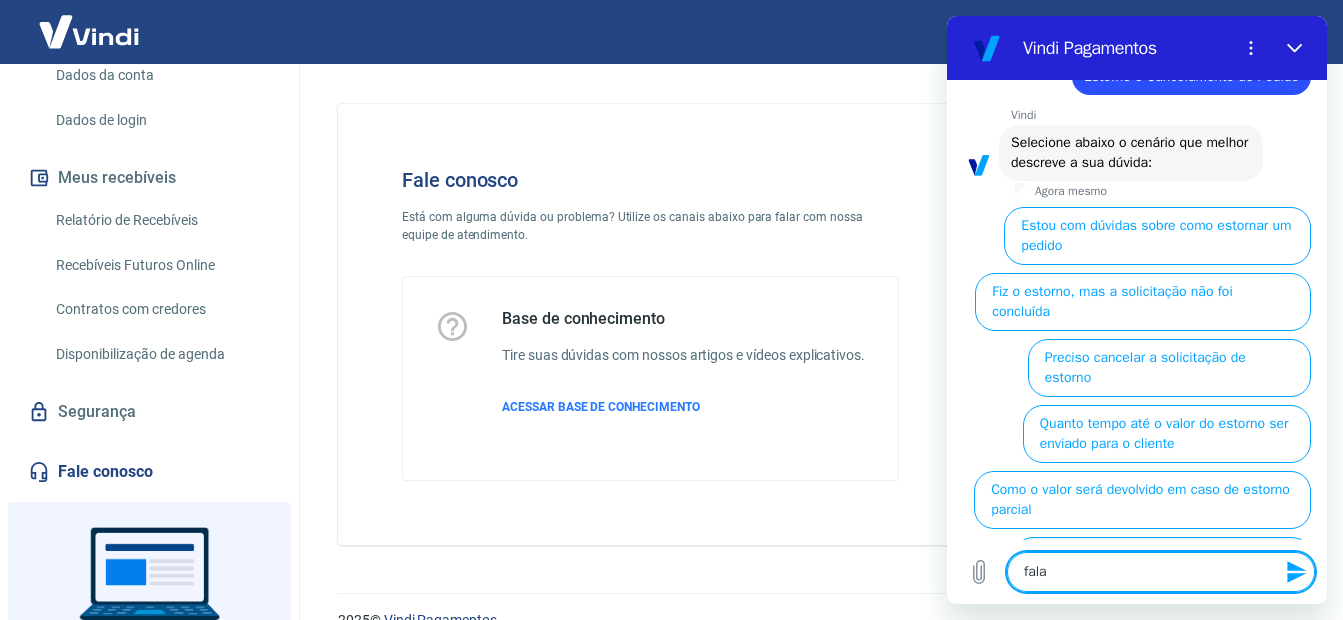 type on "x" 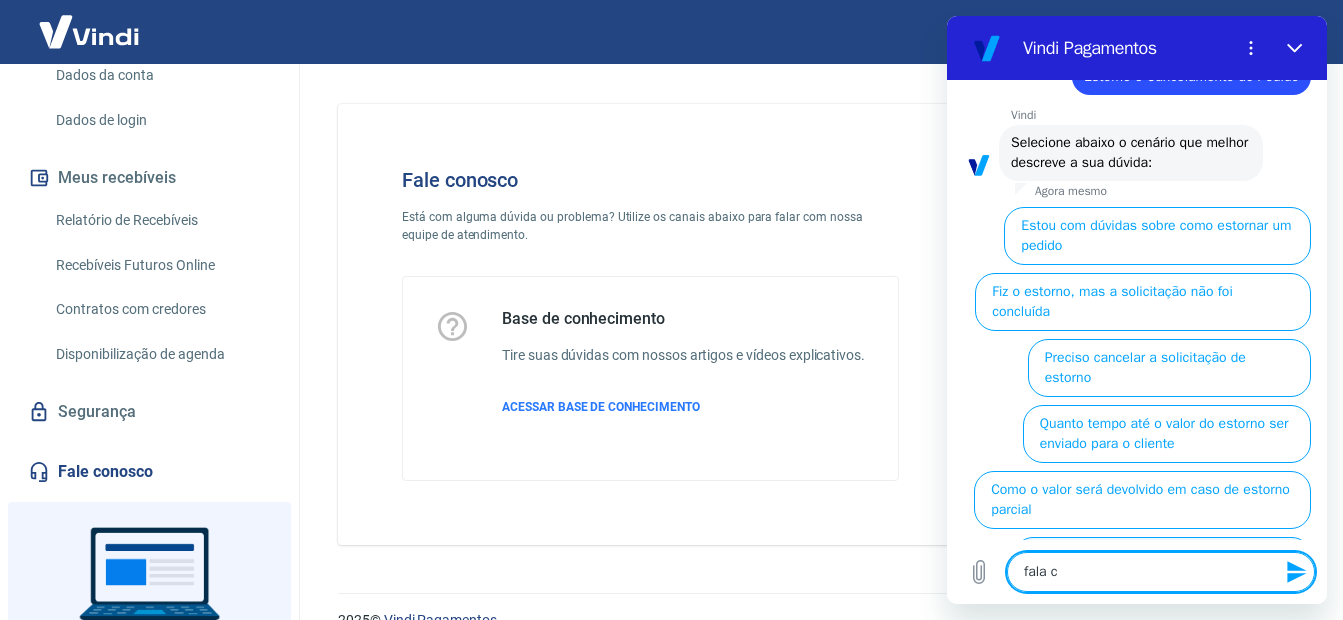 type on "fala co" 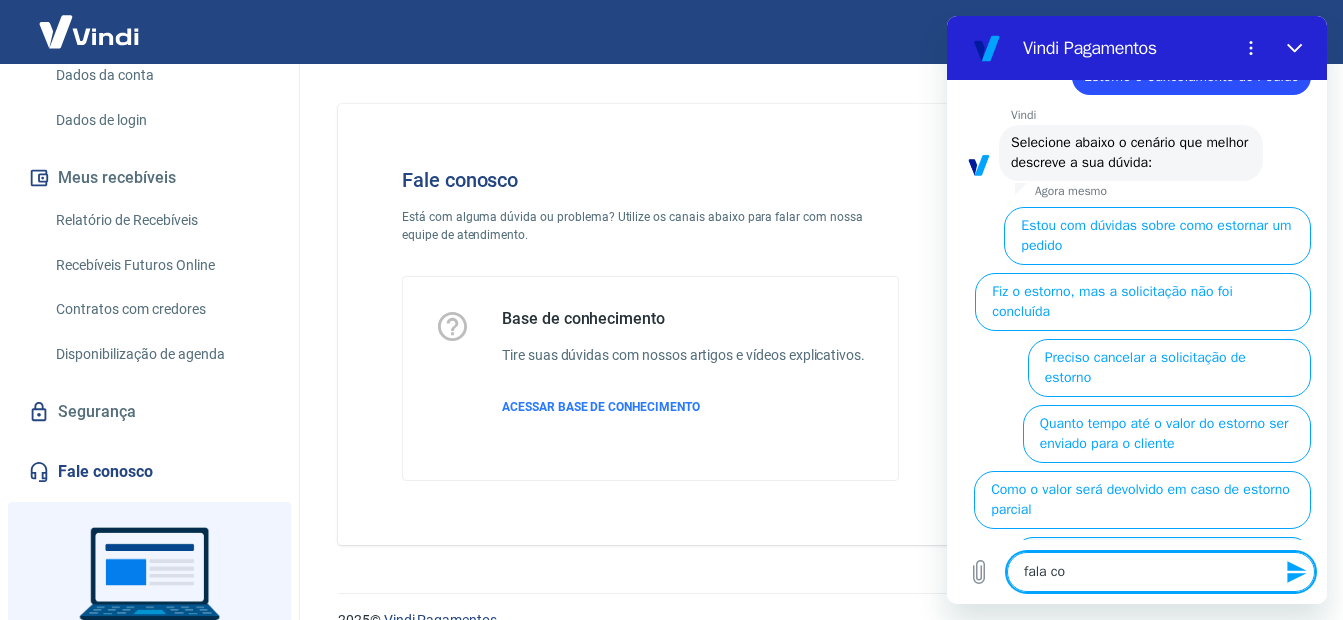 type on "fala com" 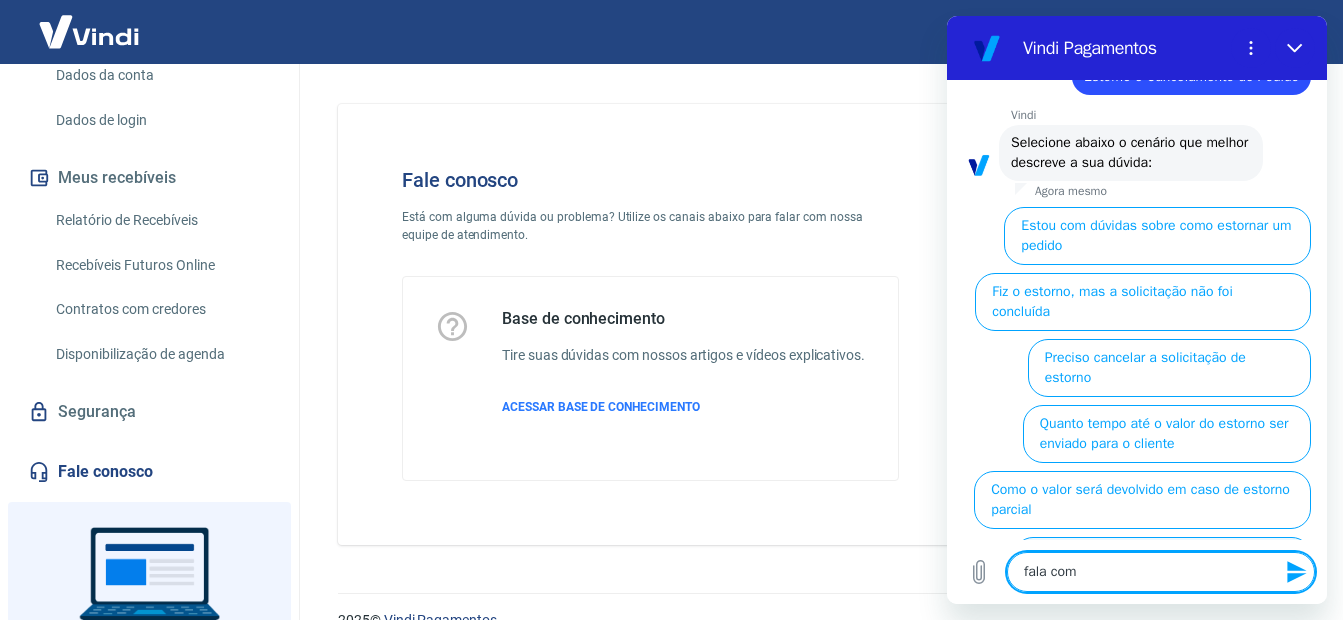 type on "fala com" 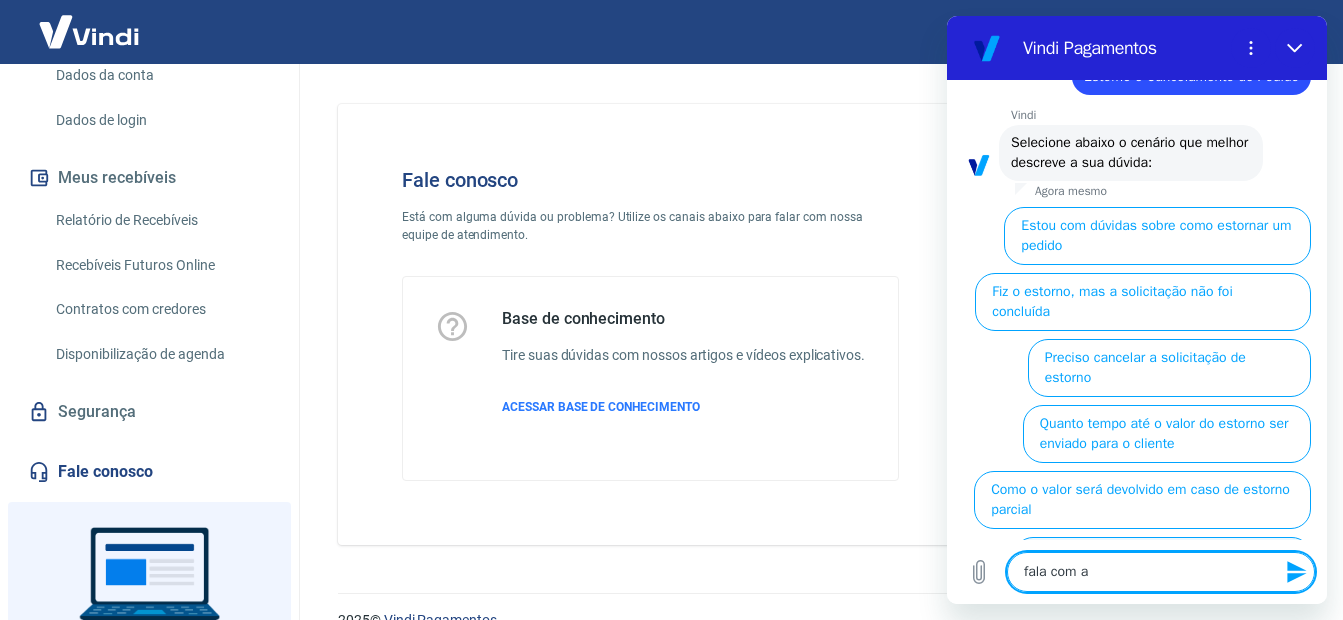 type on "fala com at" 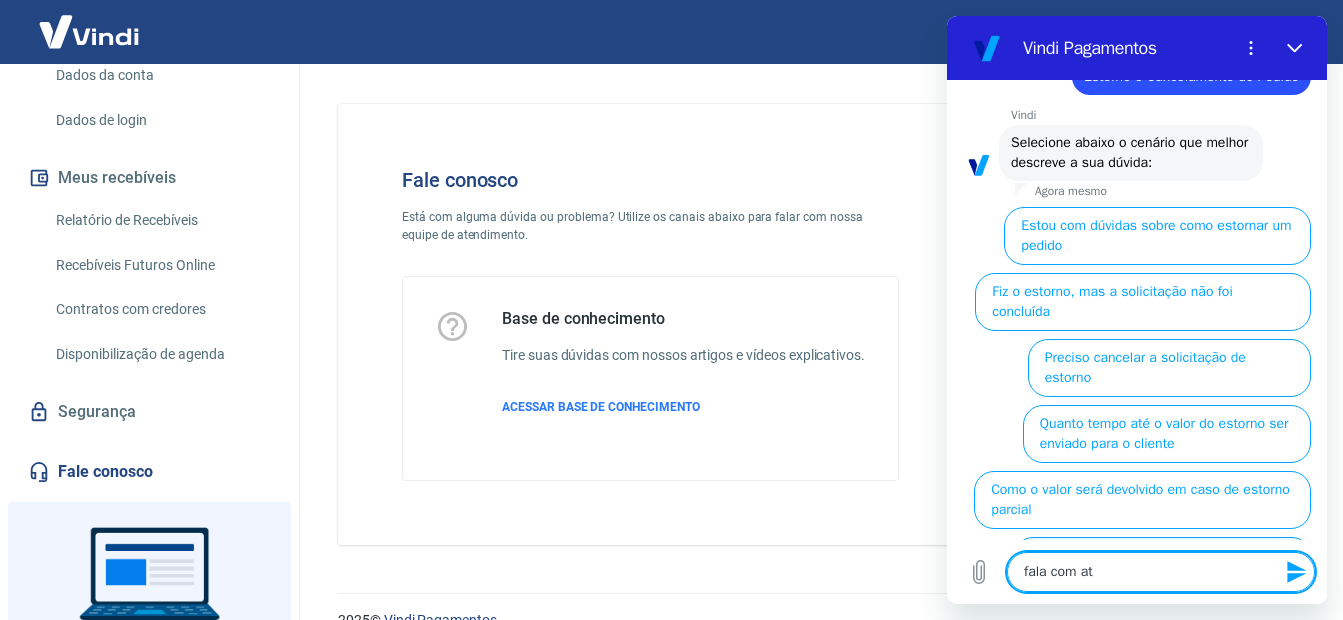 type on "fala com ate" 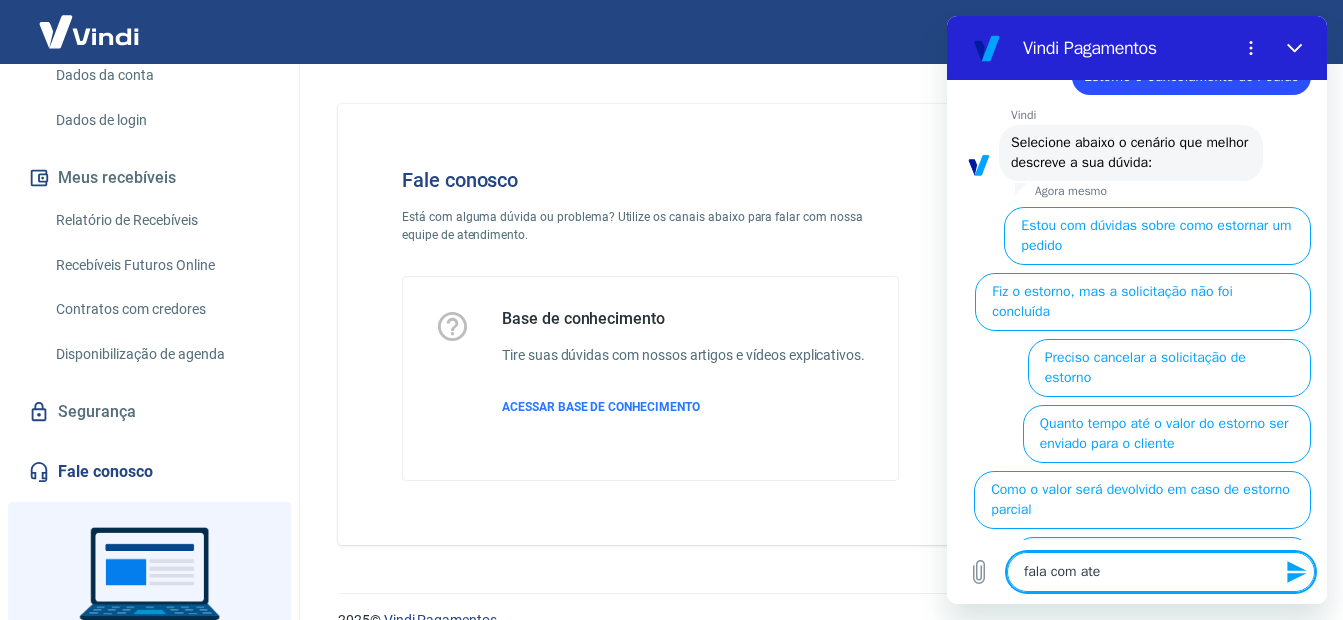 type on "x" 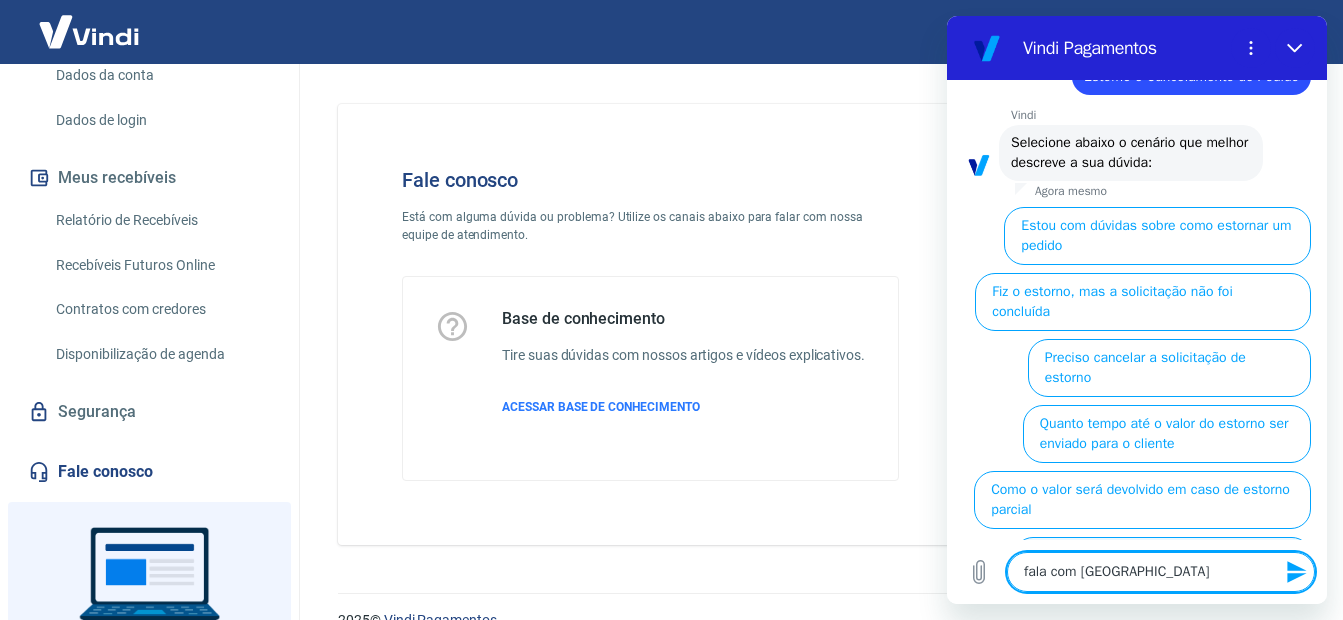 type on "fala com atend" 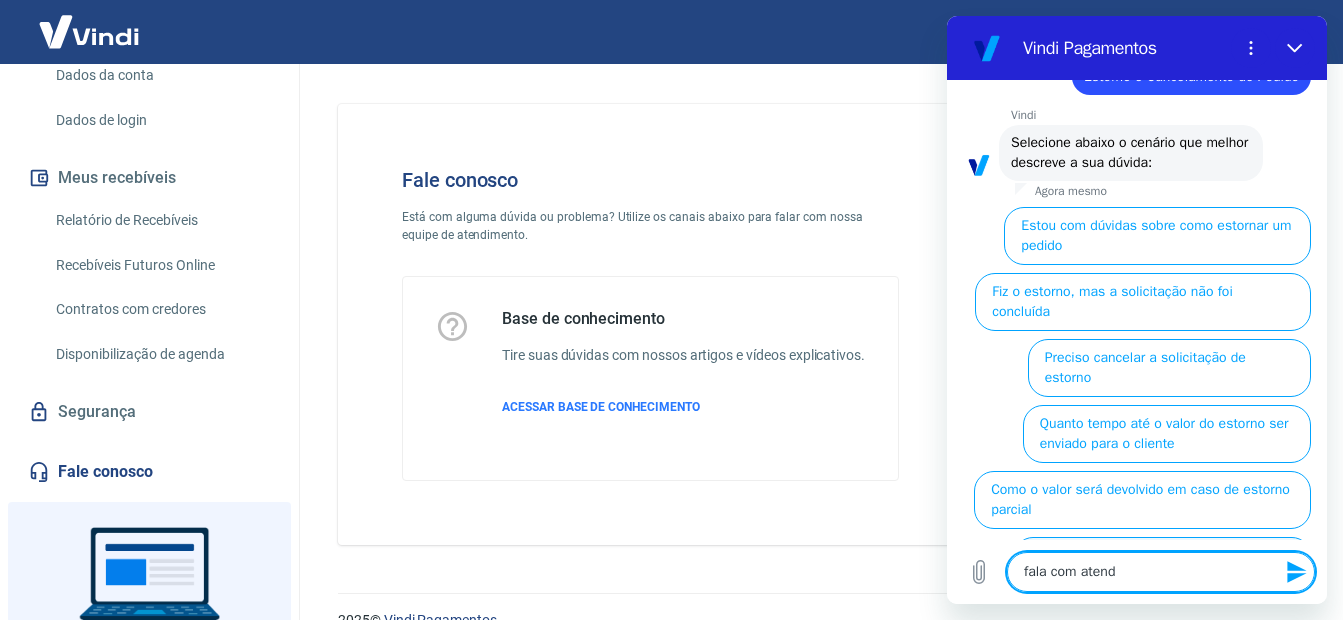 type on "fala com atende" 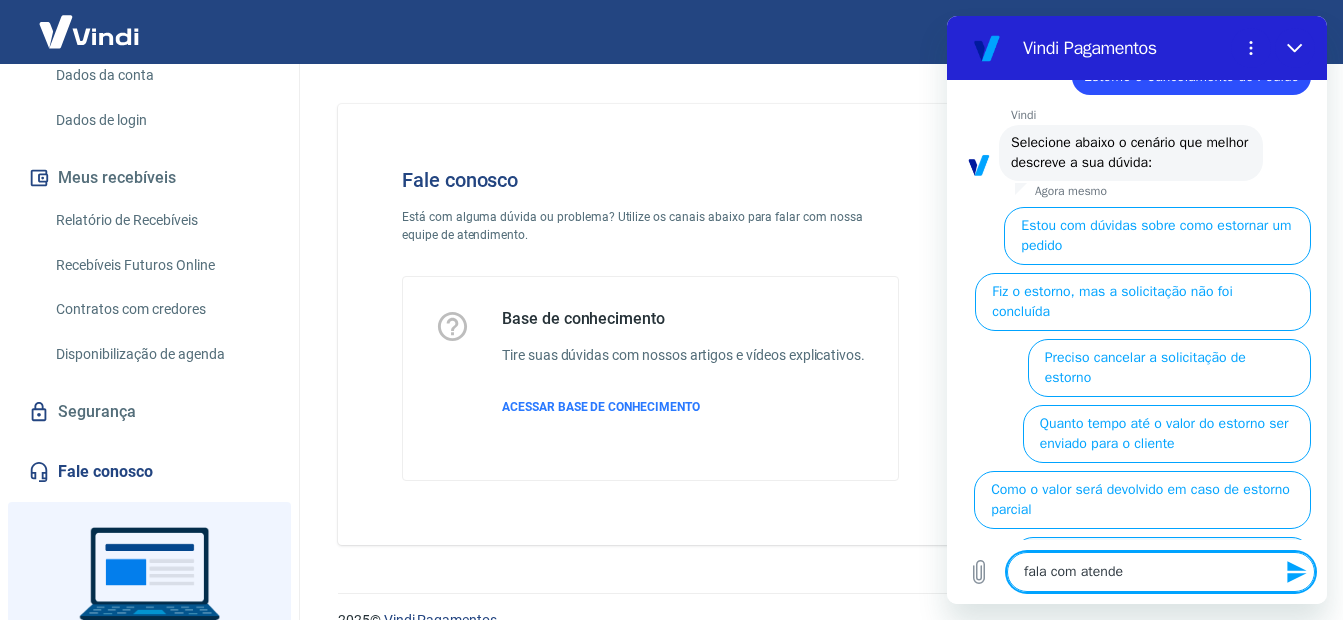type on "fala com atenden" 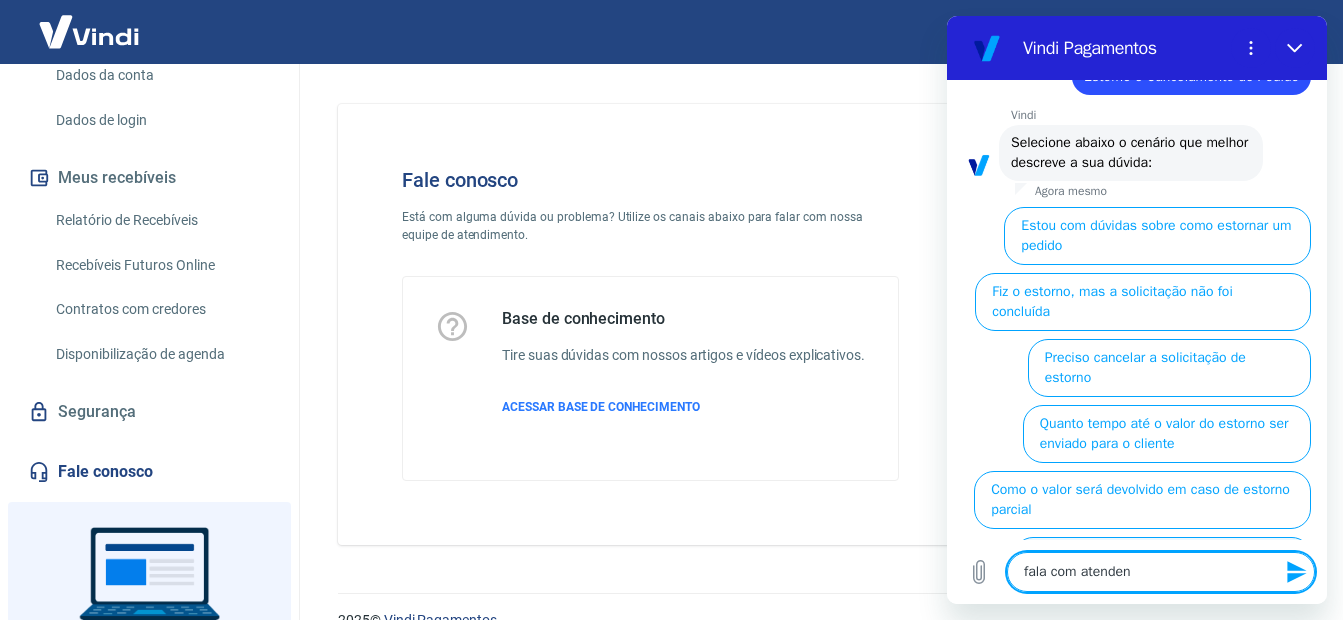 type on "fala com atendent" 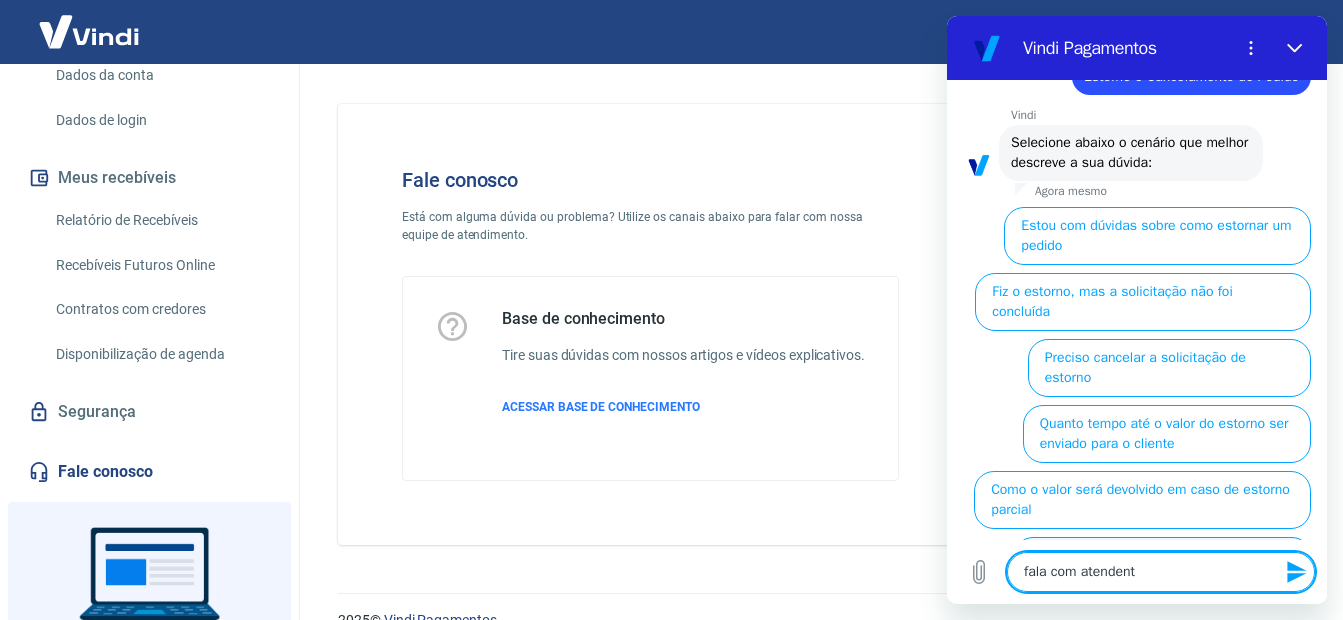 type on "fala com atendente" 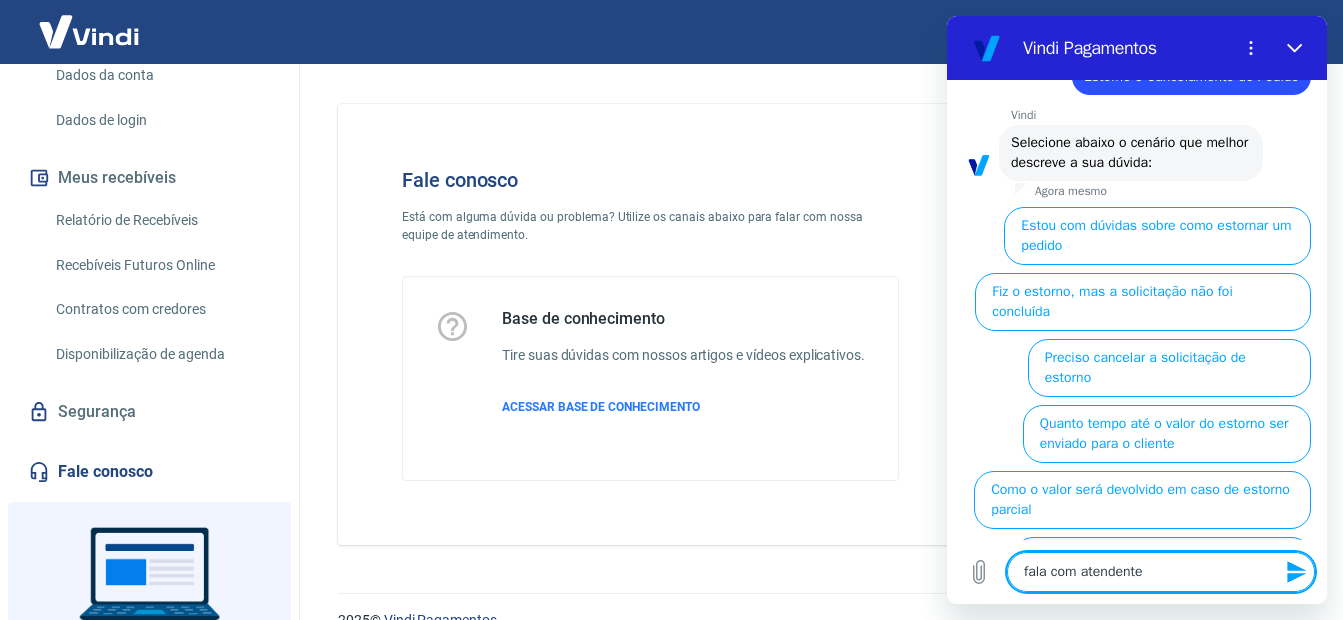 type 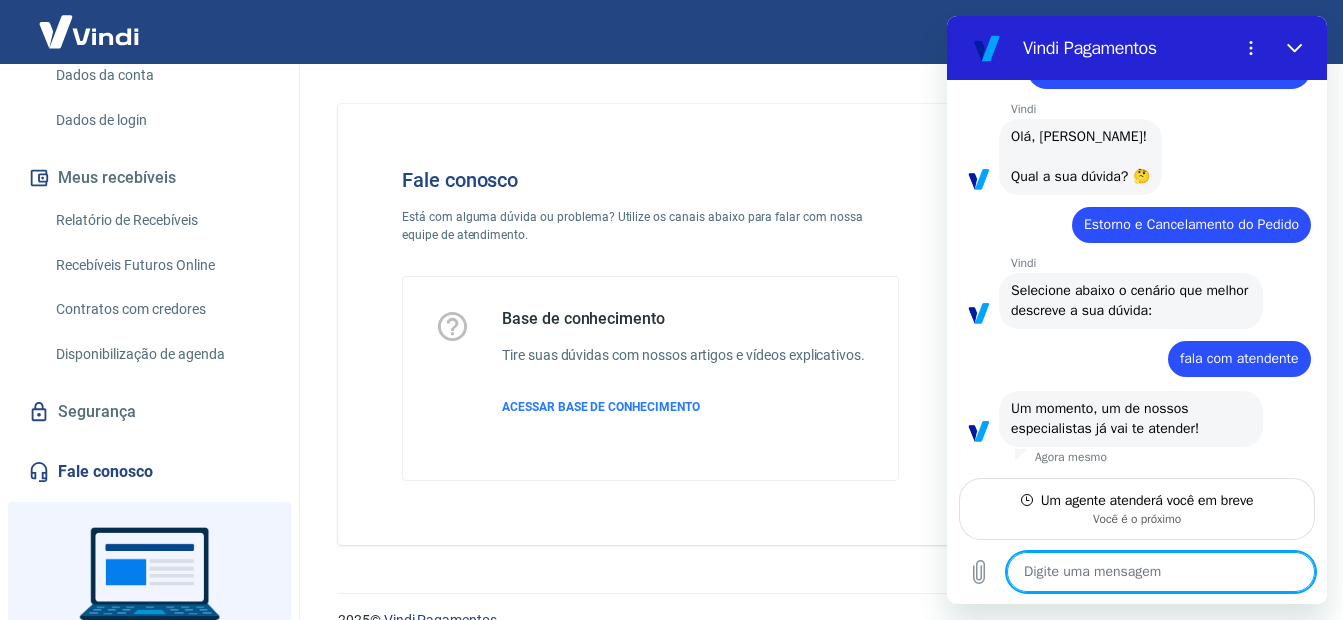 scroll, scrollTop: 87, scrollLeft: 0, axis: vertical 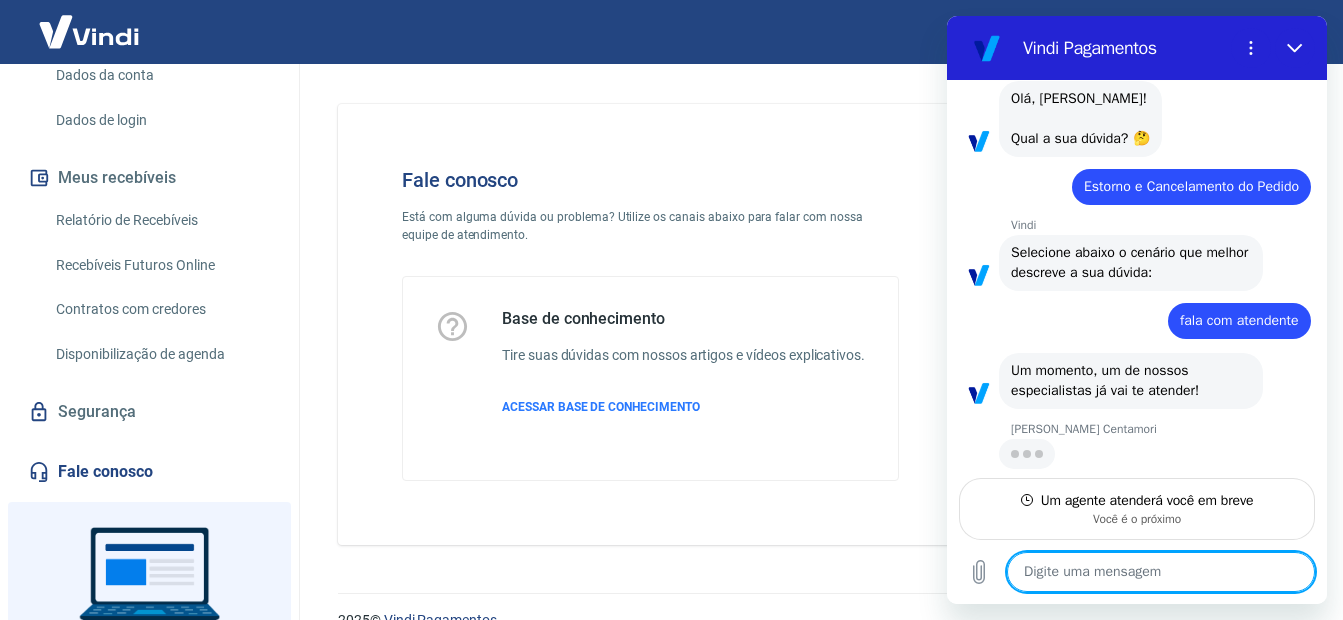 type on "x" 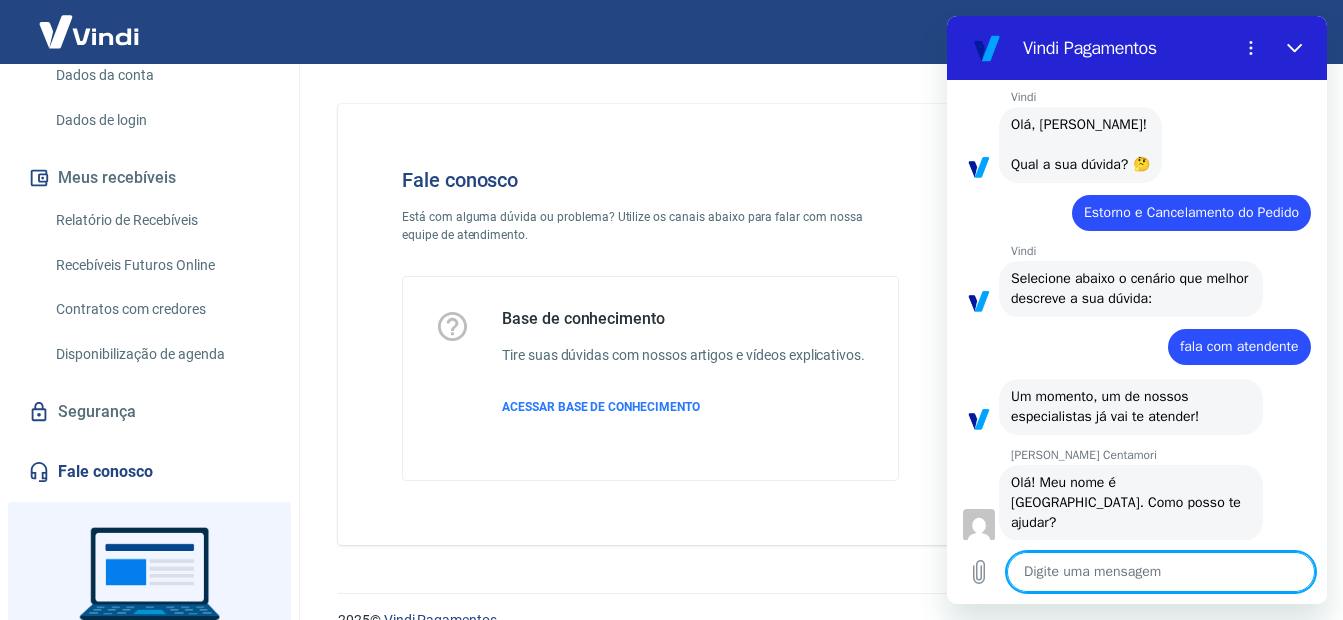scroll, scrollTop: 103, scrollLeft: 0, axis: vertical 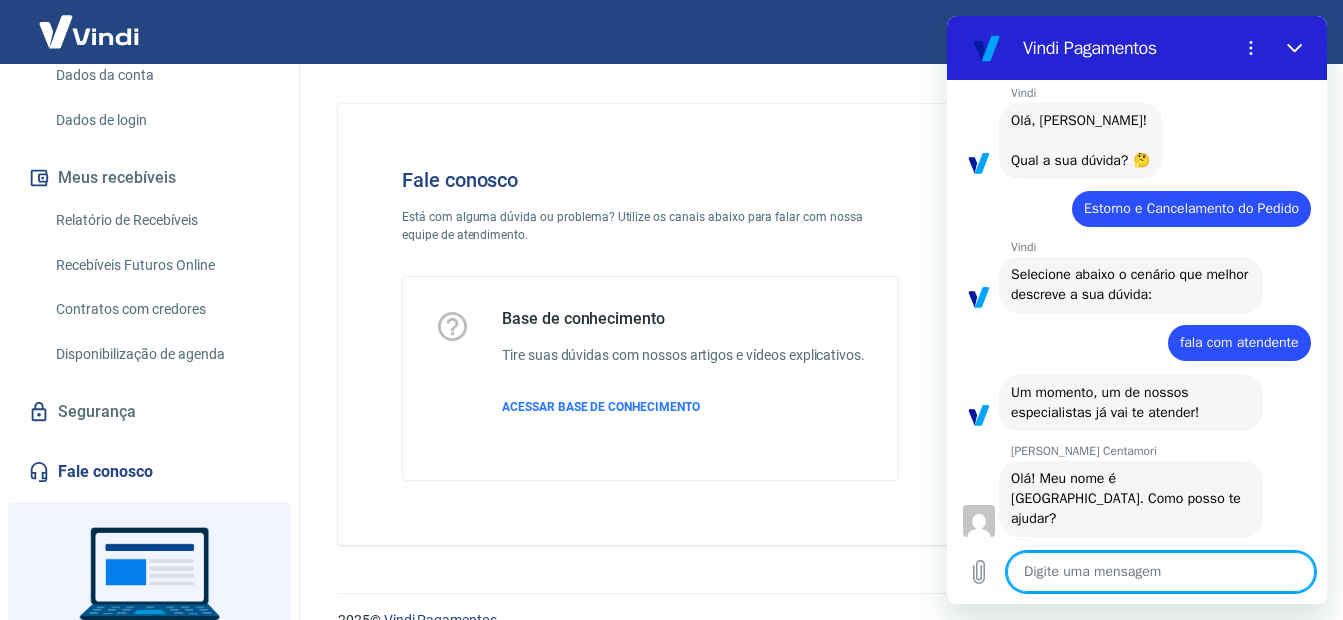 type on "b" 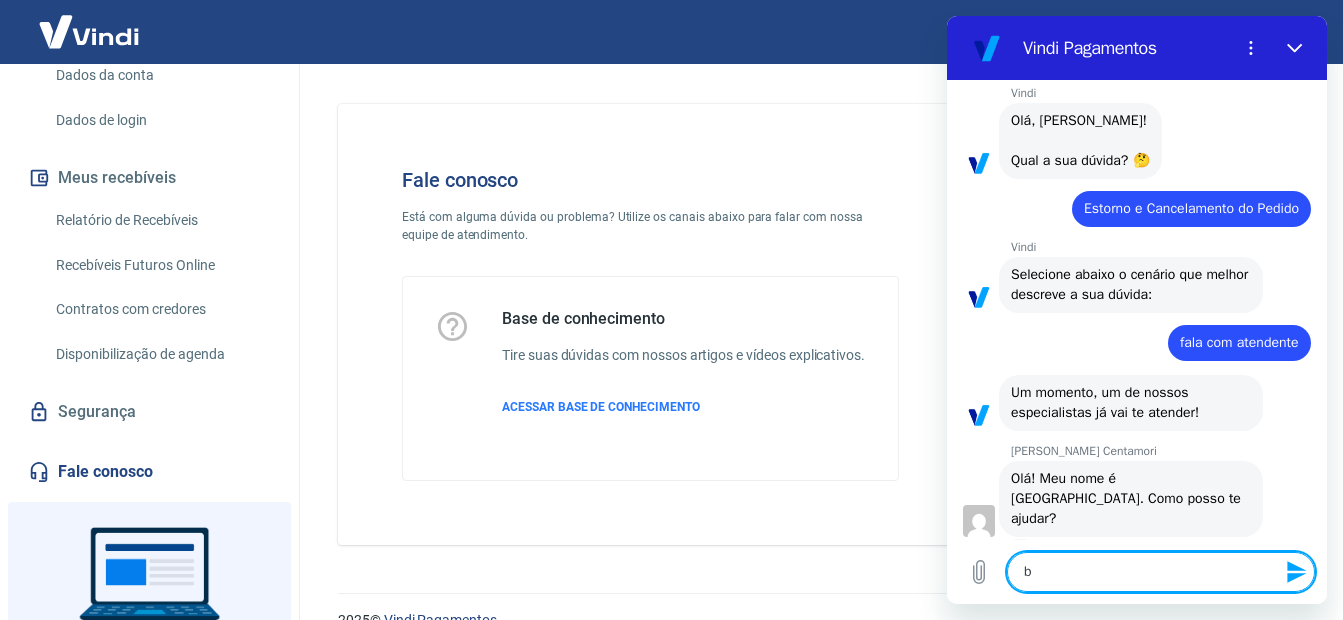 type on "bo" 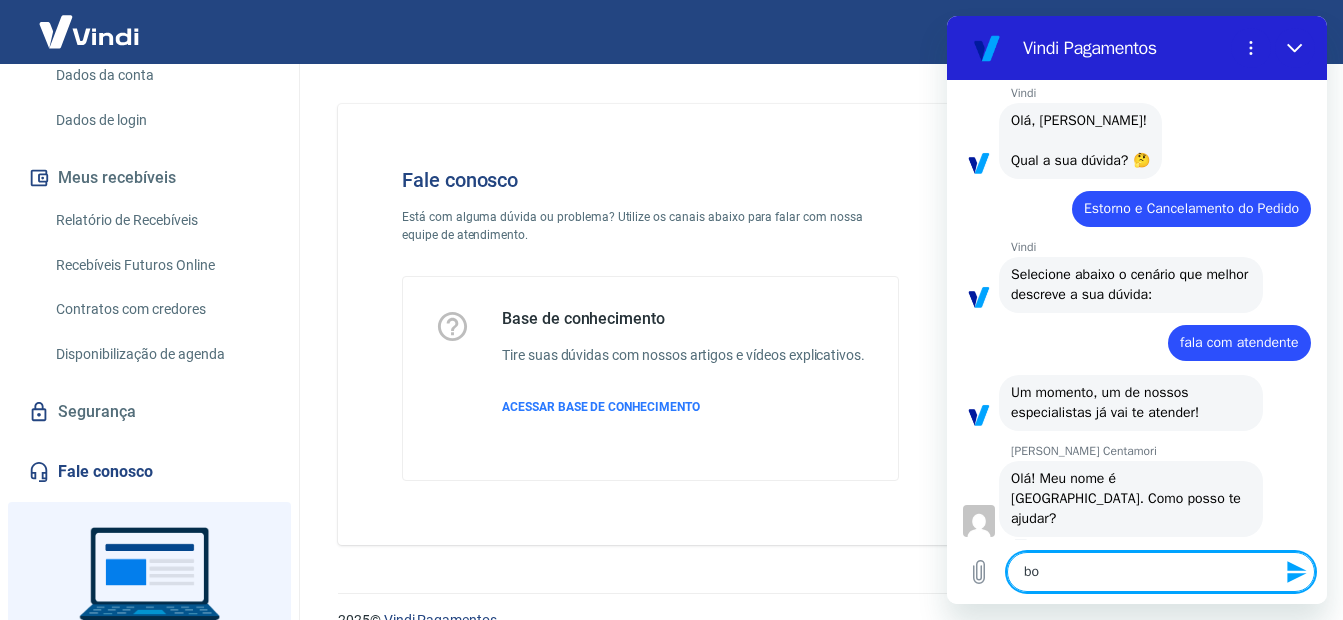 type on "x" 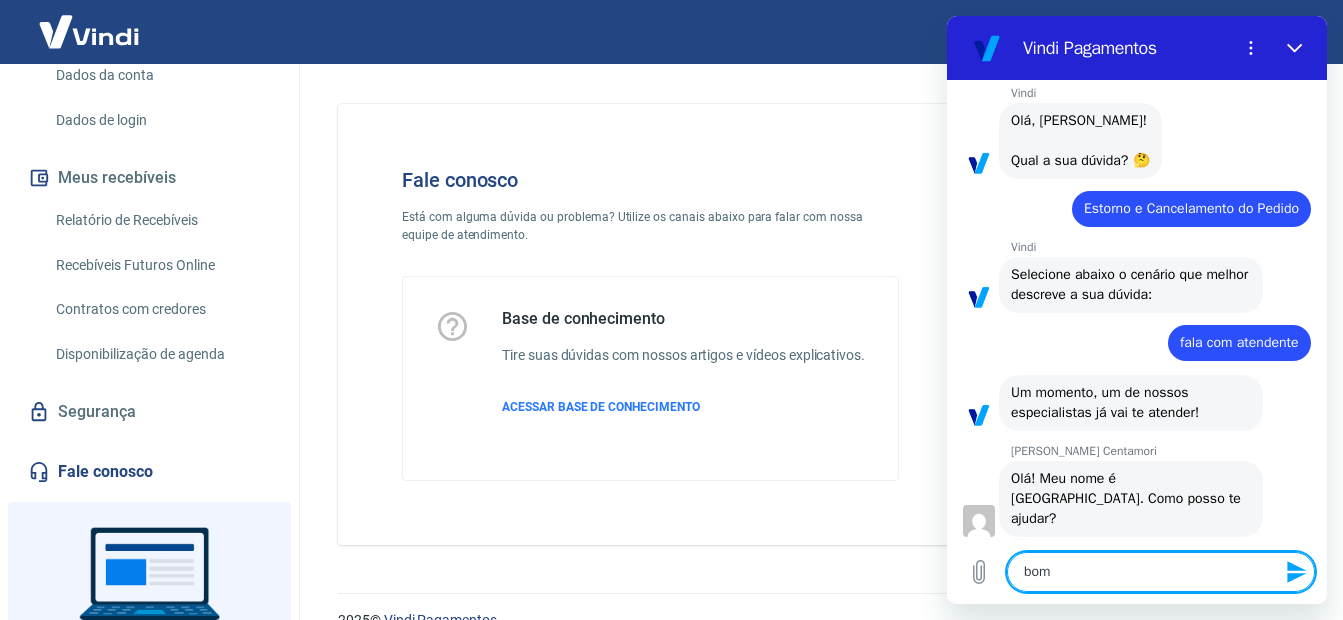 type on "bom" 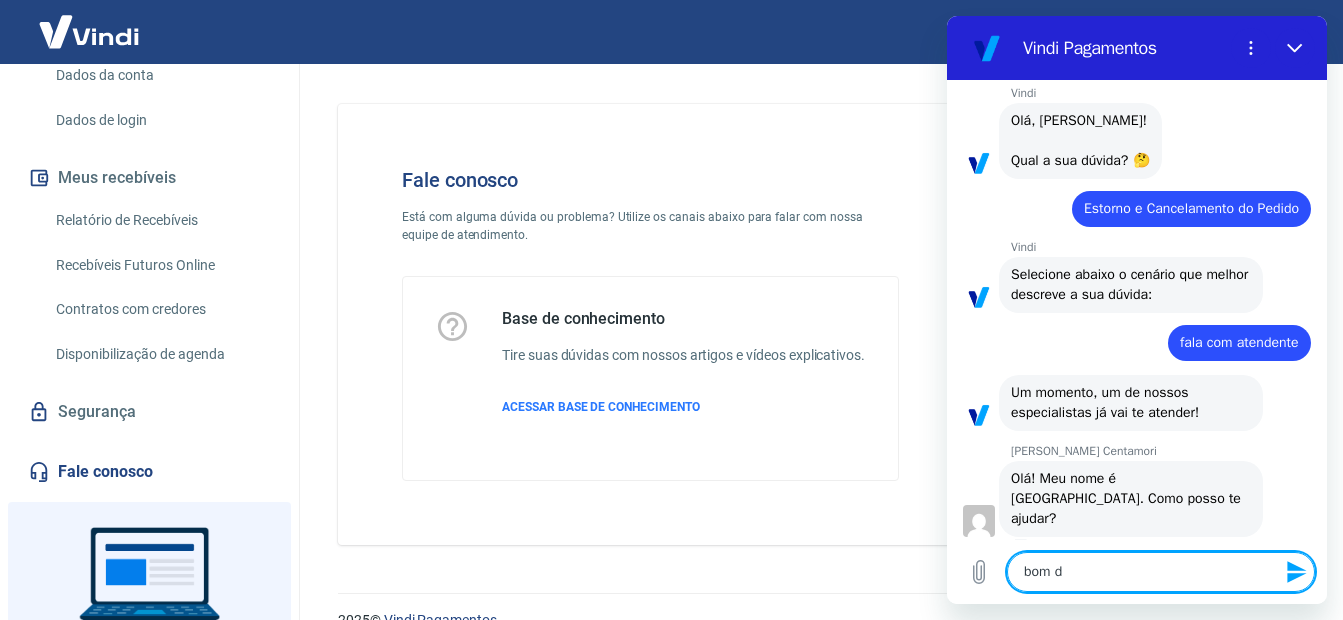 type on "bom di" 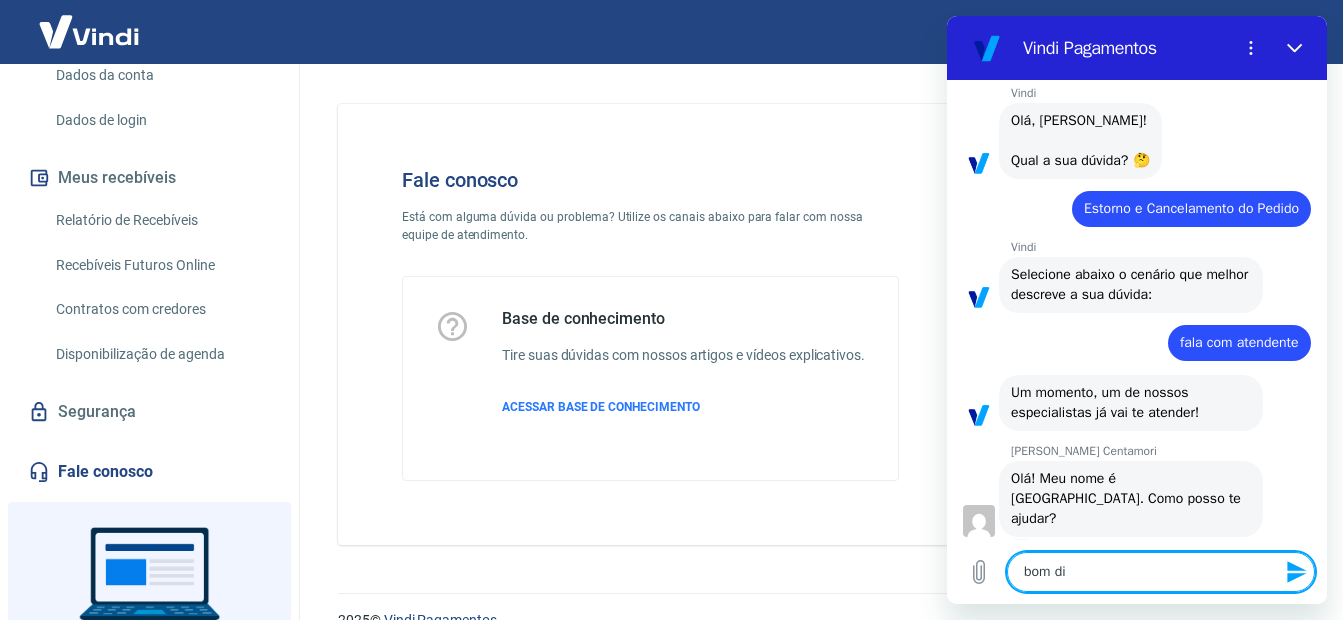 type on "bom dia" 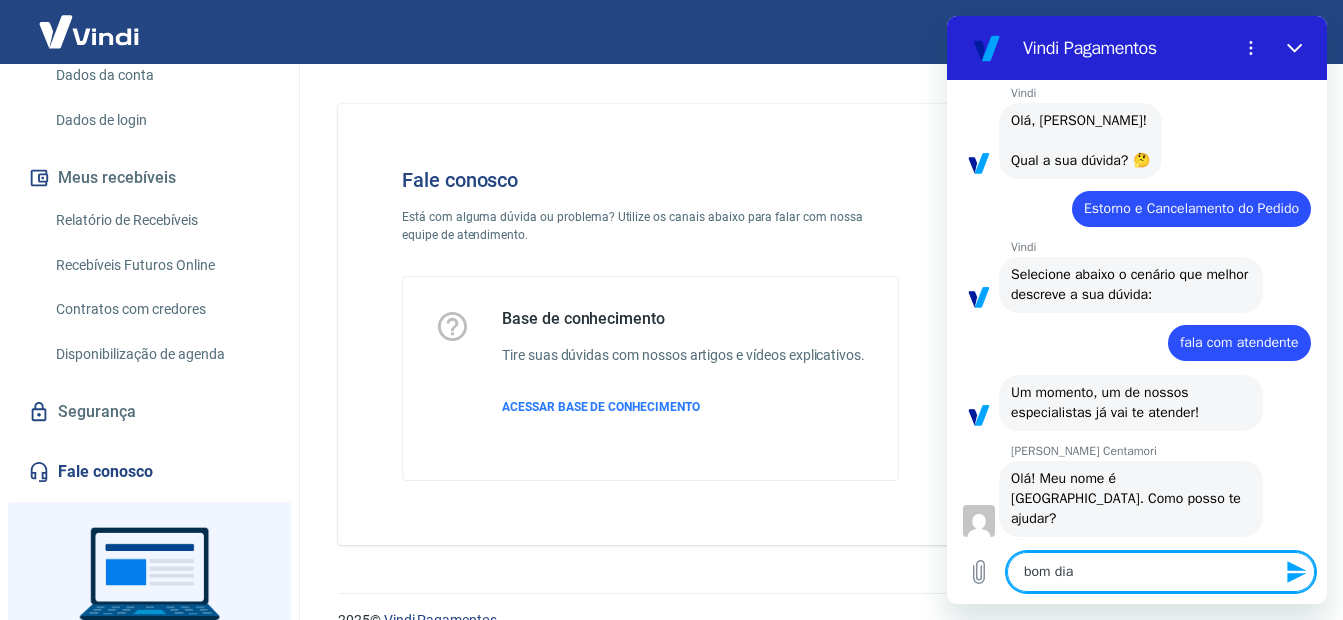 type on "x" 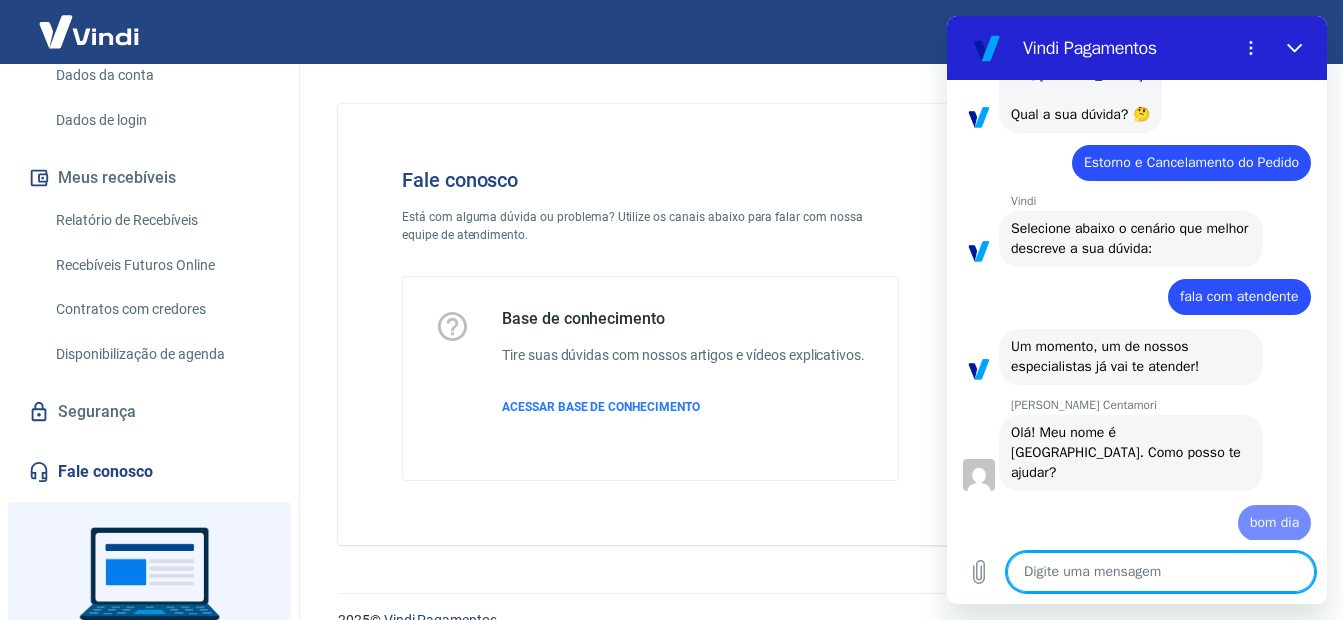 type on "x" 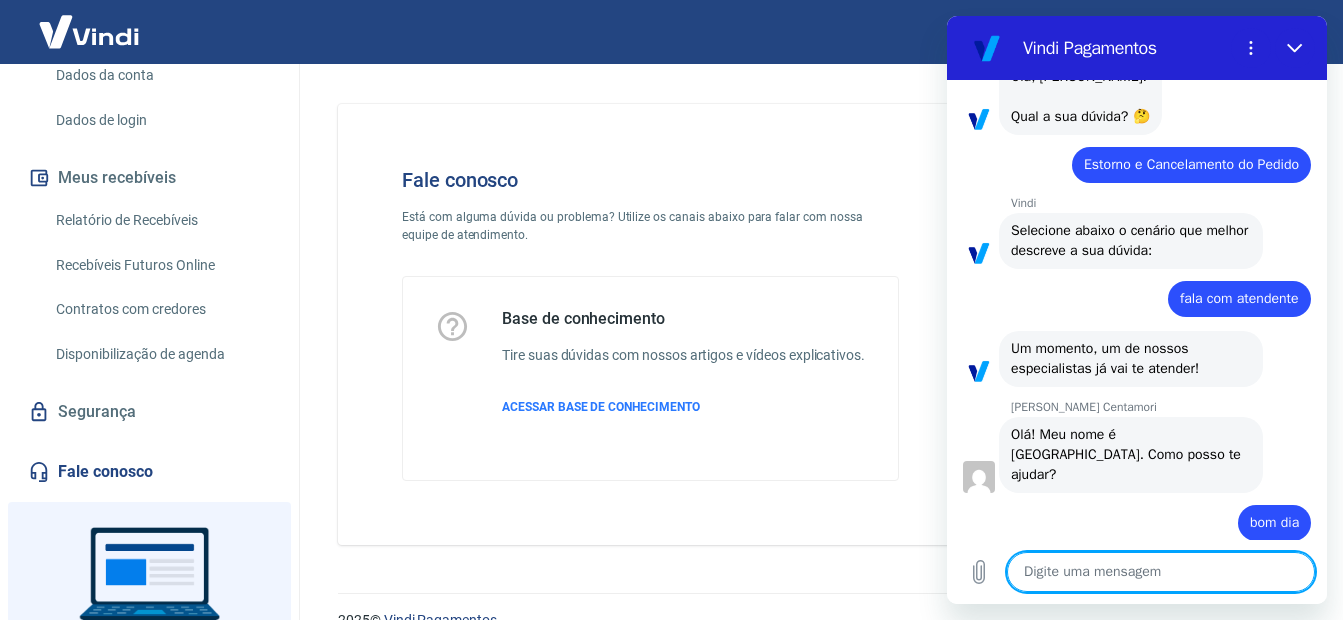scroll, scrollTop: 151, scrollLeft: 0, axis: vertical 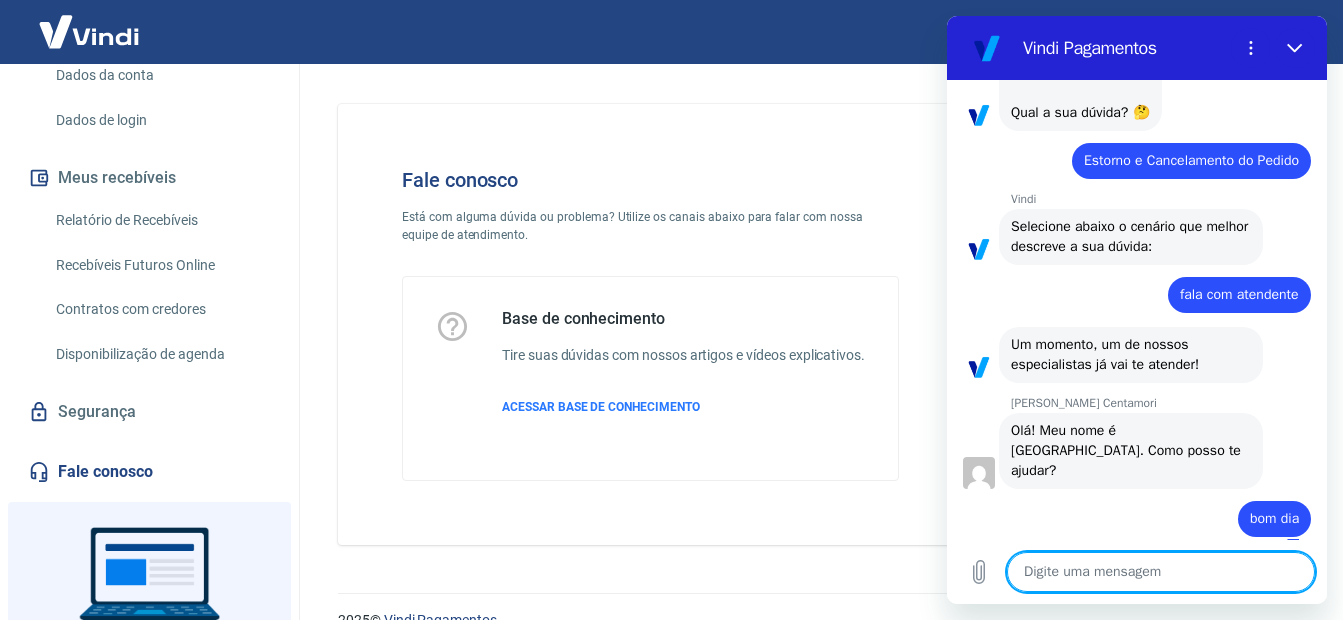 type on "s" 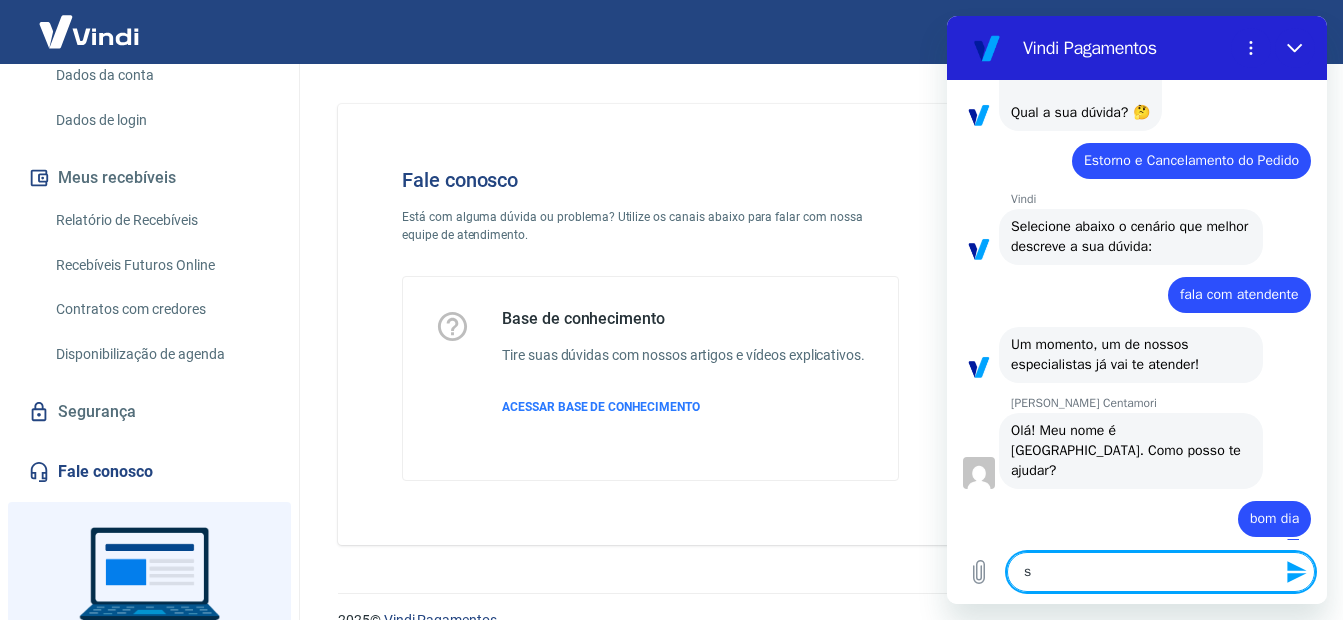 type on "so" 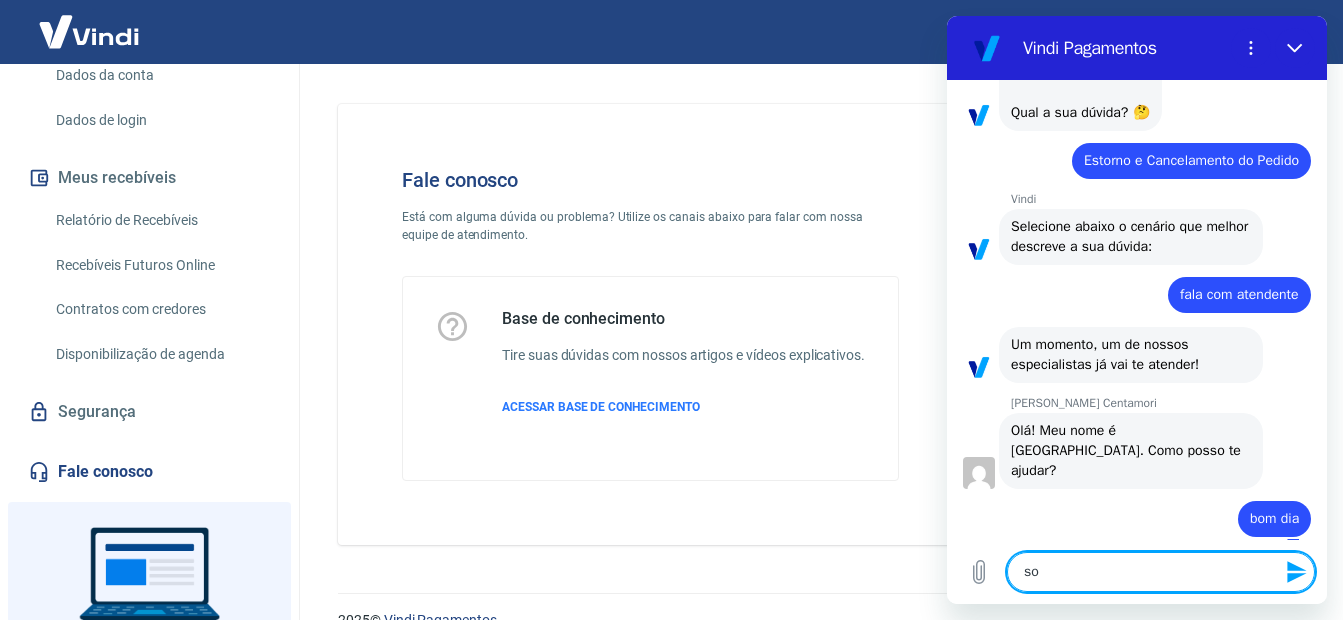 type 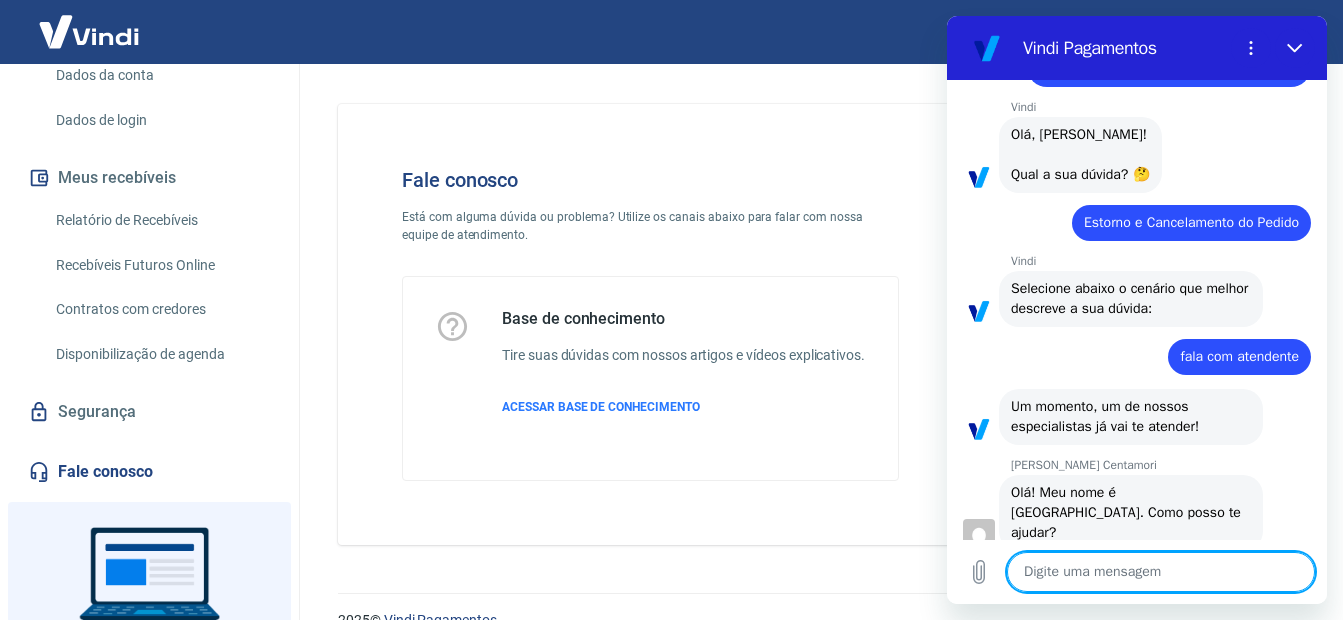 scroll, scrollTop: 0, scrollLeft: 0, axis: both 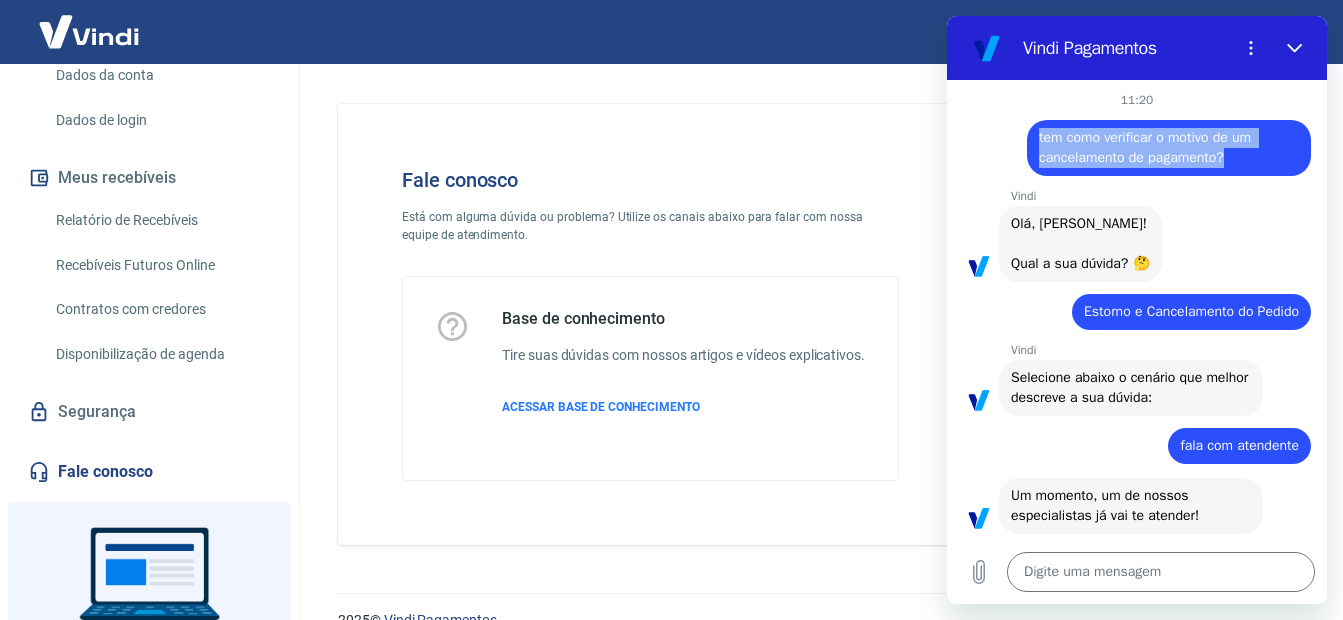 drag, startPoint x: 1040, startPoint y: 136, endPoint x: 1248, endPoint y: 160, distance: 209.38004 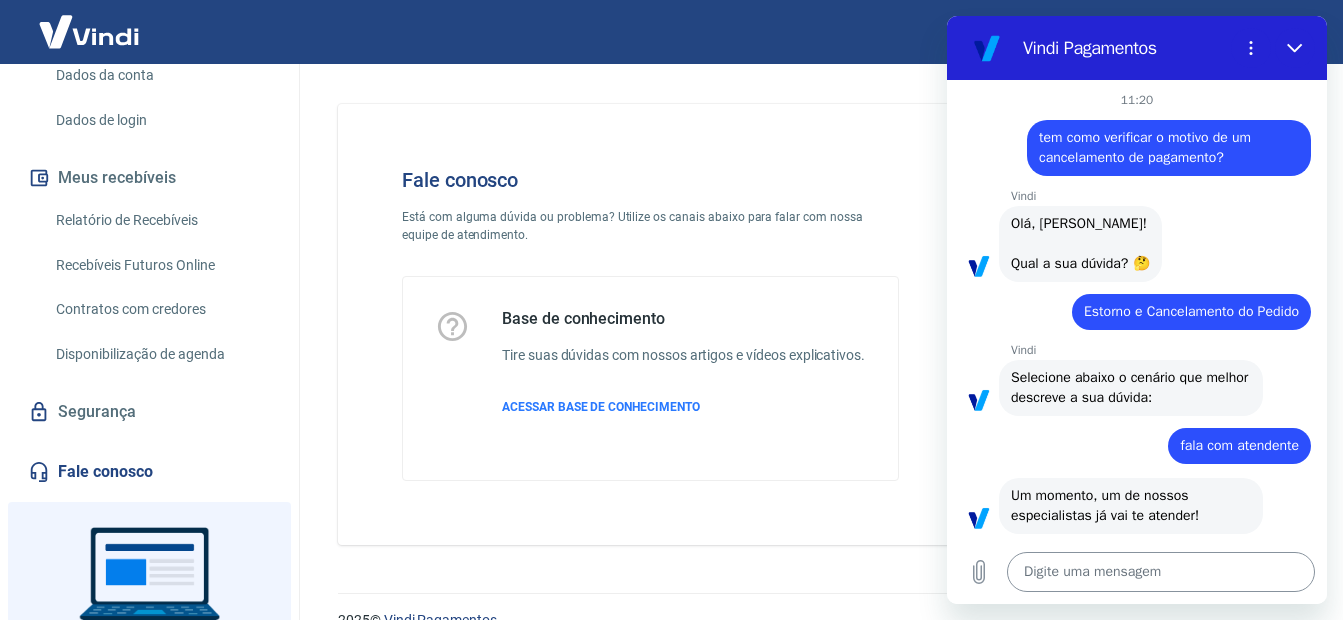 click at bounding box center [1161, 572] 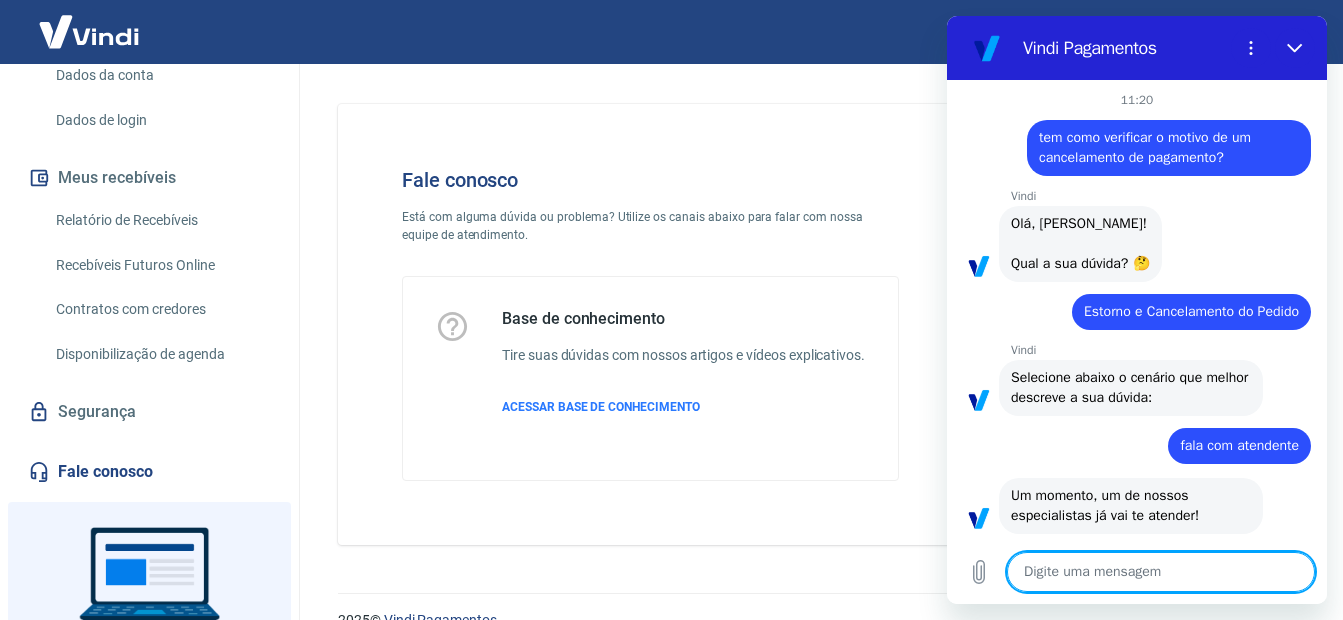 paste on "tem como verificar o motivo de um cancelamento de pagamento?" 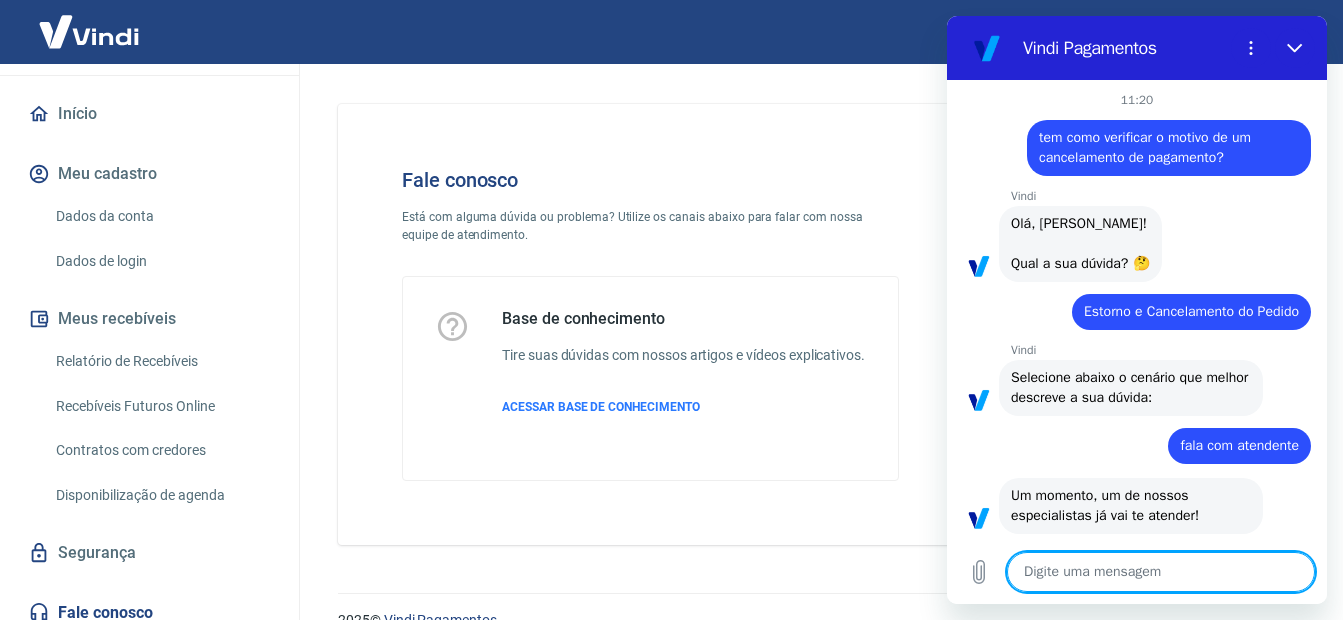 scroll, scrollTop: 0, scrollLeft: 0, axis: both 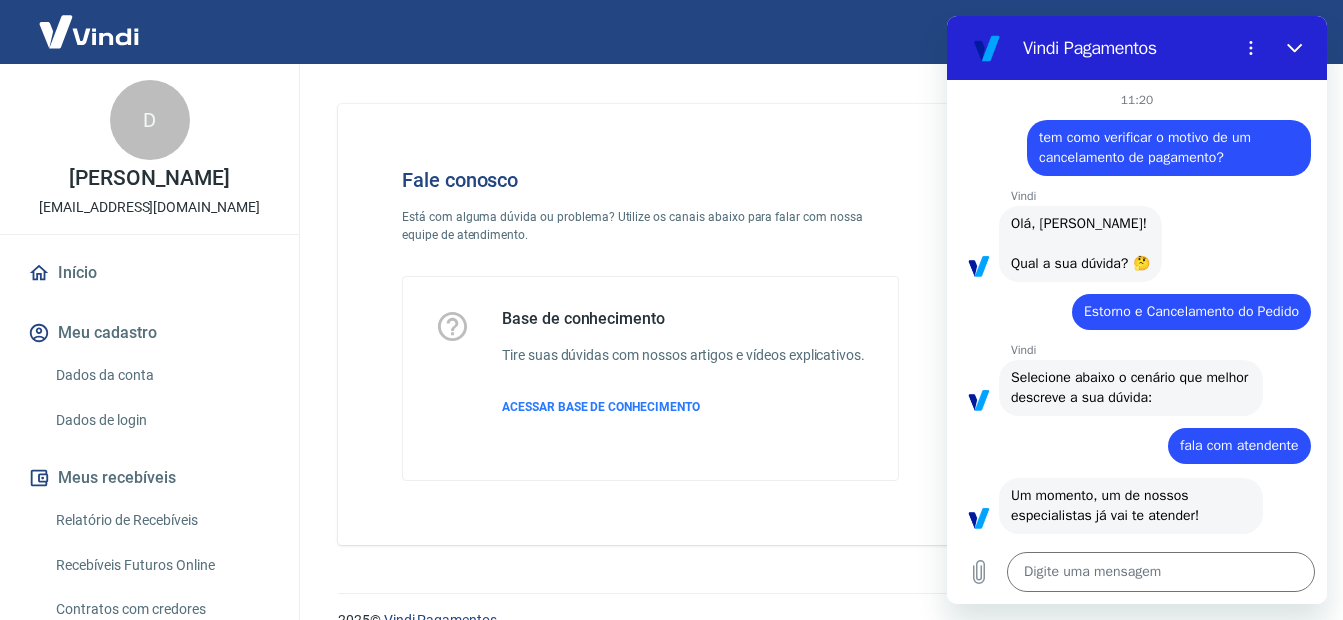 click at bounding box center (89, 31) 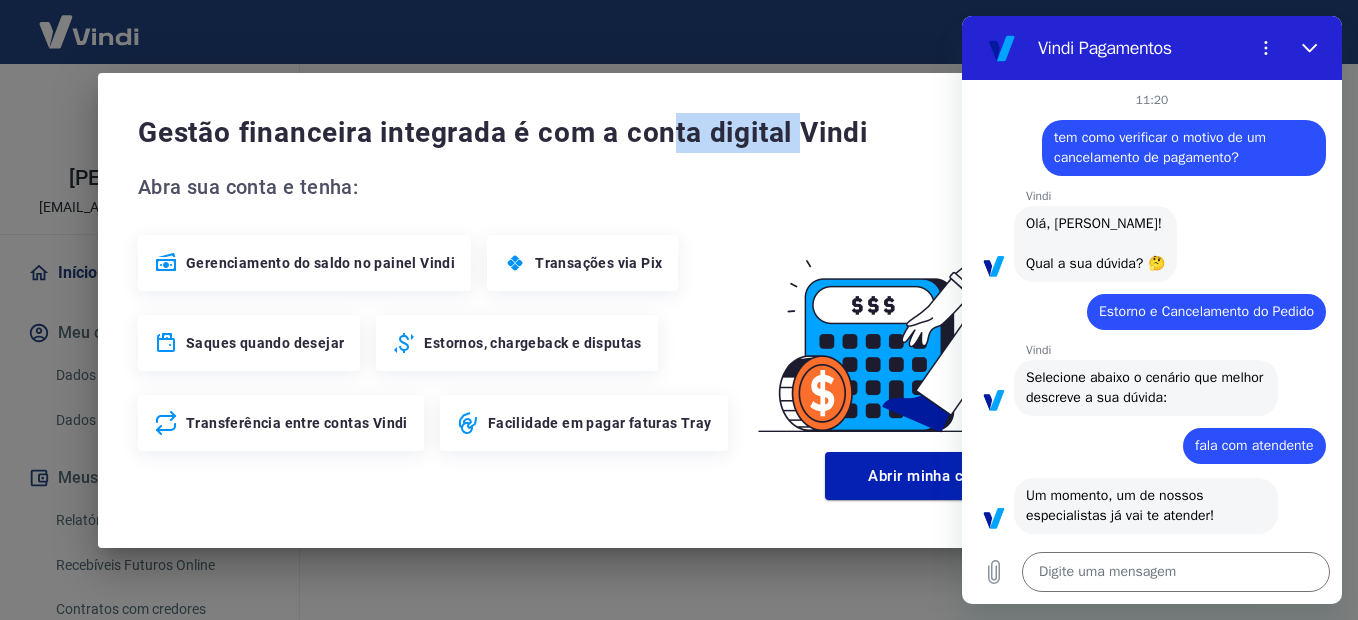 drag, startPoint x: 801, startPoint y: 91, endPoint x: 668, endPoint y: 145, distance: 143.54442 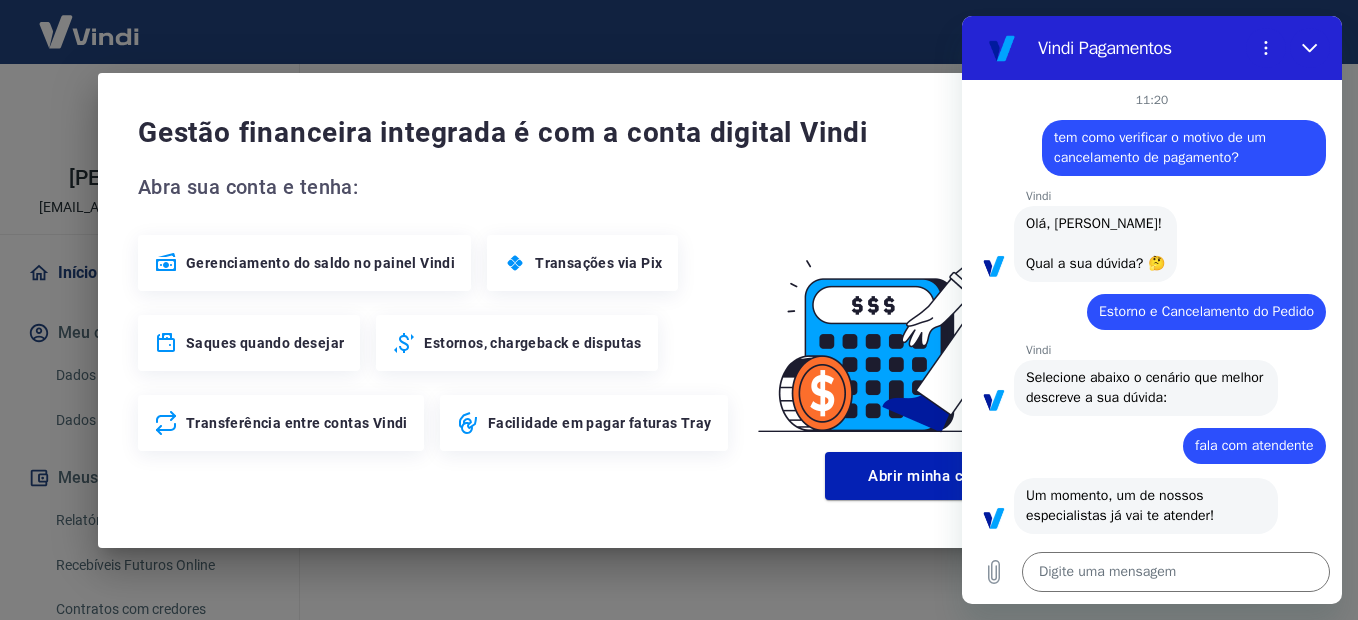 click on "Gestão financeira integrada é com a conta digital Vindi Abra sua conta e tenha: Gerenciamento do saldo no painel Vindi Transações via Pix Saques quando desejar Estornos, chargeback e disputas Transferência entre contas Vindi Facilidade em pagar faturas Tray Abrir minha conta digital Vindi" at bounding box center [679, 310] 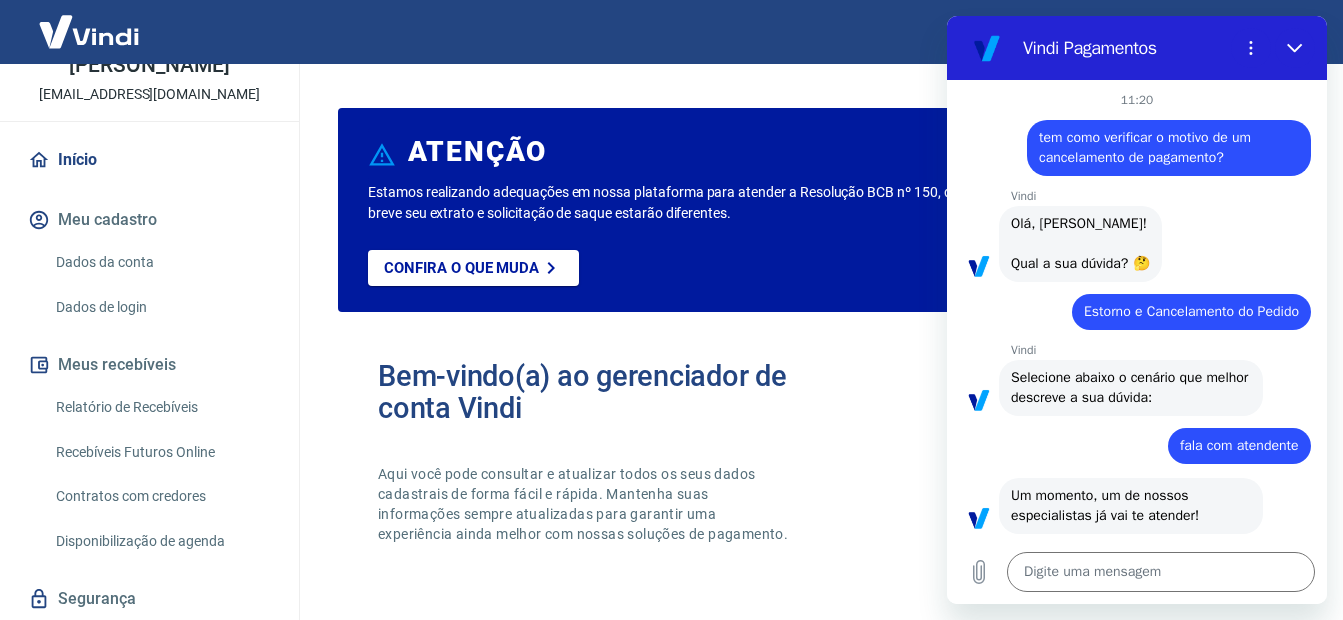 scroll, scrollTop: 100, scrollLeft: 0, axis: vertical 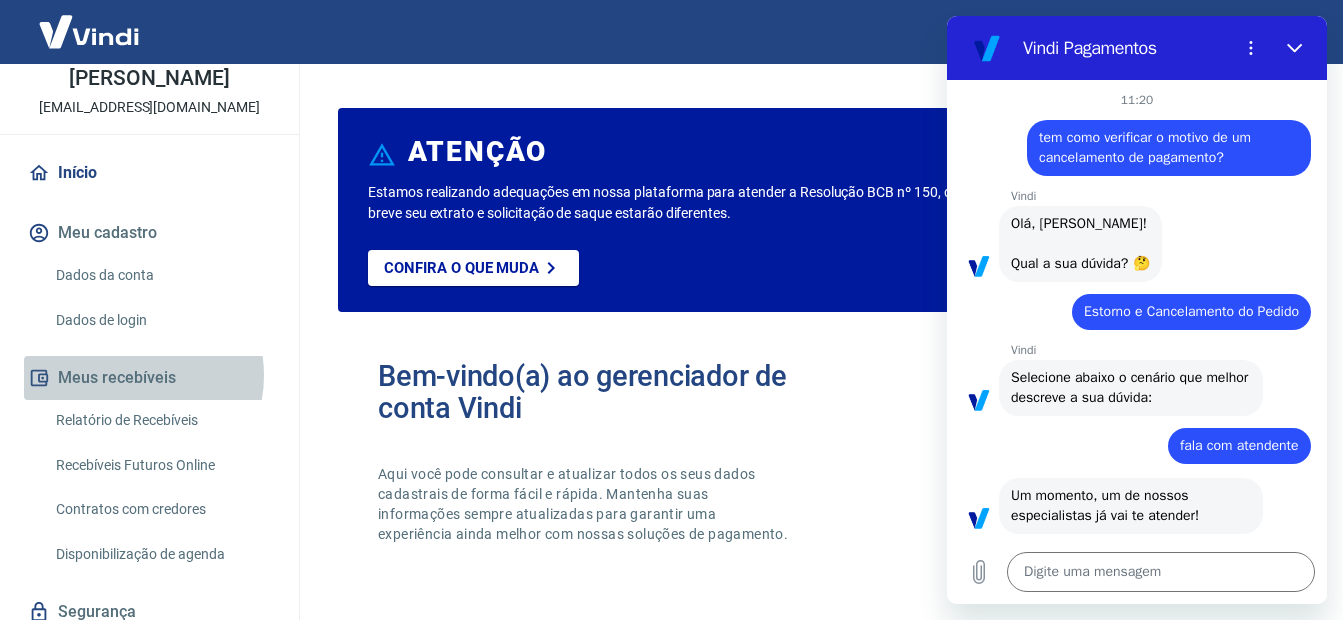 click on "Meus recebíveis" at bounding box center (149, 378) 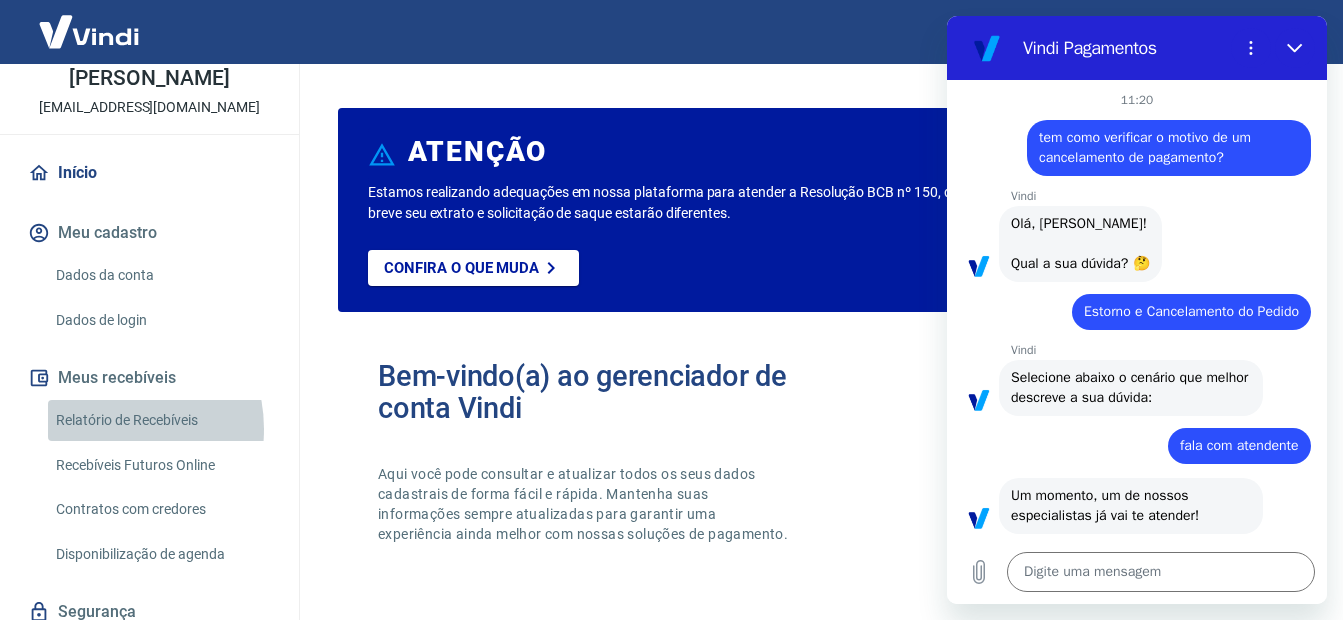 click on "Relatório de Recebíveis" at bounding box center [161, 420] 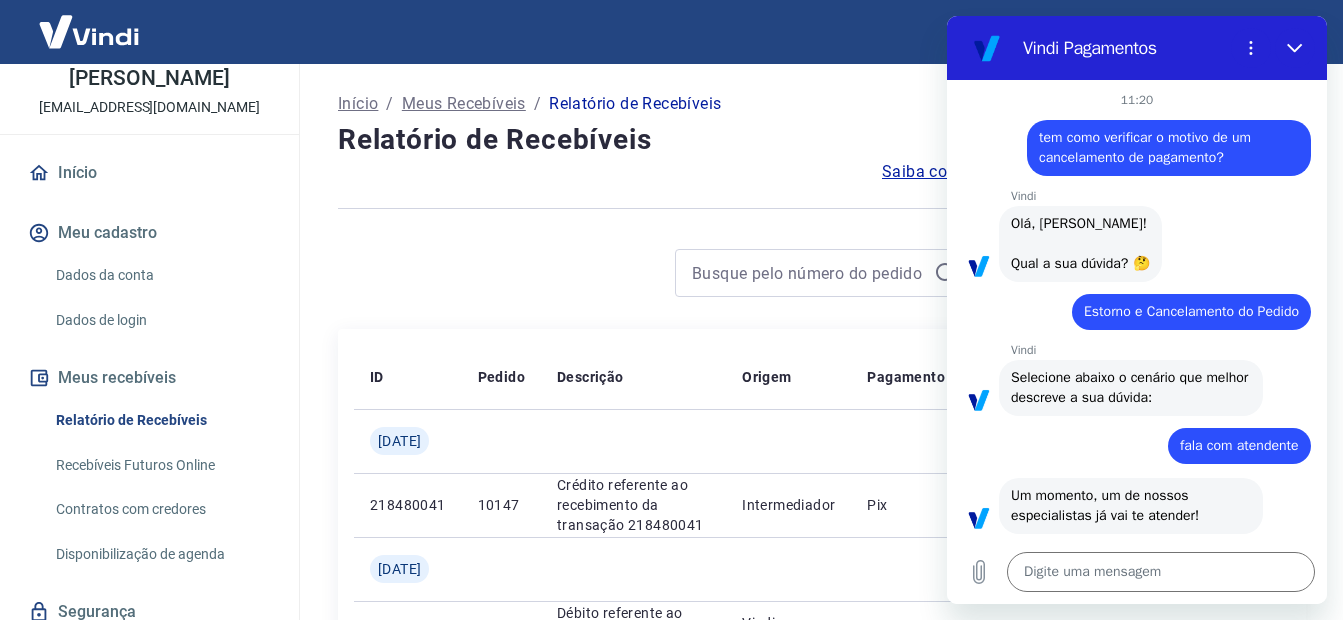click on "Início" at bounding box center (149, 173) 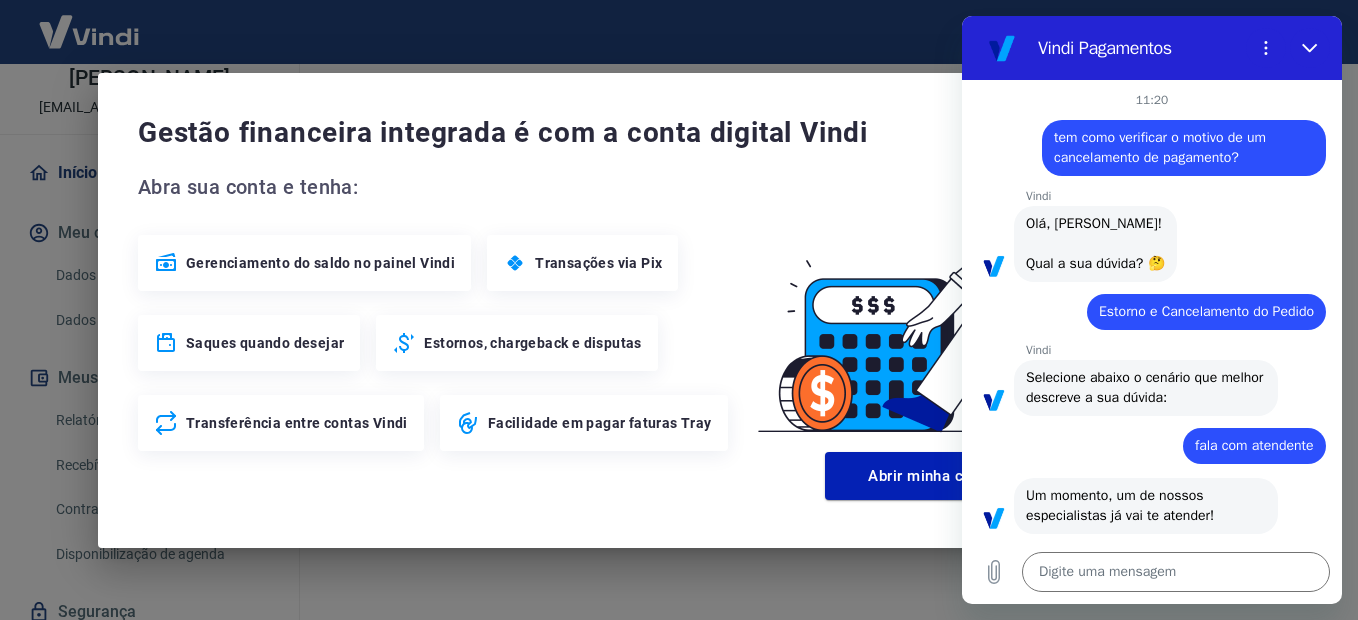 click on "Gestão financeira integrada é com a conta digital Vindi Abra sua conta e tenha: Gerenciamento do saldo no painel Vindi Transações via Pix Saques quando desejar Estornos, chargeback e disputas Transferência entre contas Vindi Facilidade em pagar faturas Tray Abrir minha conta digital Vindi" at bounding box center [679, 310] 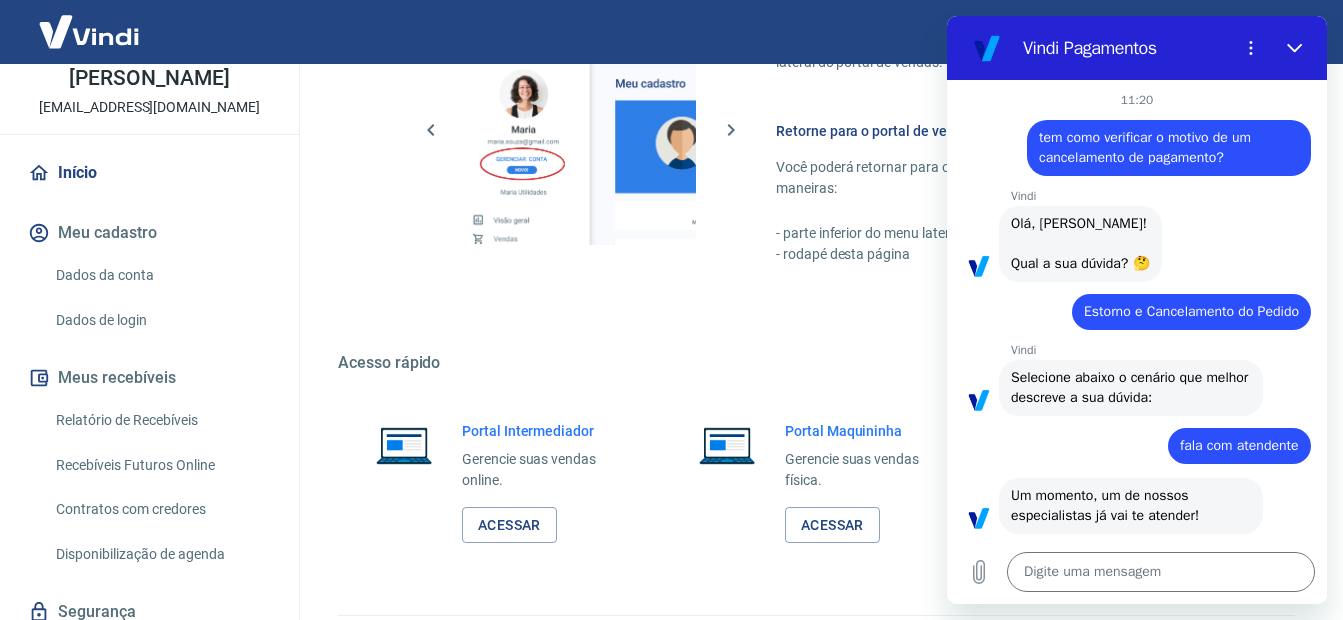scroll, scrollTop: 1200, scrollLeft: 0, axis: vertical 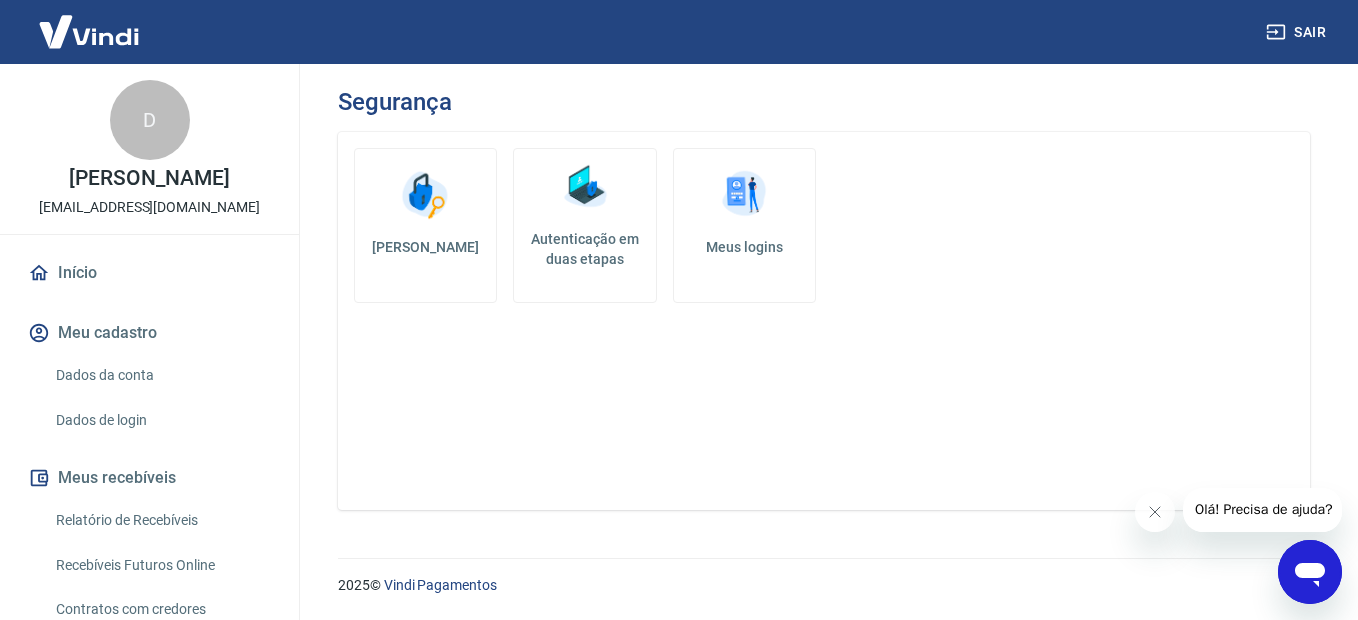 click 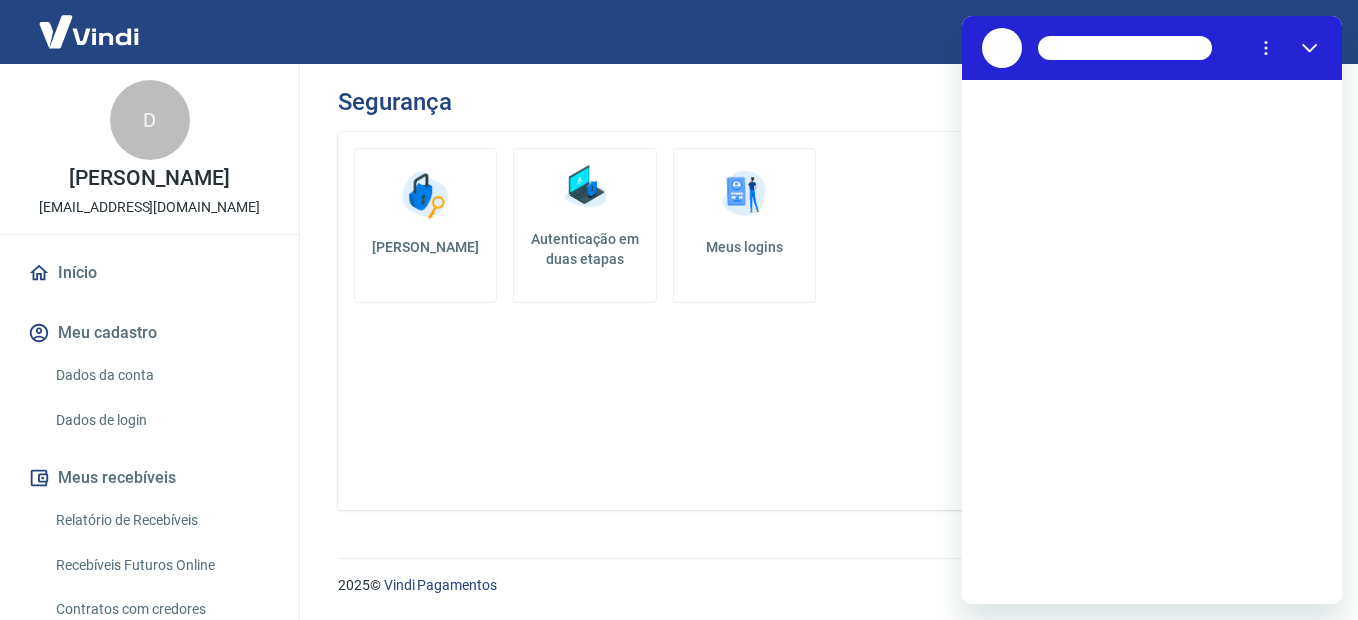 scroll, scrollTop: 0, scrollLeft: 0, axis: both 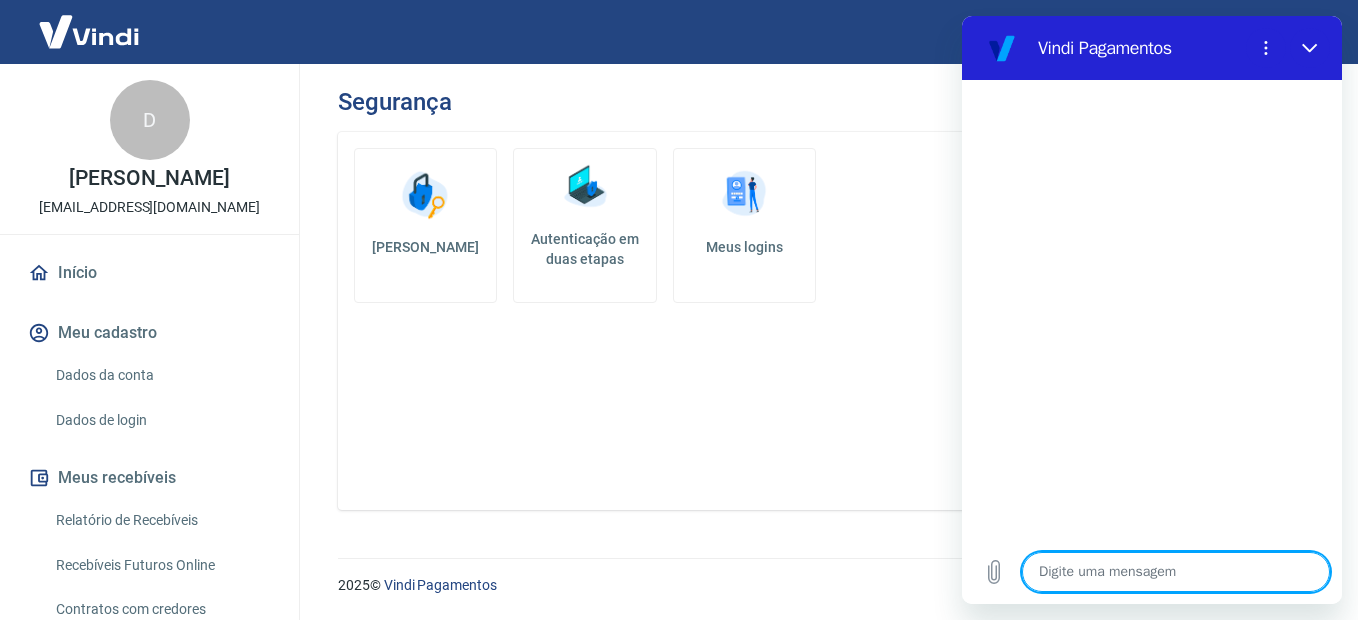 type on "x" 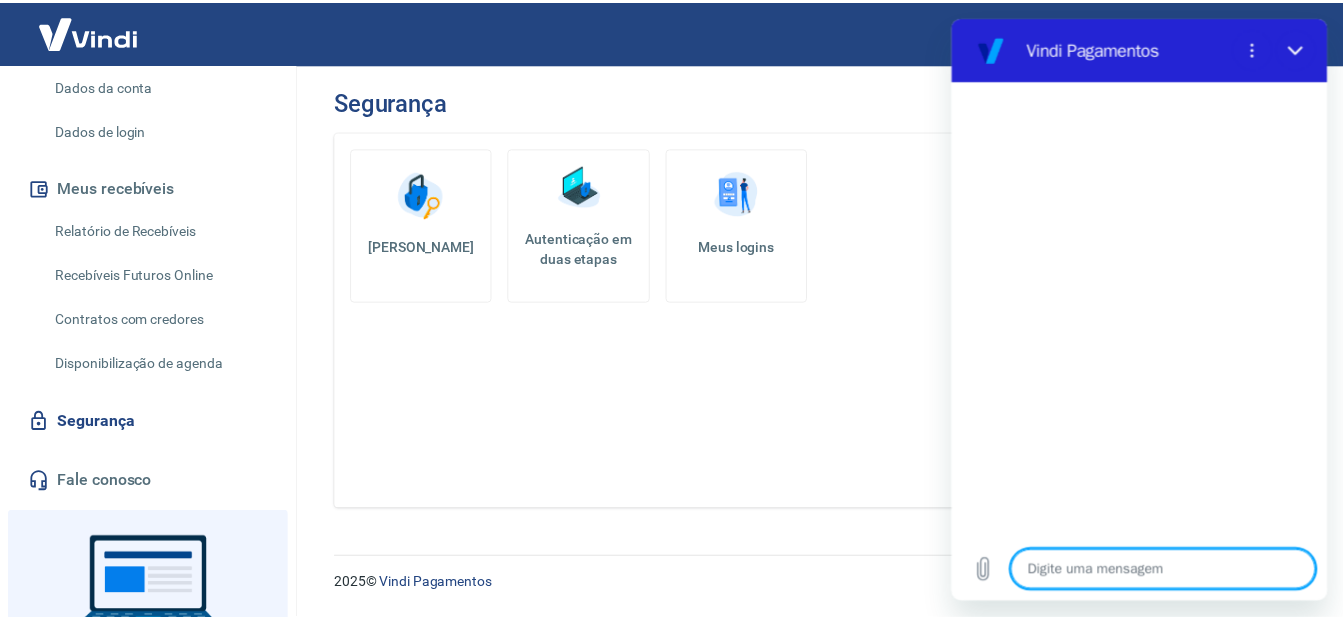 scroll, scrollTop: 300, scrollLeft: 0, axis: vertical 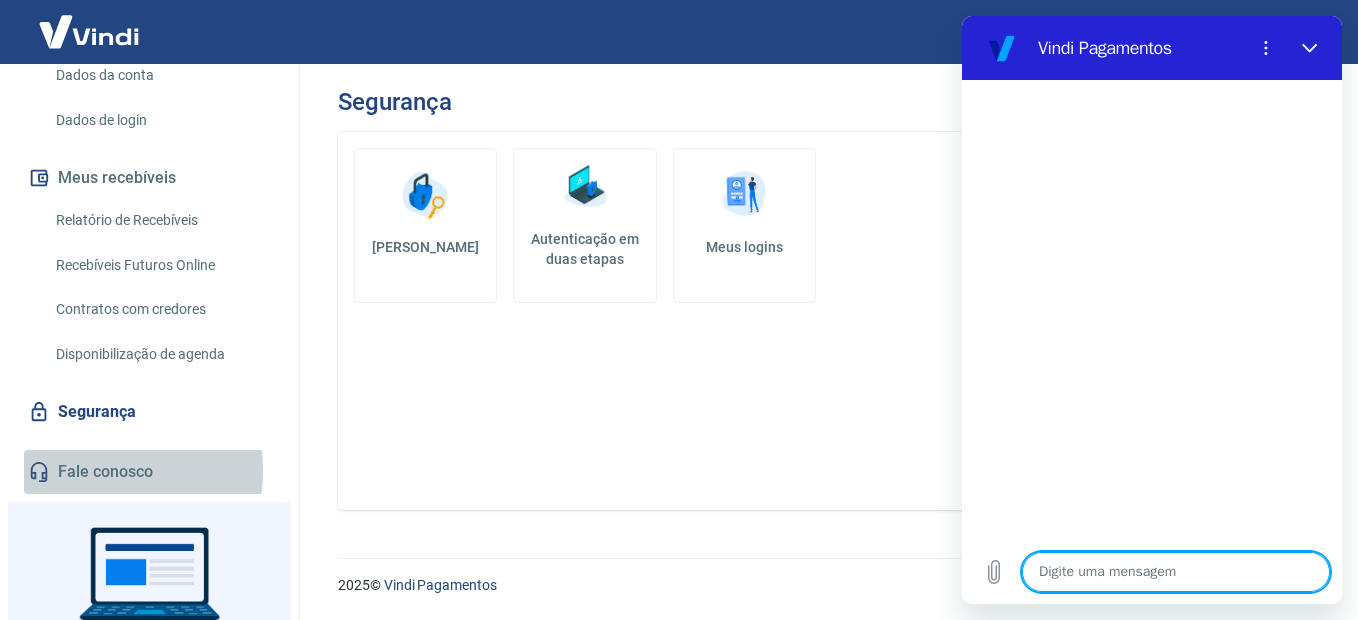 click on "Fale conosco" at bounding box center [149, 472] 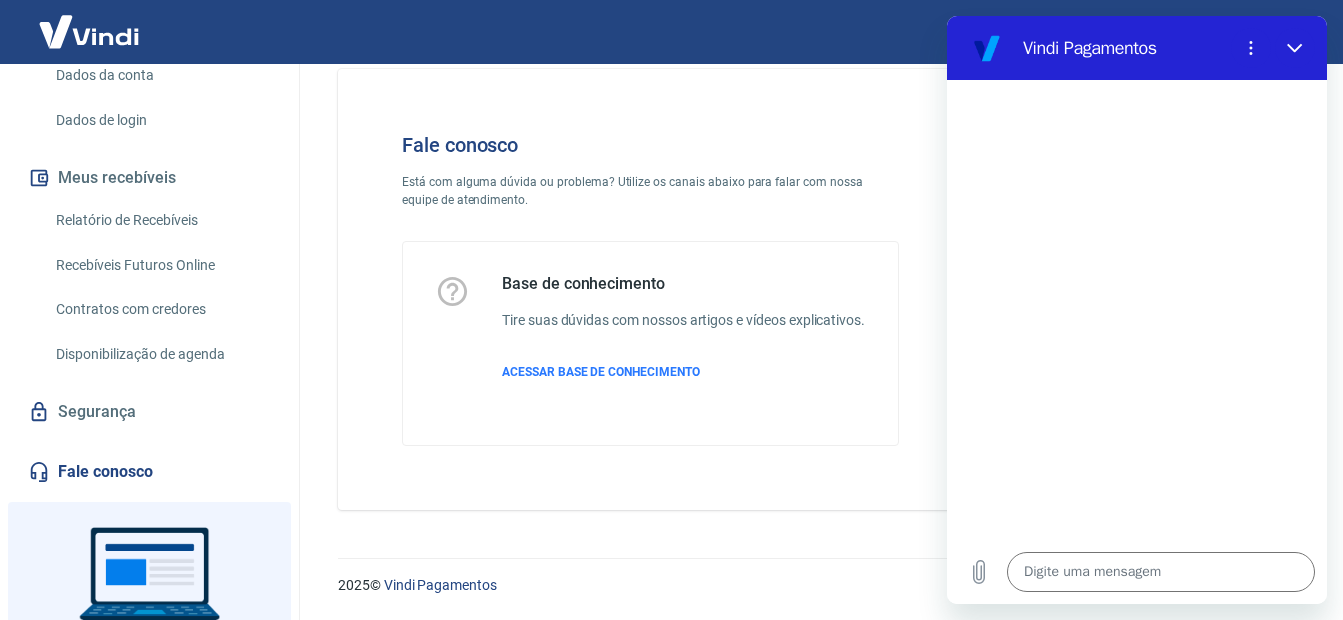 scroll, scrollTop: 56, scrollLeft: 0, axis: vertical 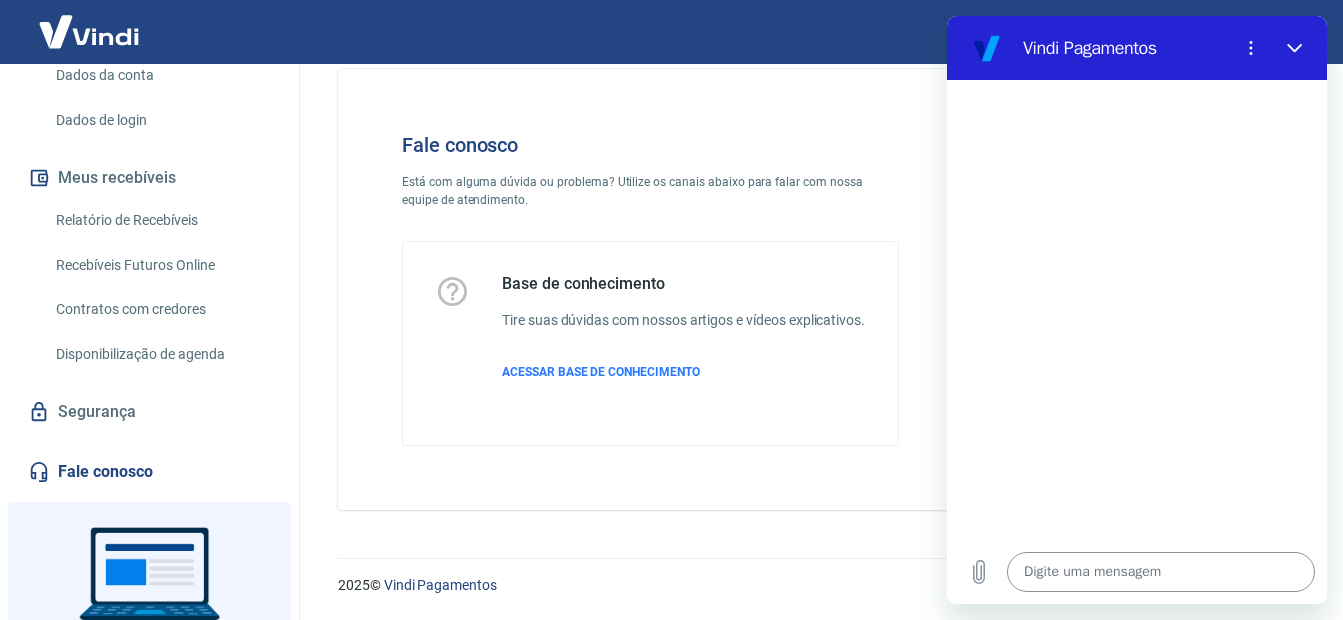 click at bounding box center [1161, 572] 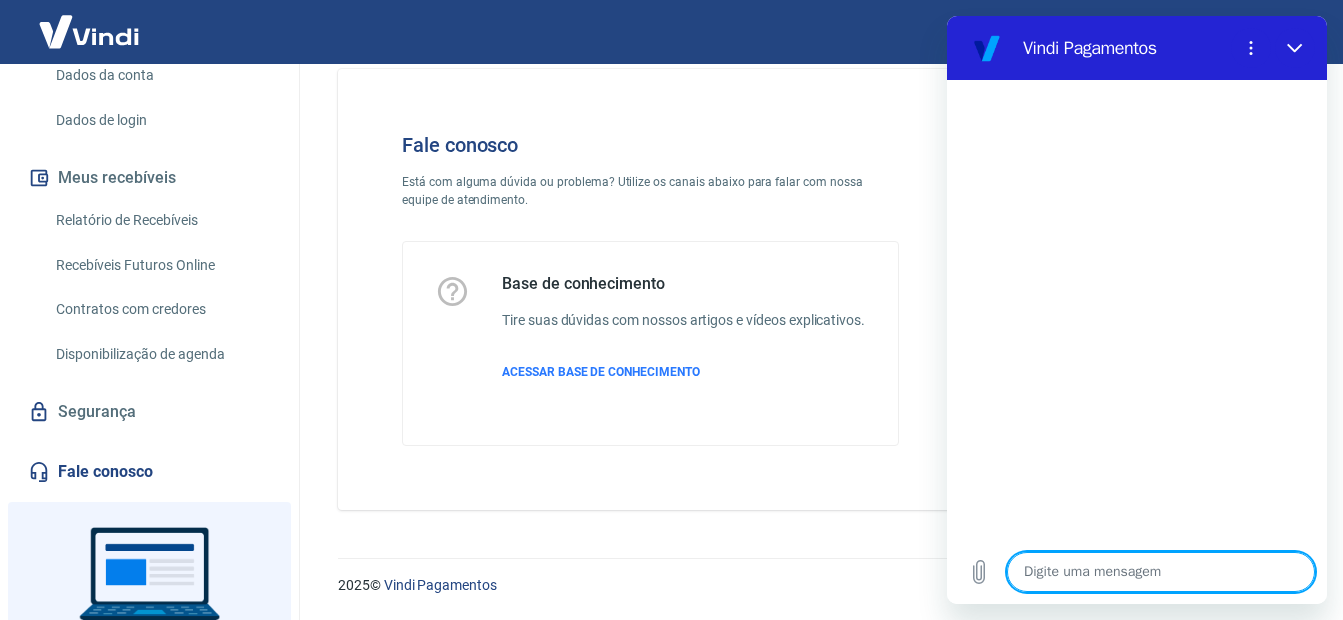 type on "t" 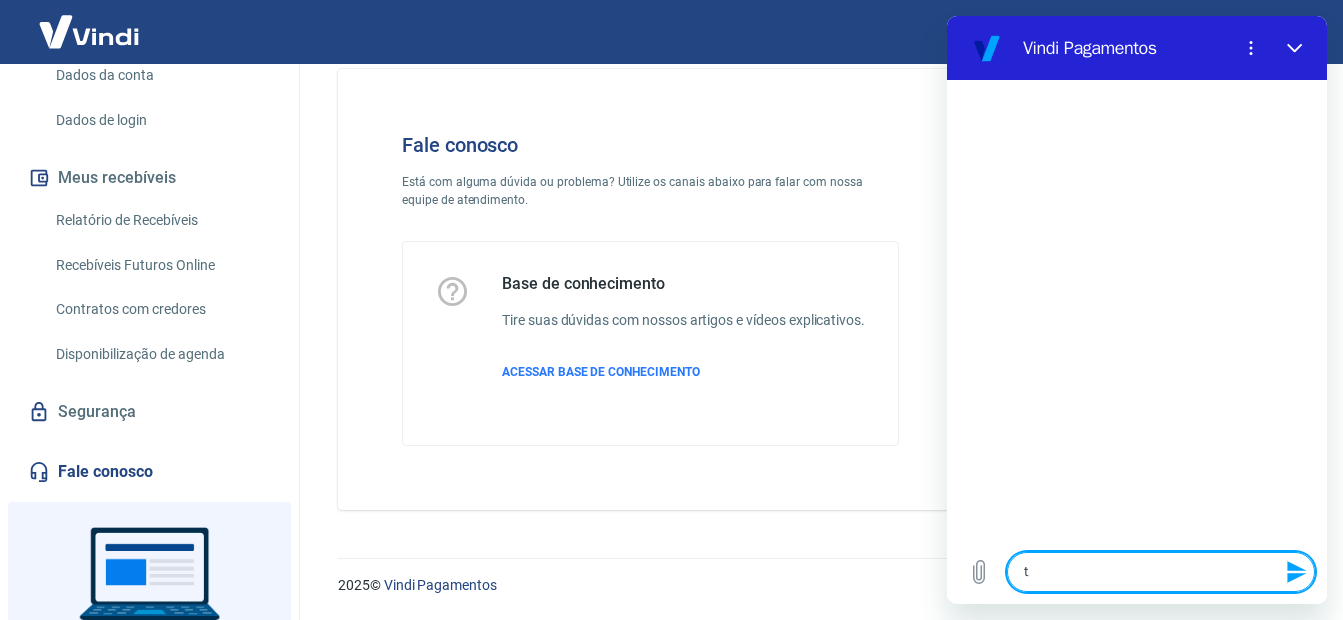 type on "ta" 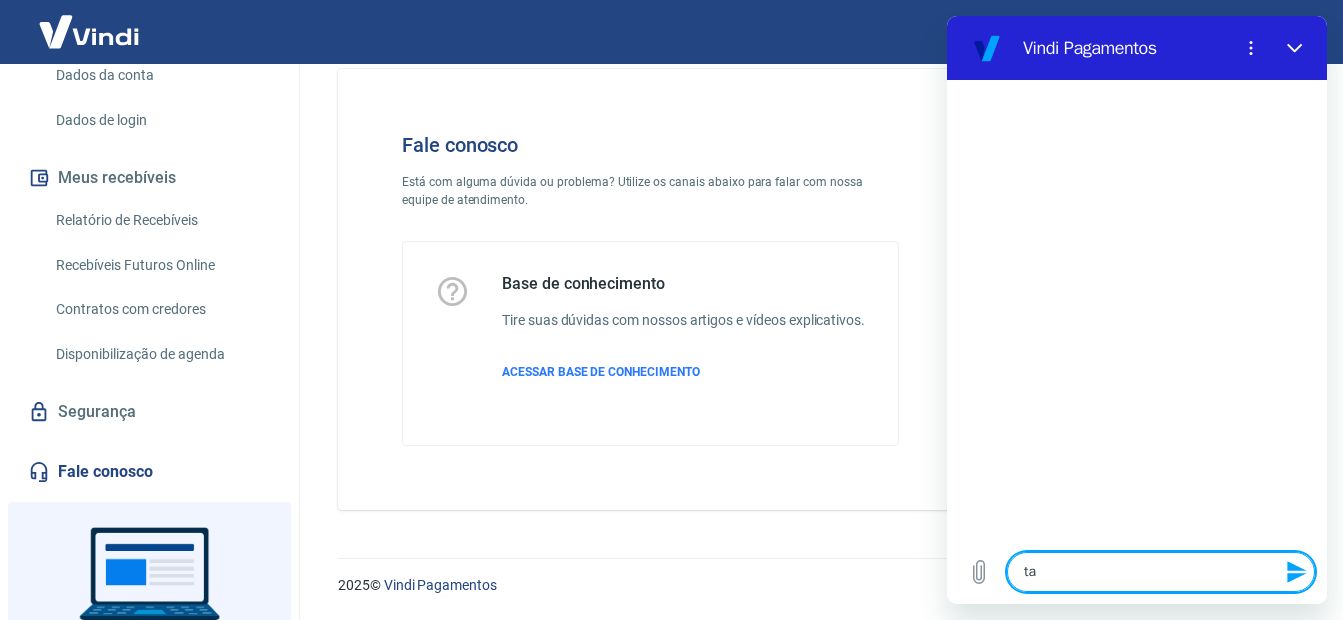 type on "tar" 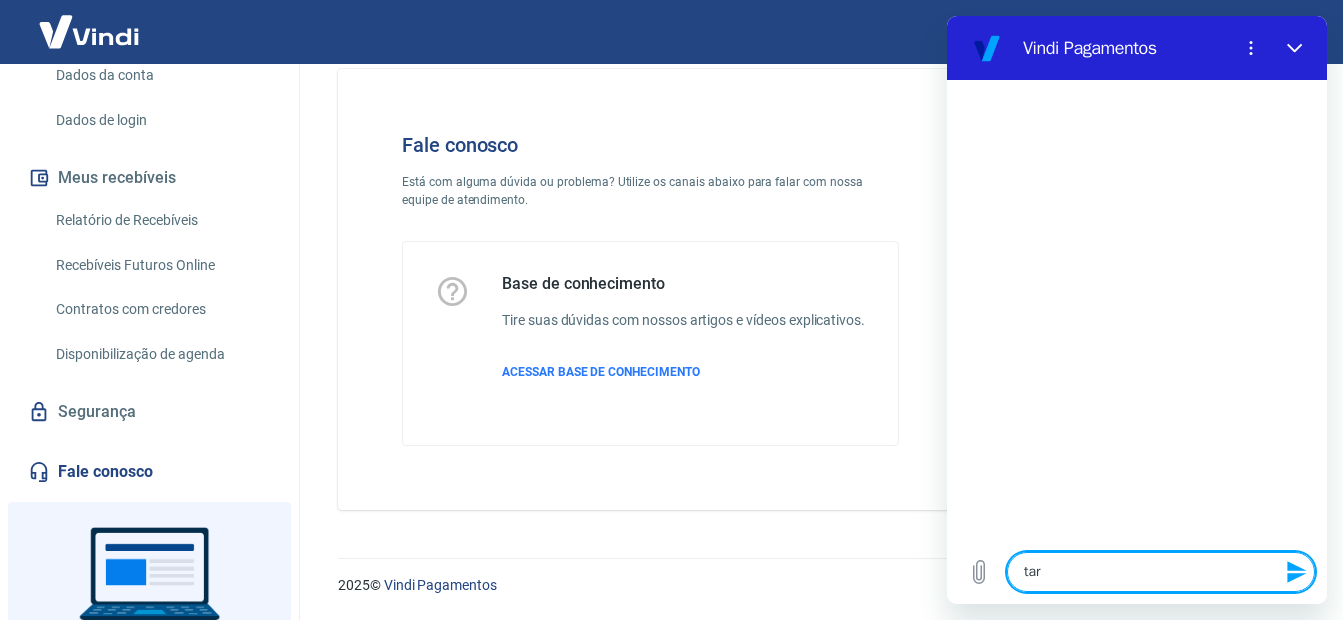 type on "tard" 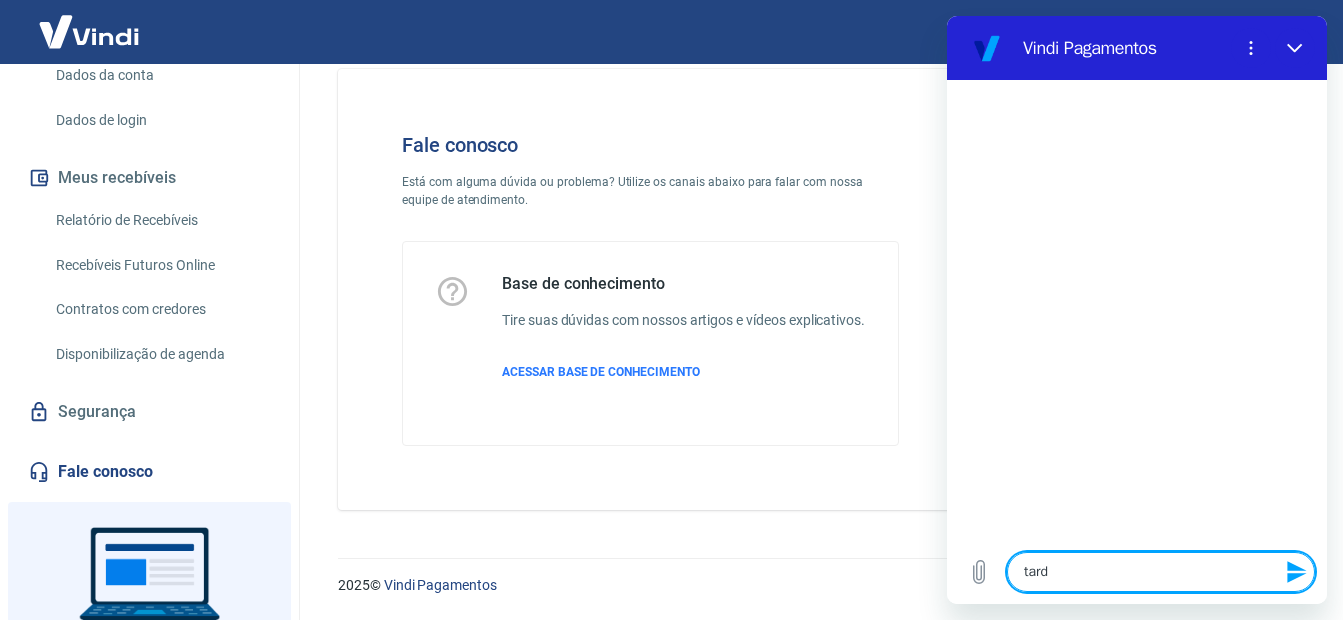 type on "tarde" 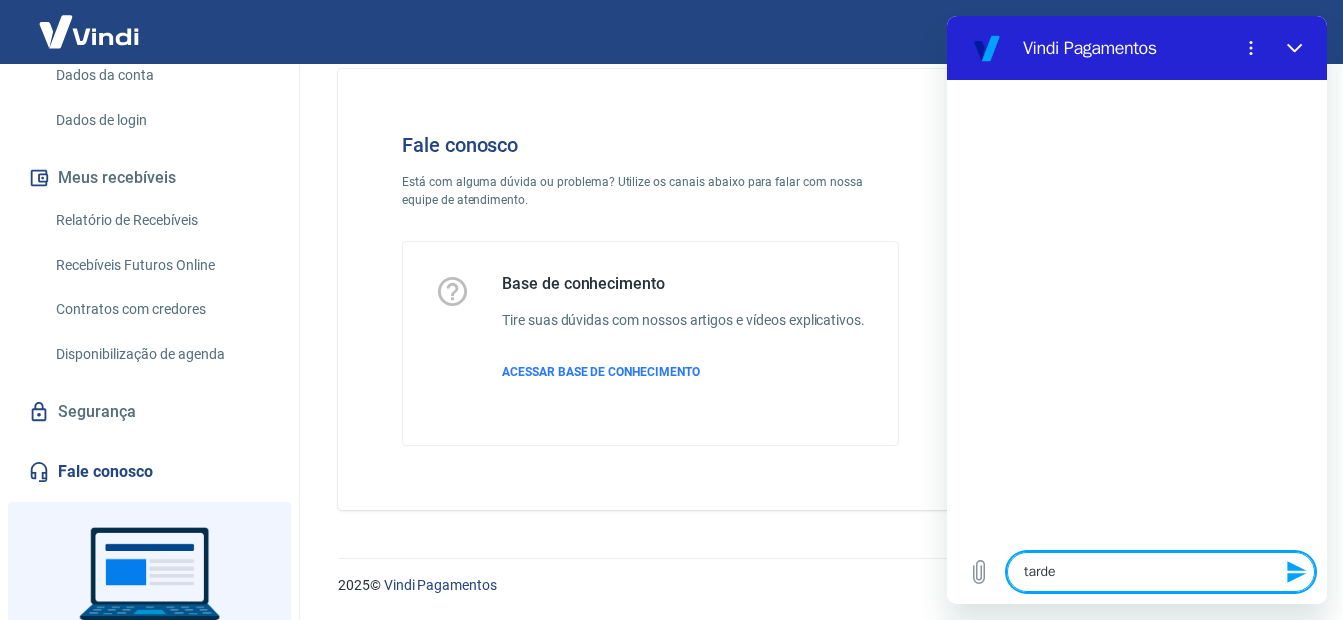 type 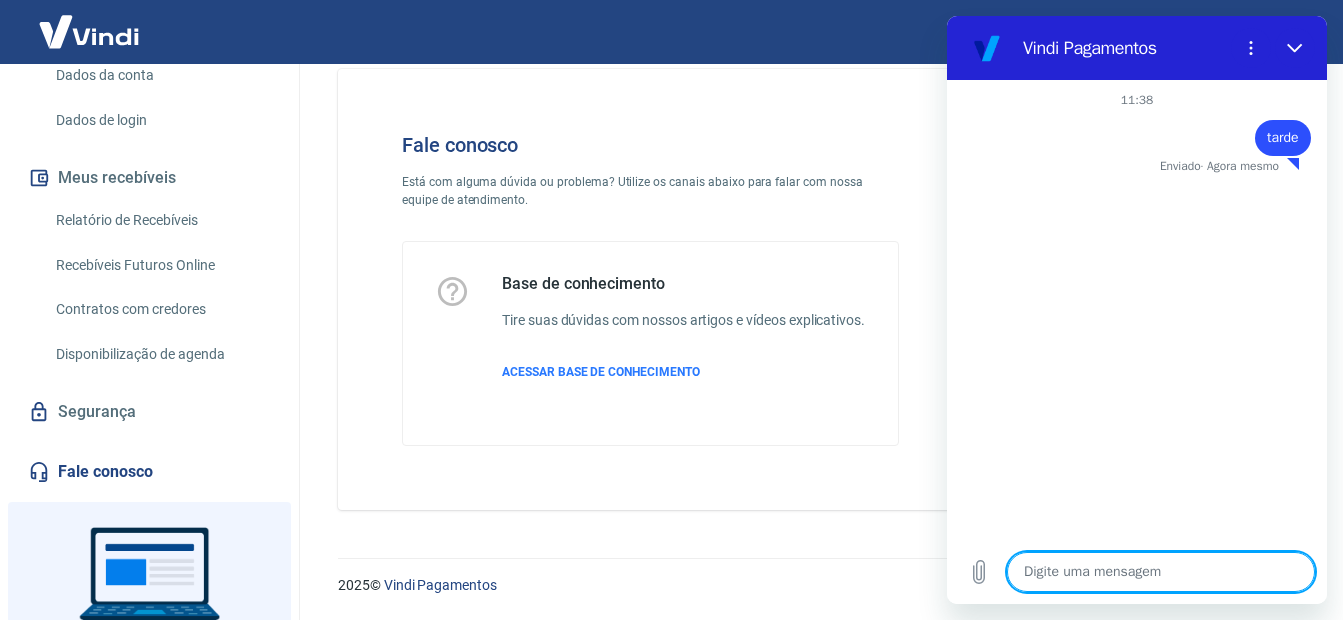 type on "x" 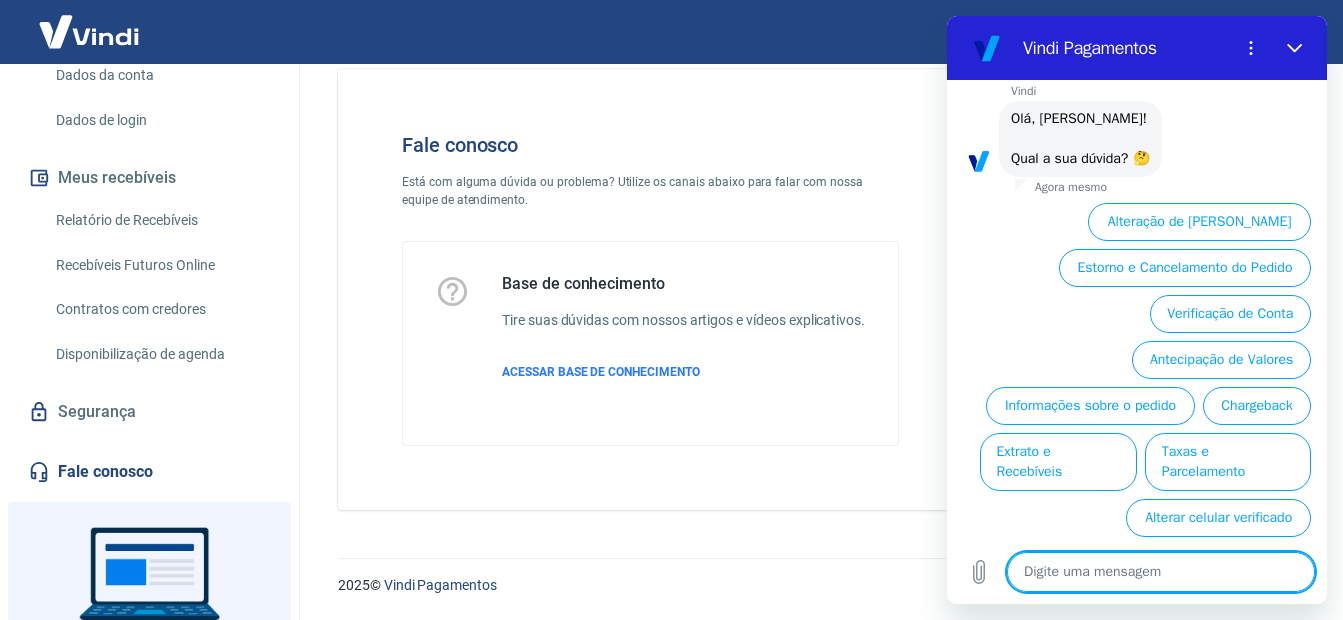 scroll, scrollTop: 113, scrollLeft: 0, axis: vertical 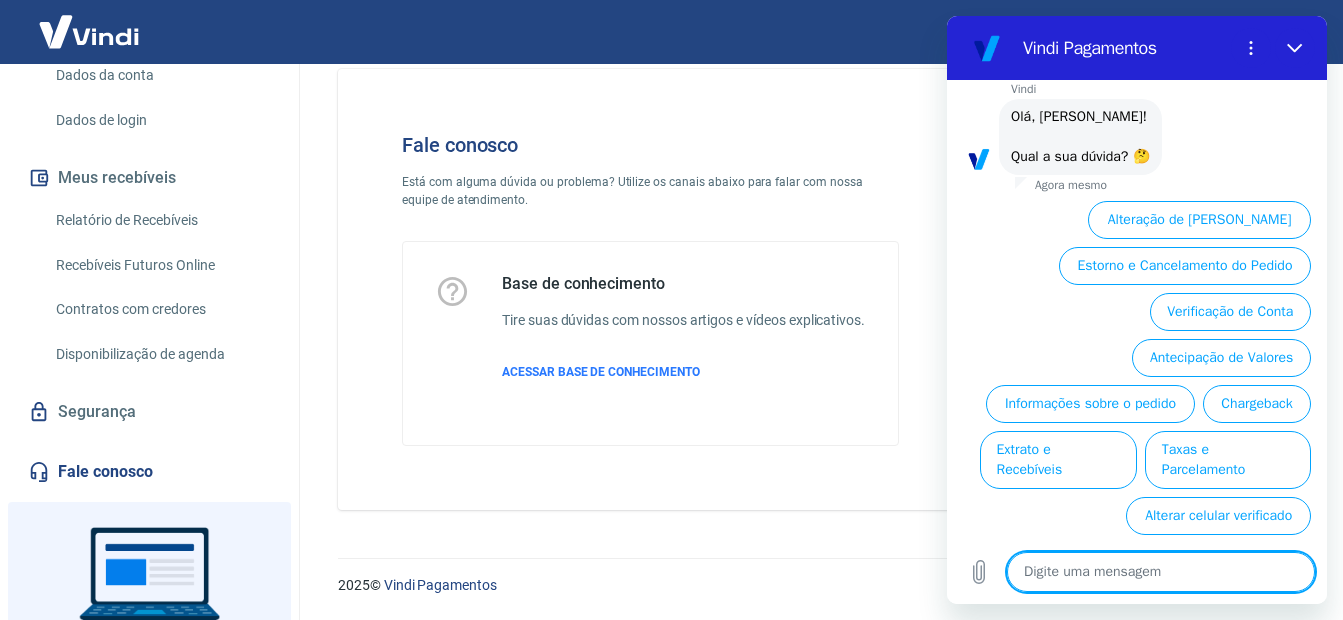 type on "f" 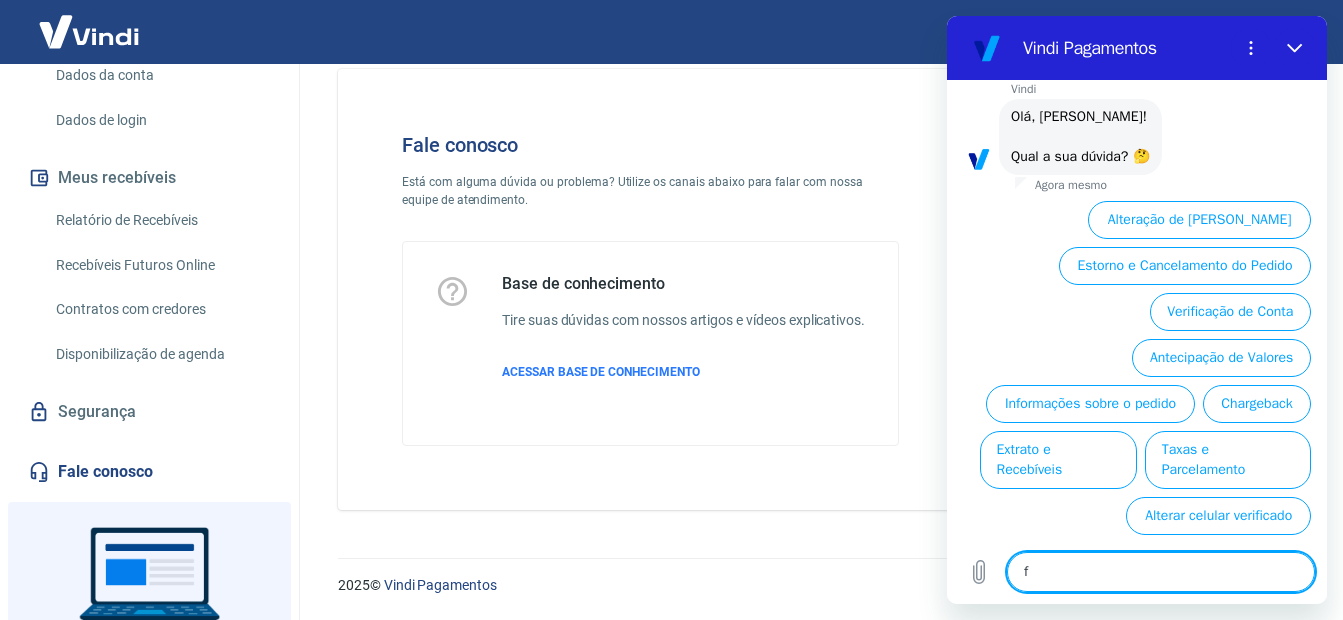 type on "fa" 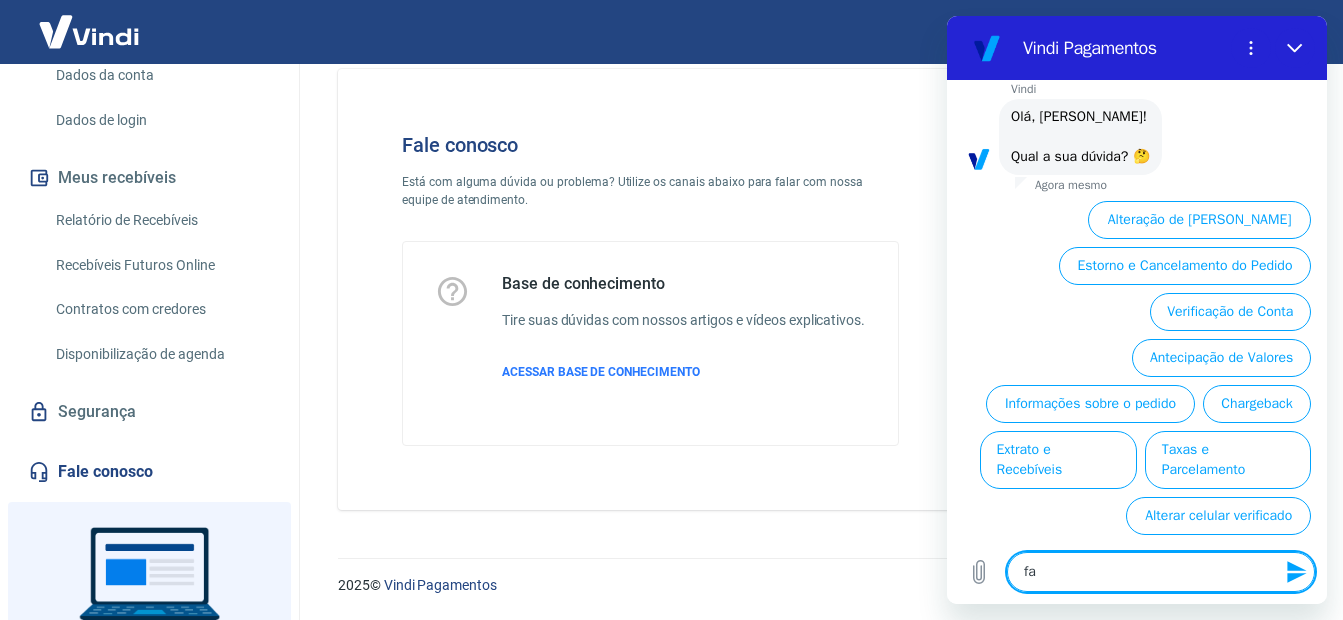 type on "fal" 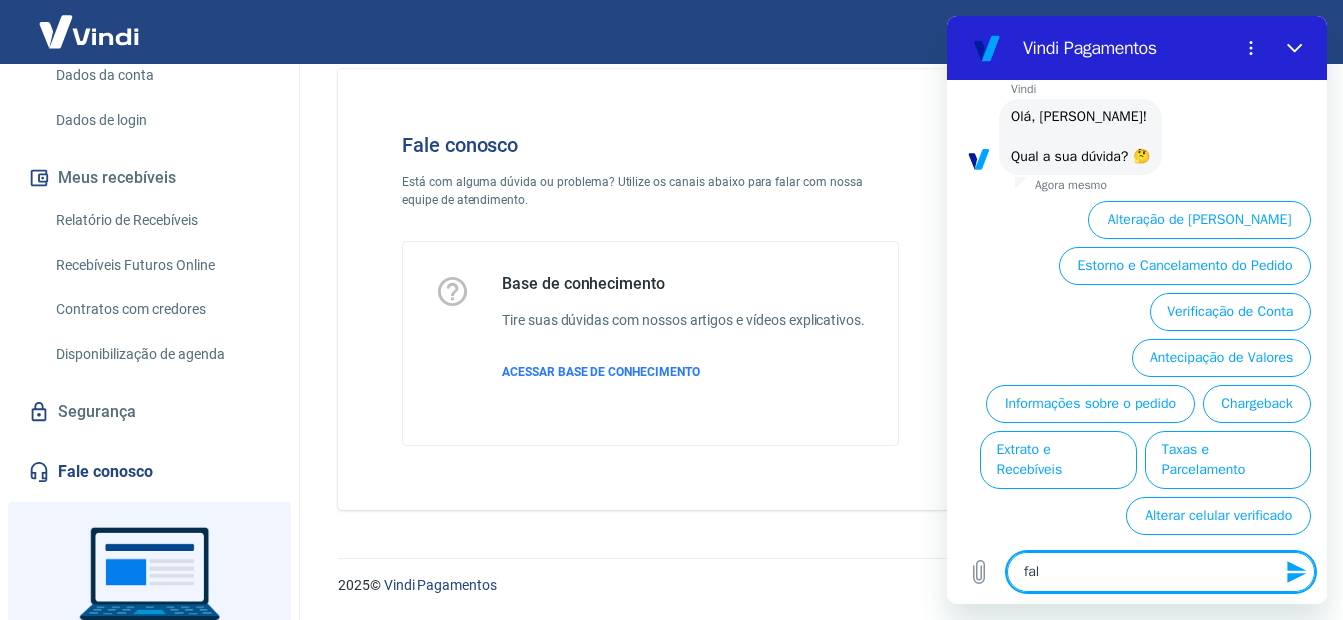 type on "fala" 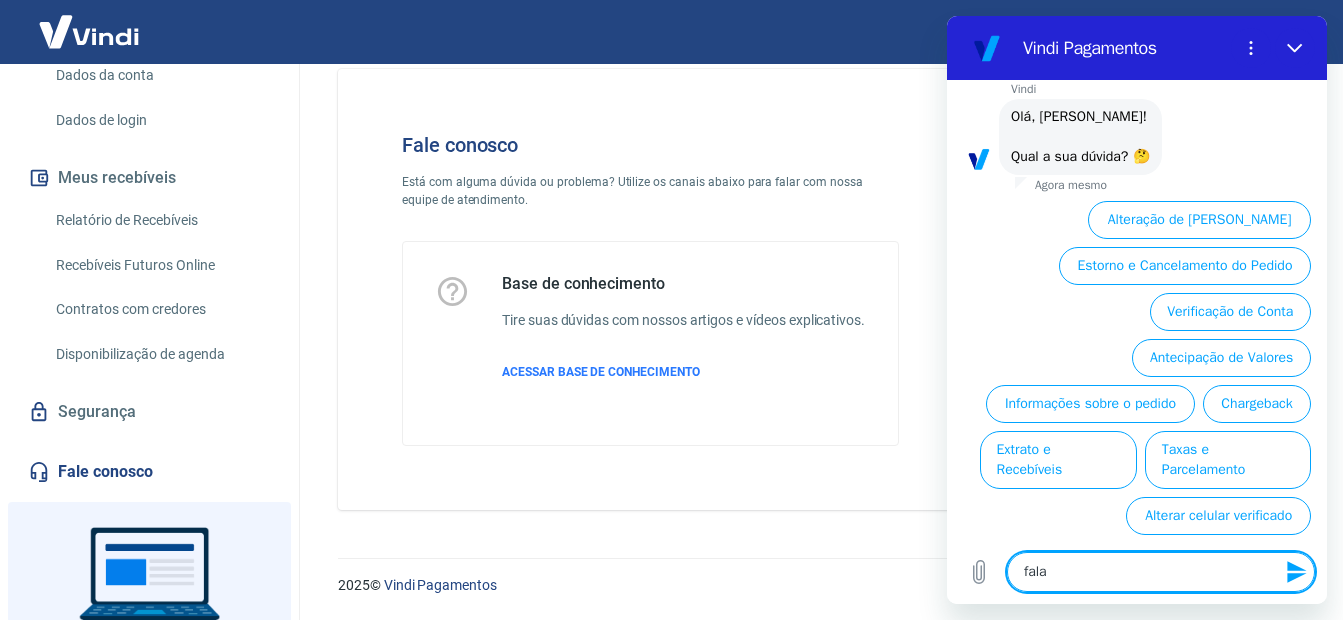type on "falar" 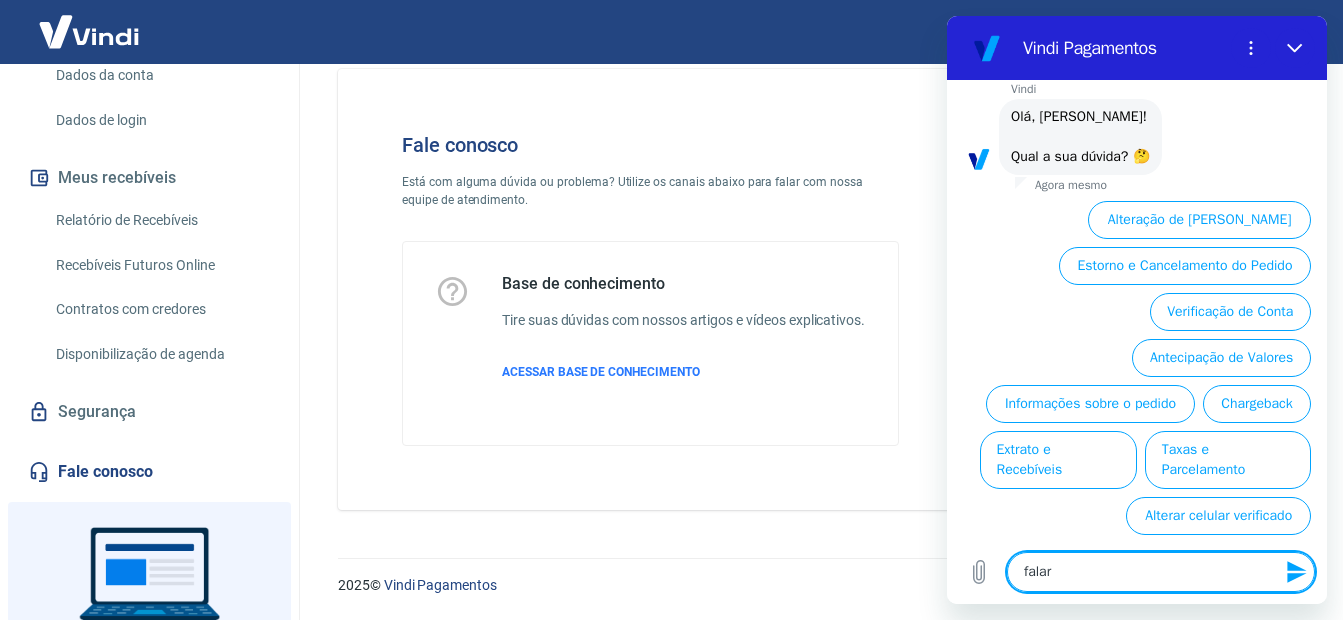 type on "falar" 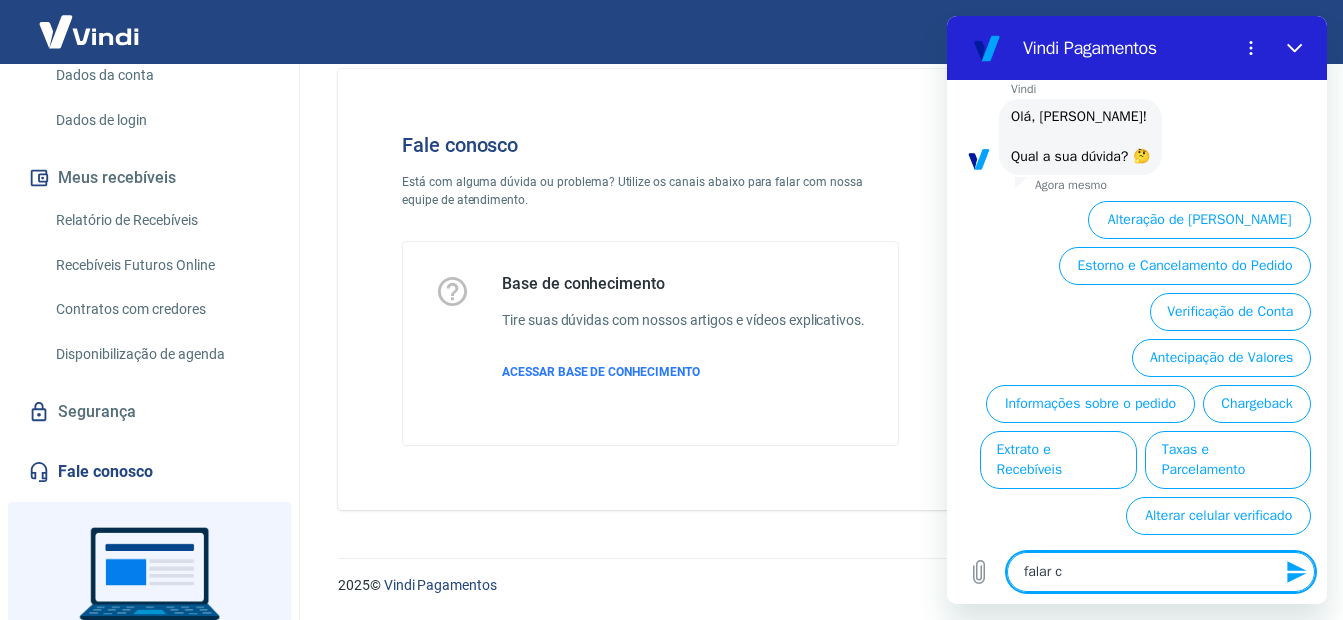 type on "falar co" 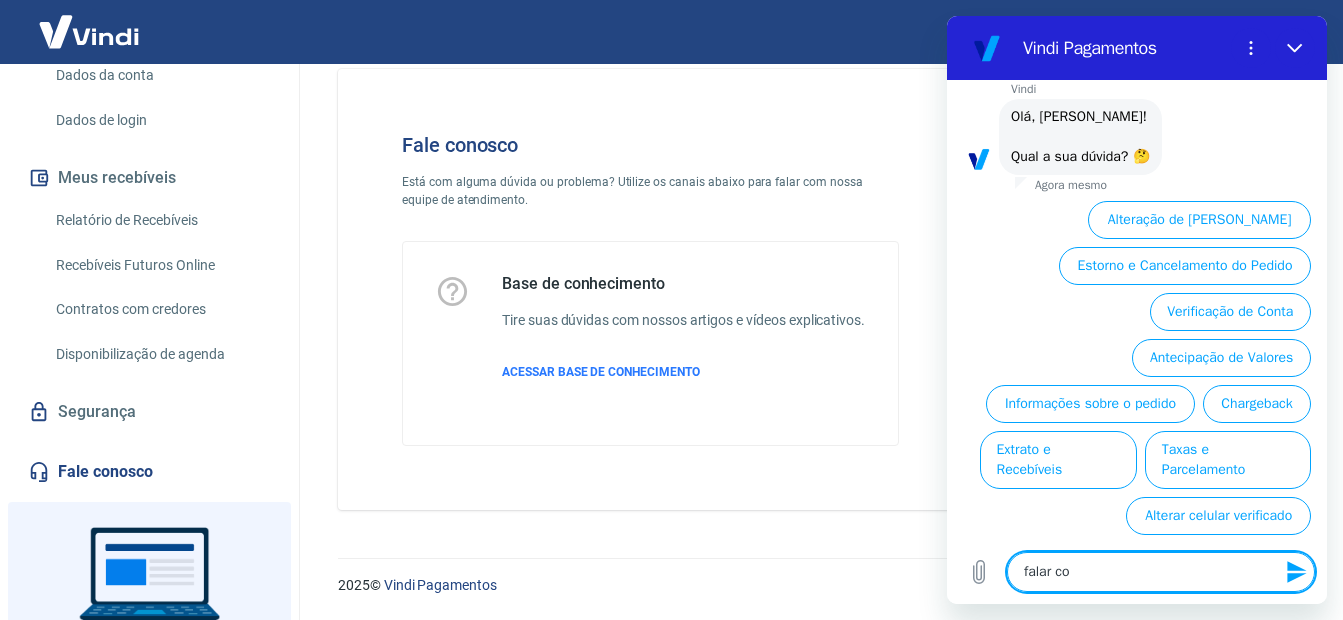 type on "falar com" 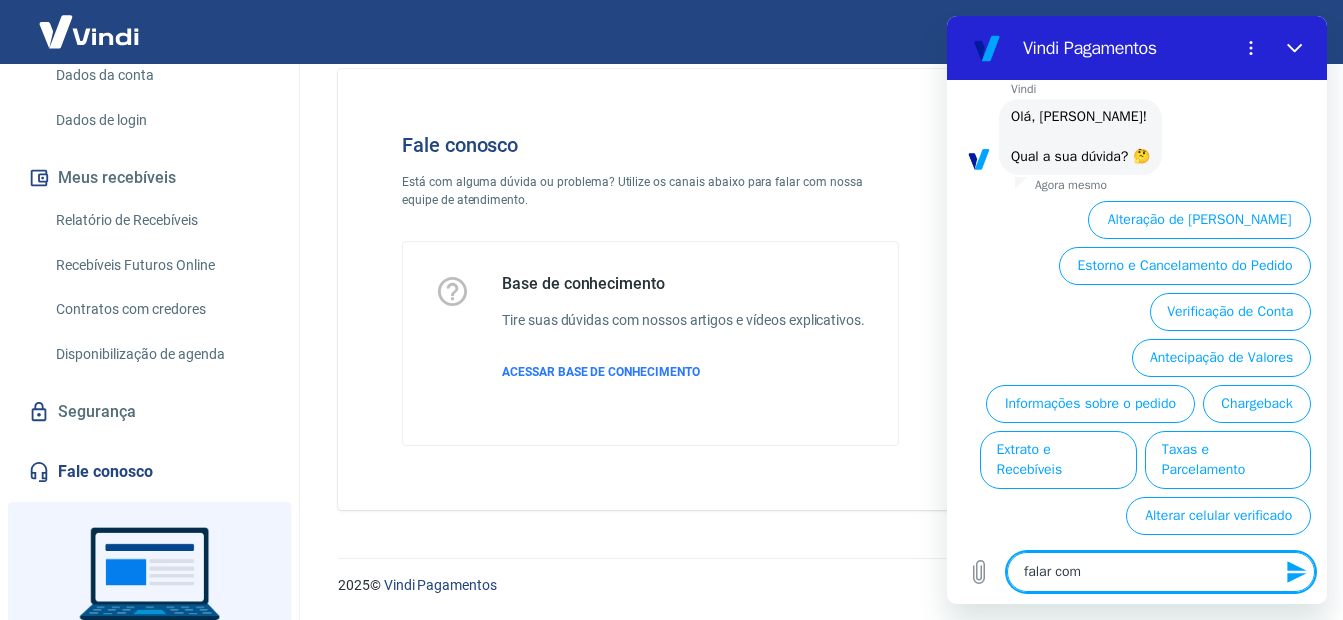 type on "falar com" 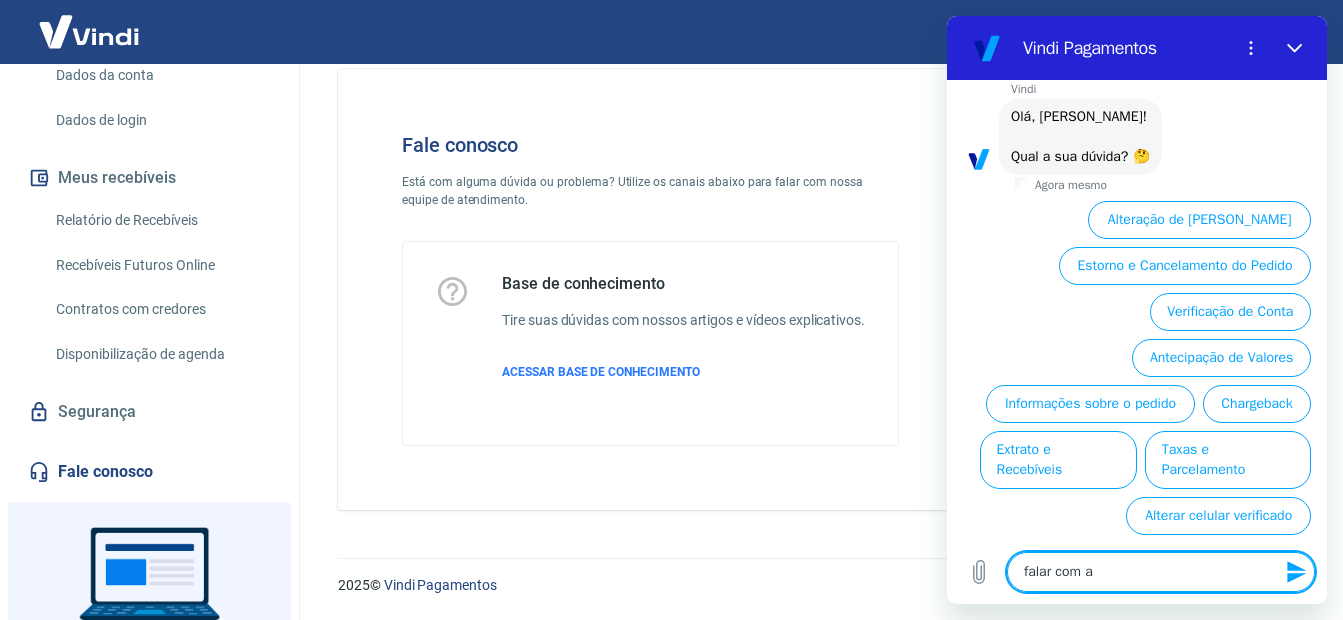 type on "x" 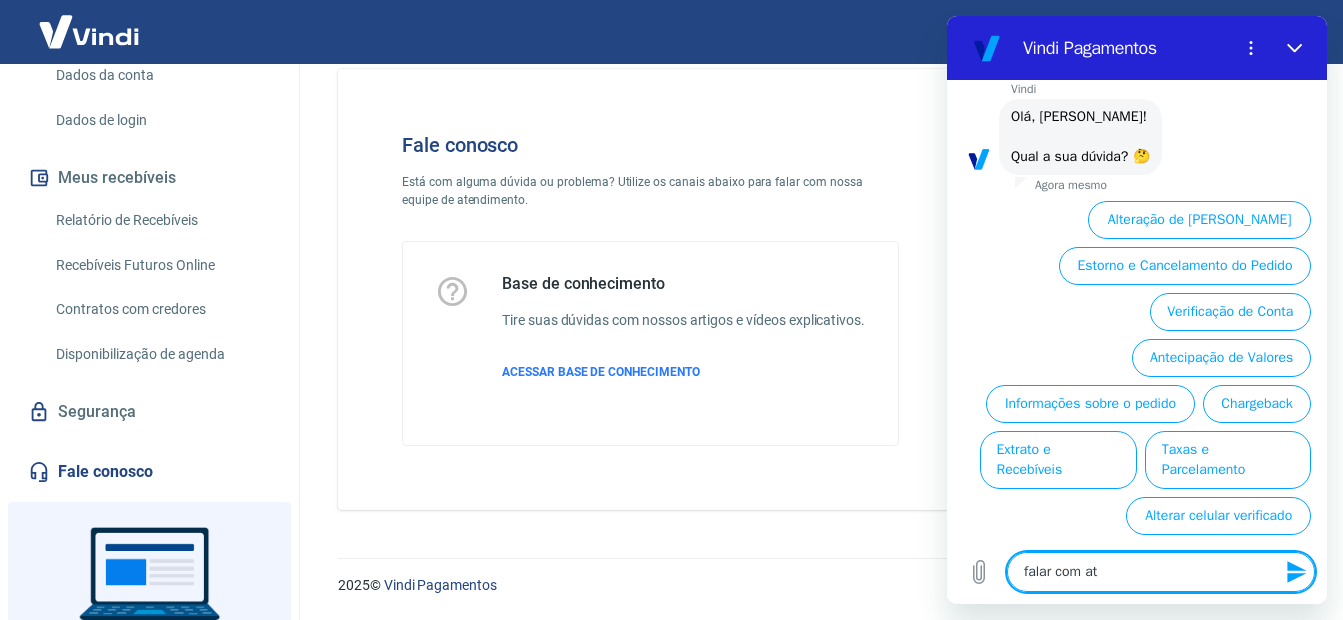 type on "falar com ate" 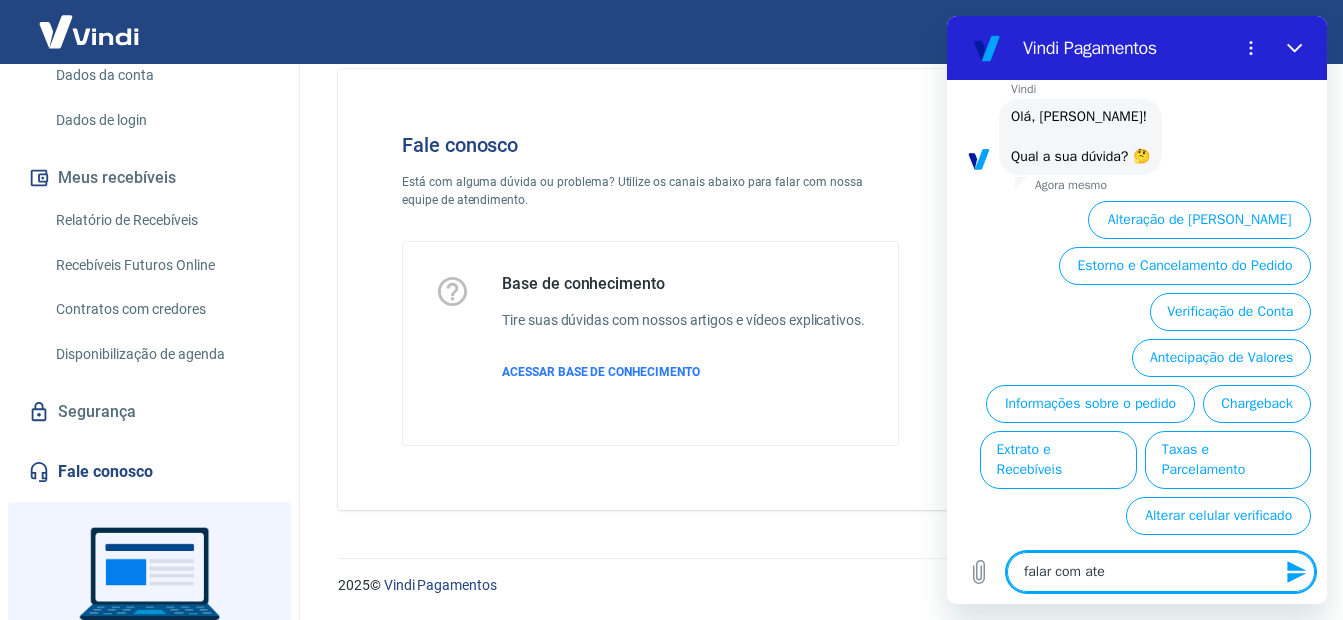 type on "falar com aten" 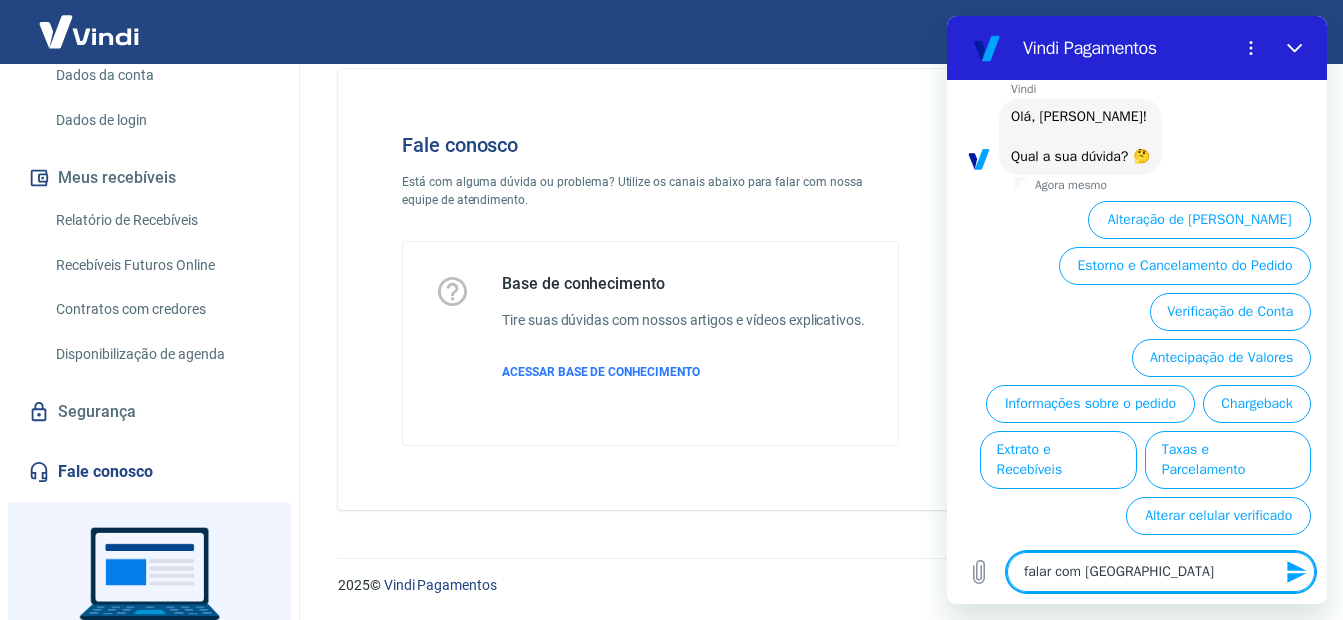 type on "falar com atend" 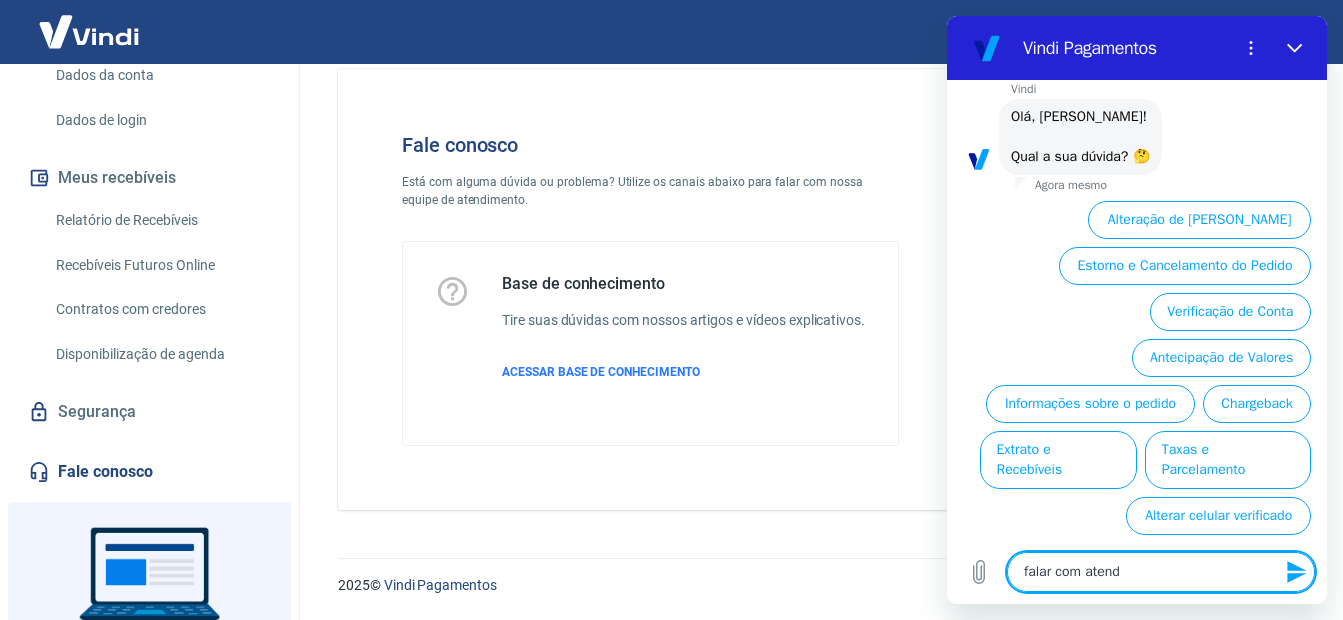 type on "falar com atende" 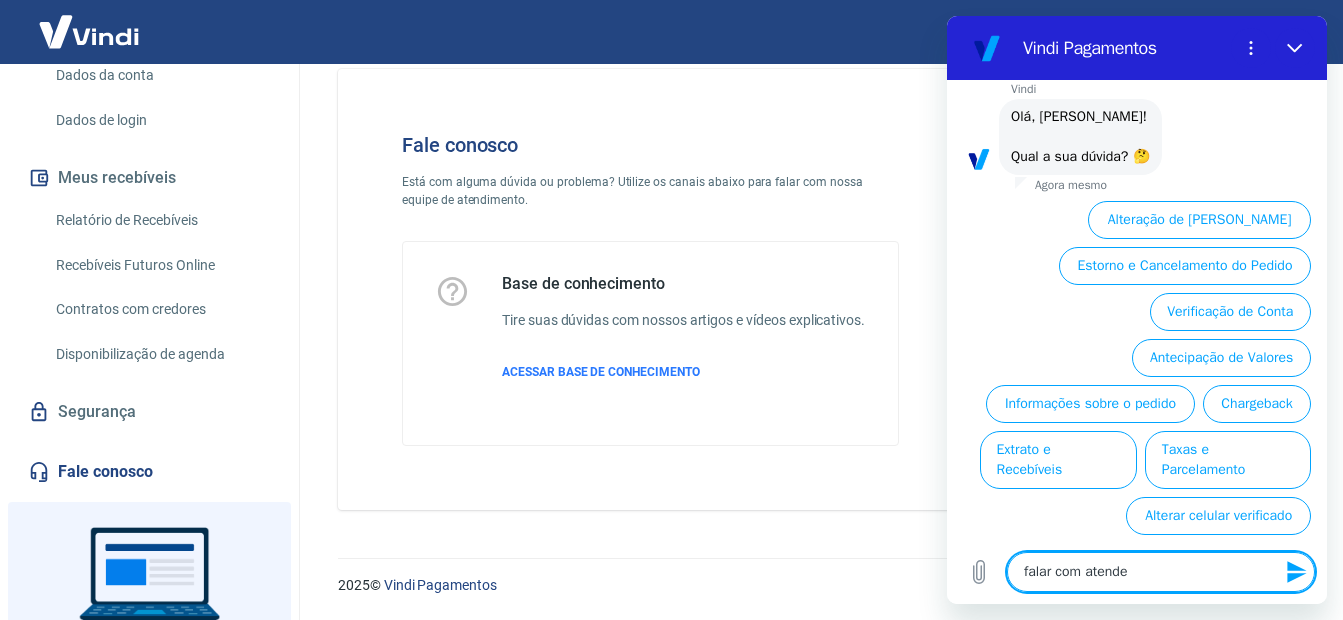 type on "falar com atenden" 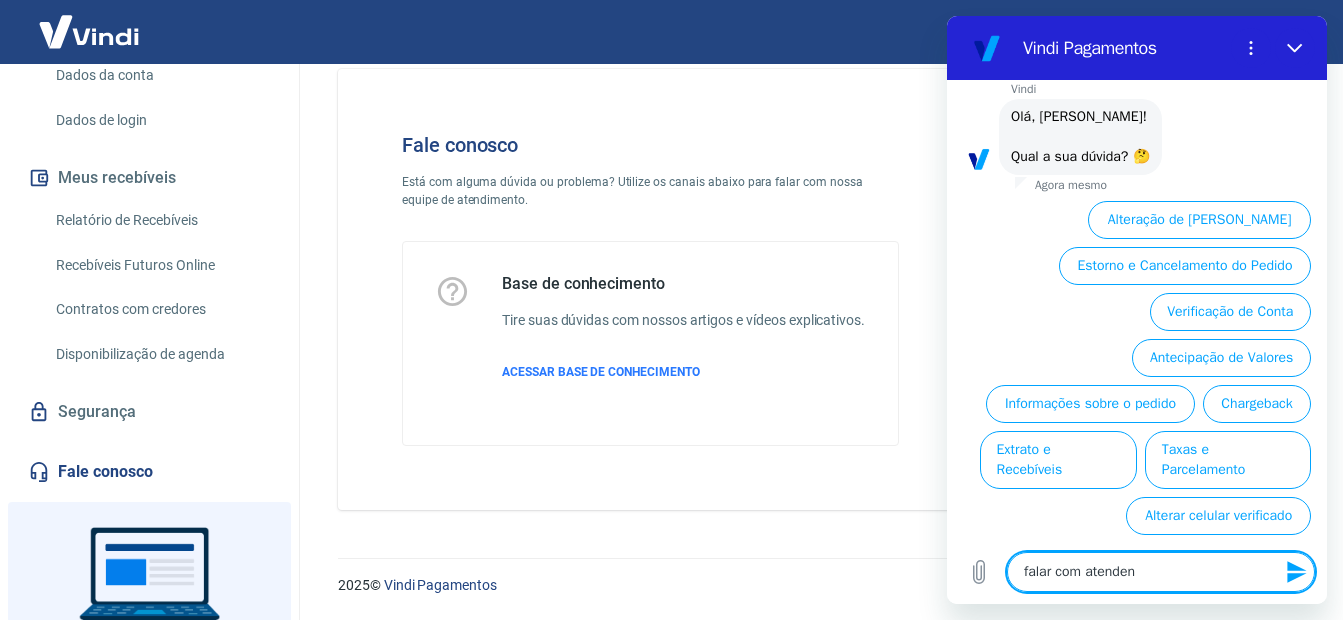 type on "falar com atendent" 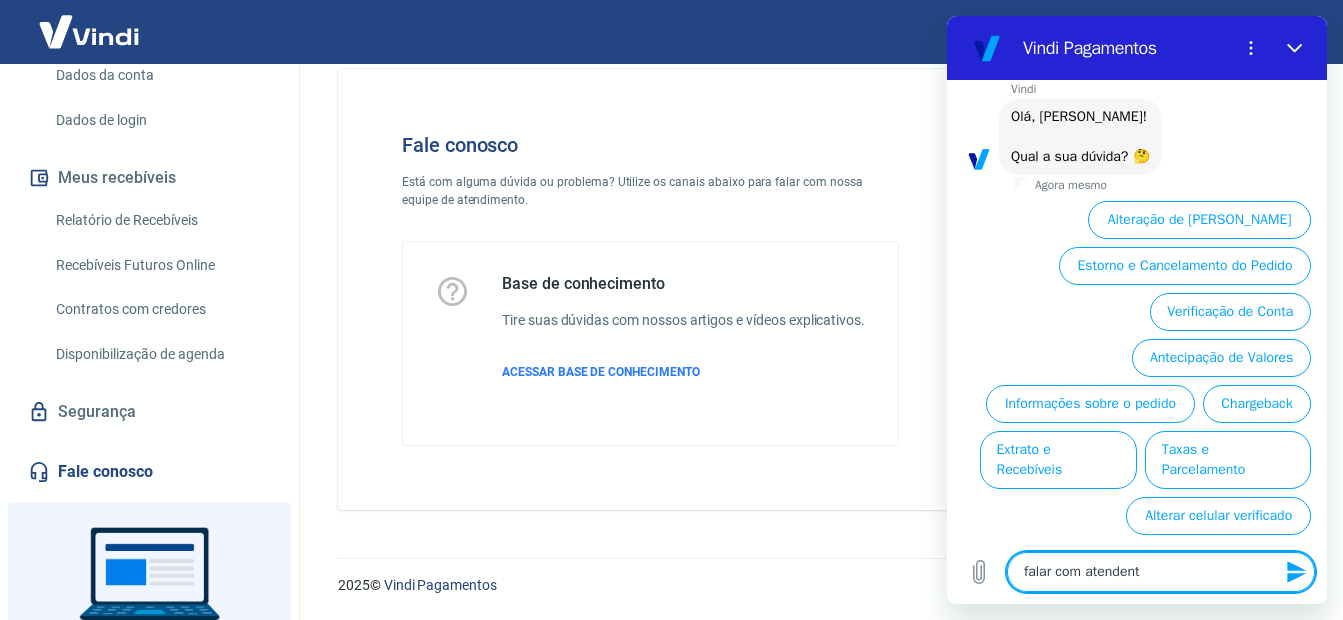 type on "x" 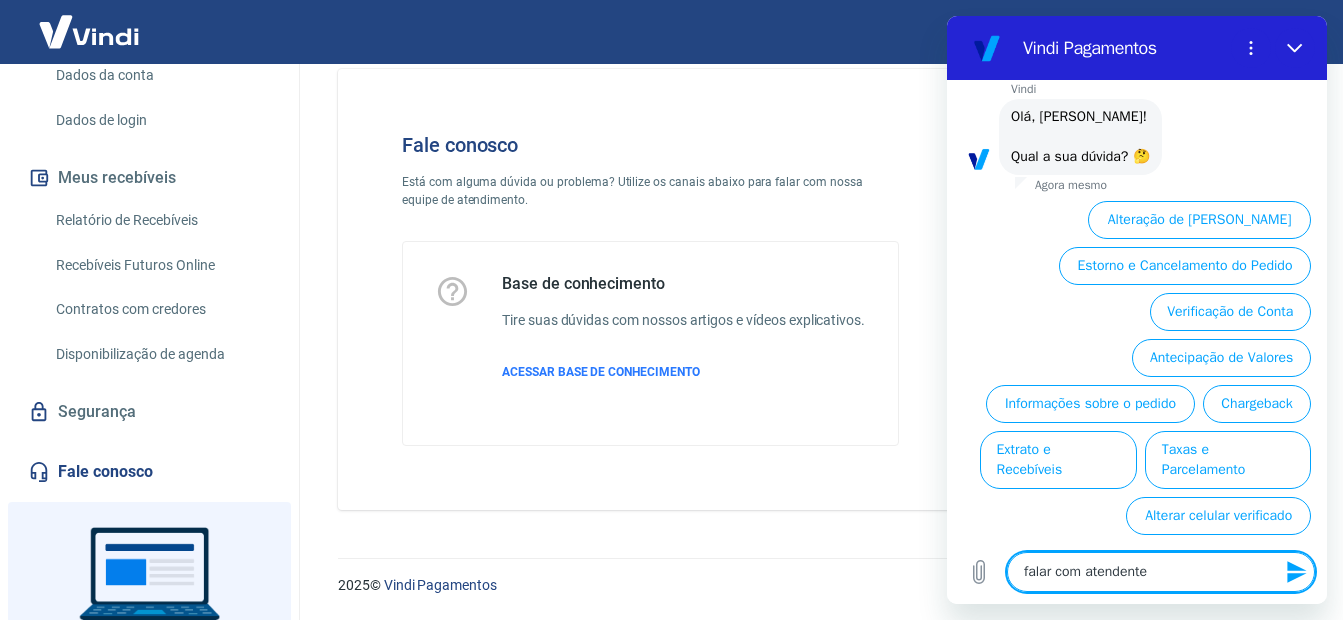 type 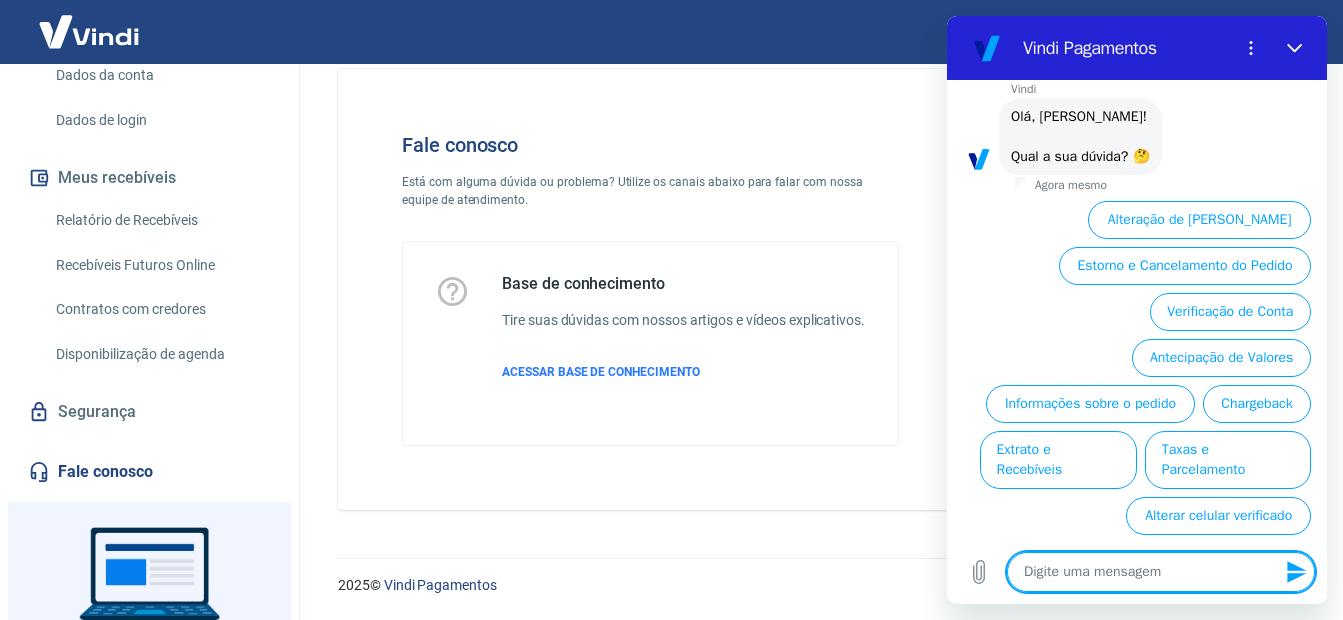 scroll, scrollTop: 0, scrollLeft: 0, axis: both 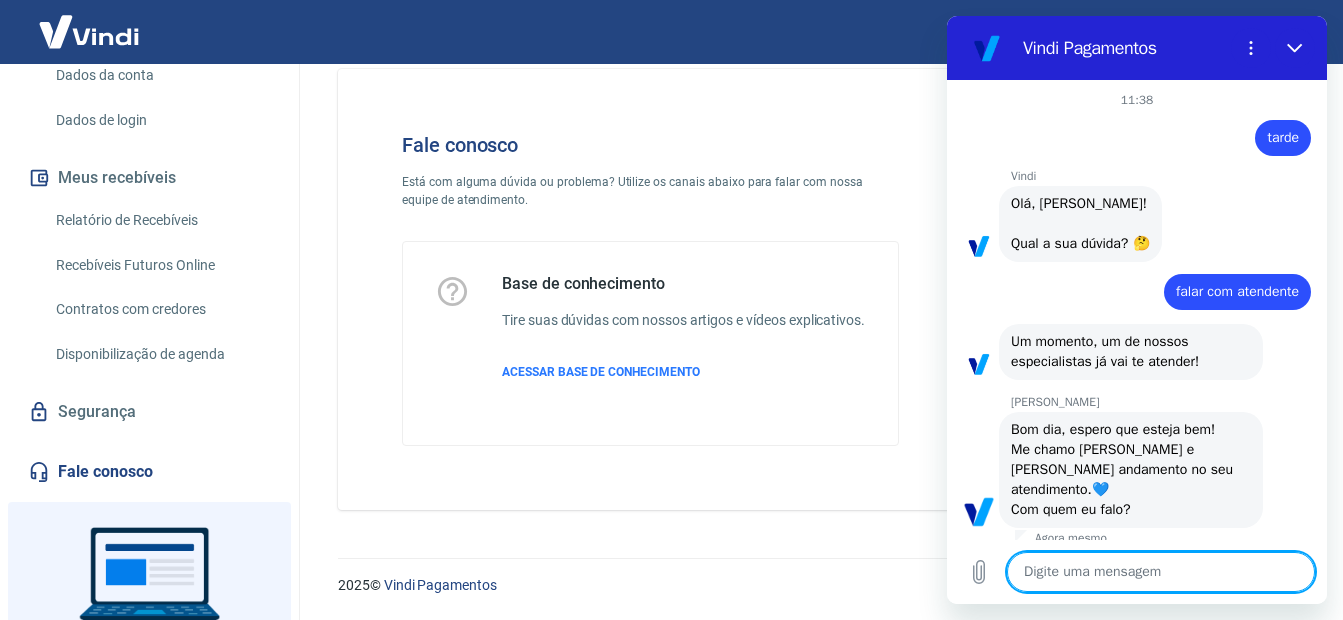 type on "x" 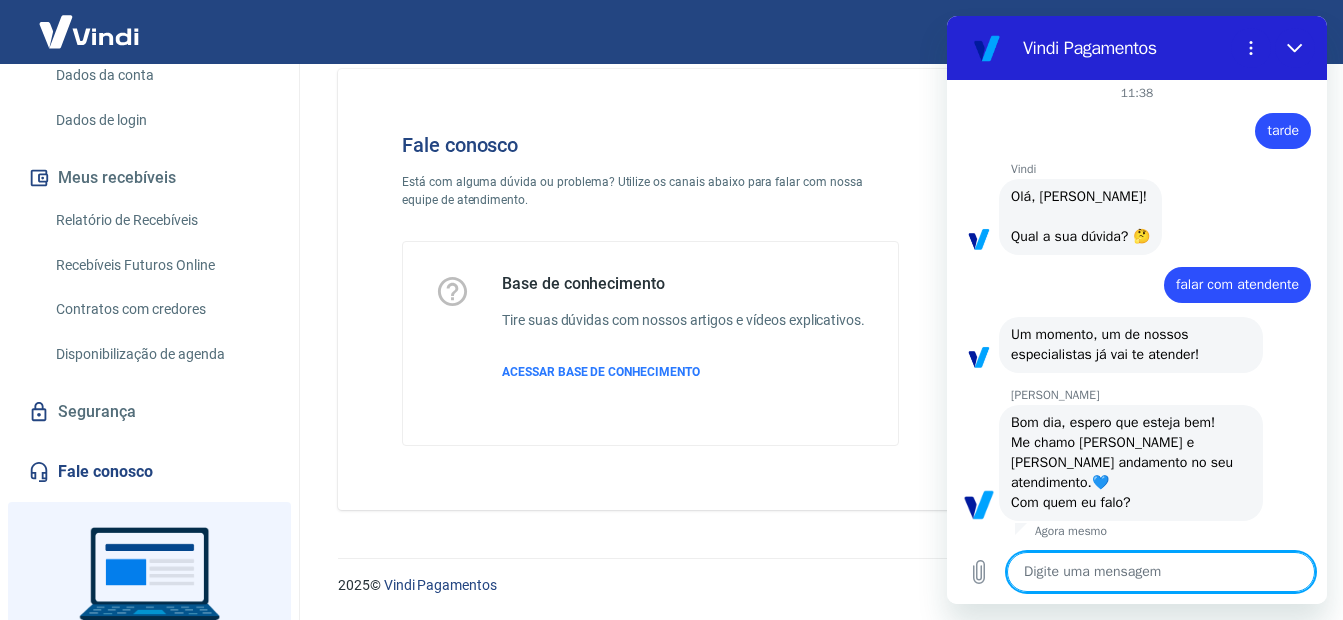 scroll, scrollTop: 0, scrollLeft: 0, axis: both 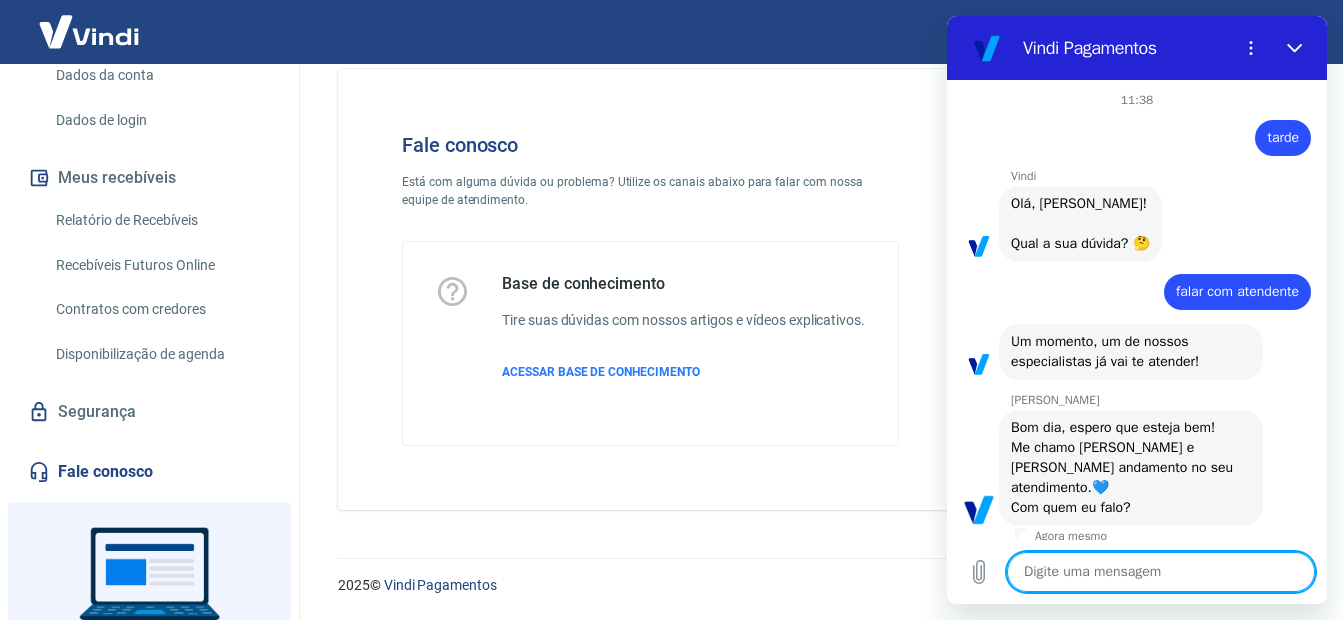 type on "D" 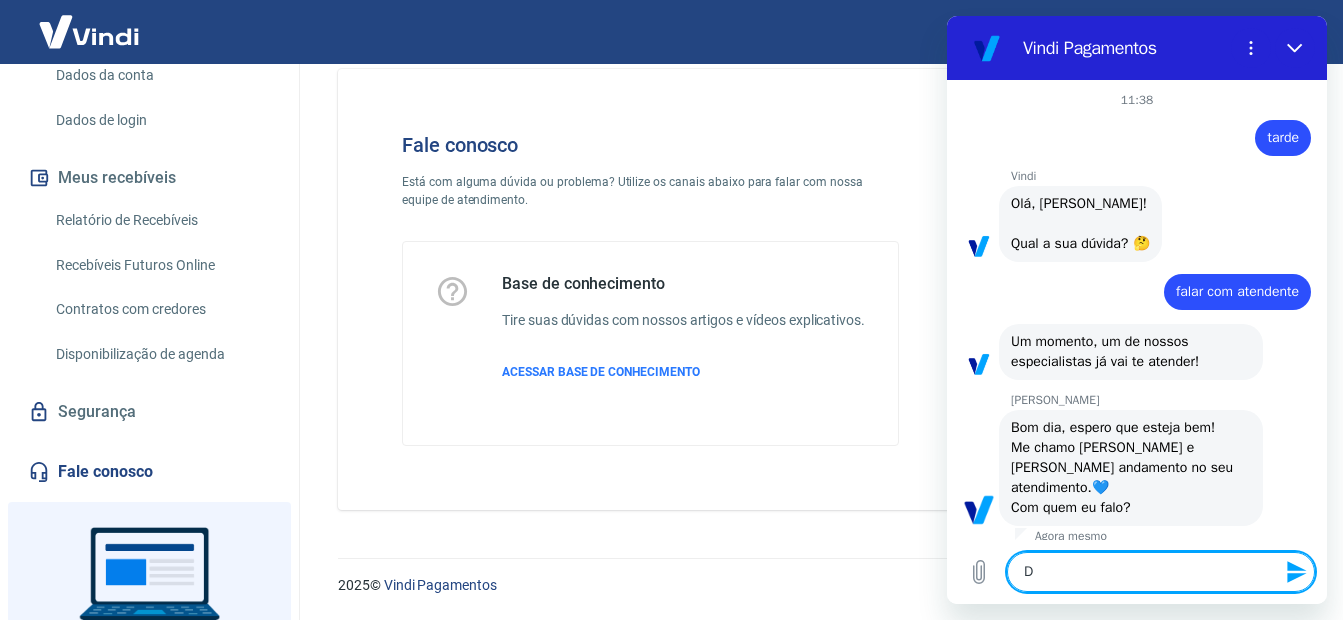 type on "Do" 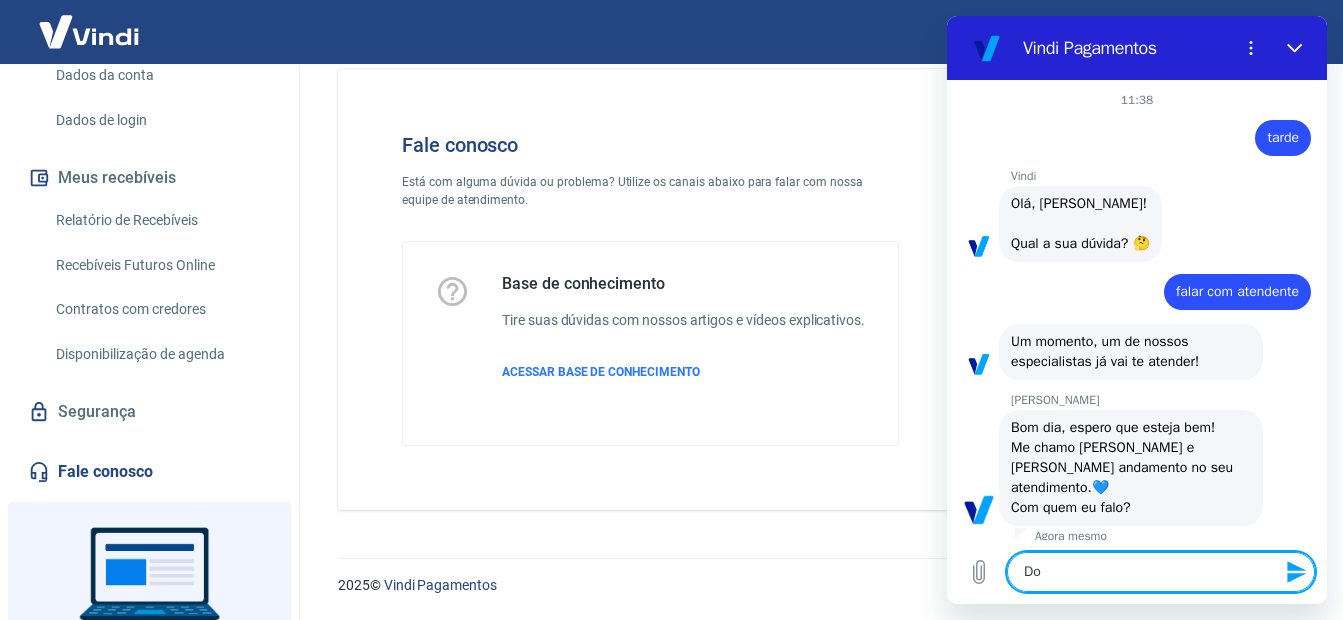 type on "Dou" 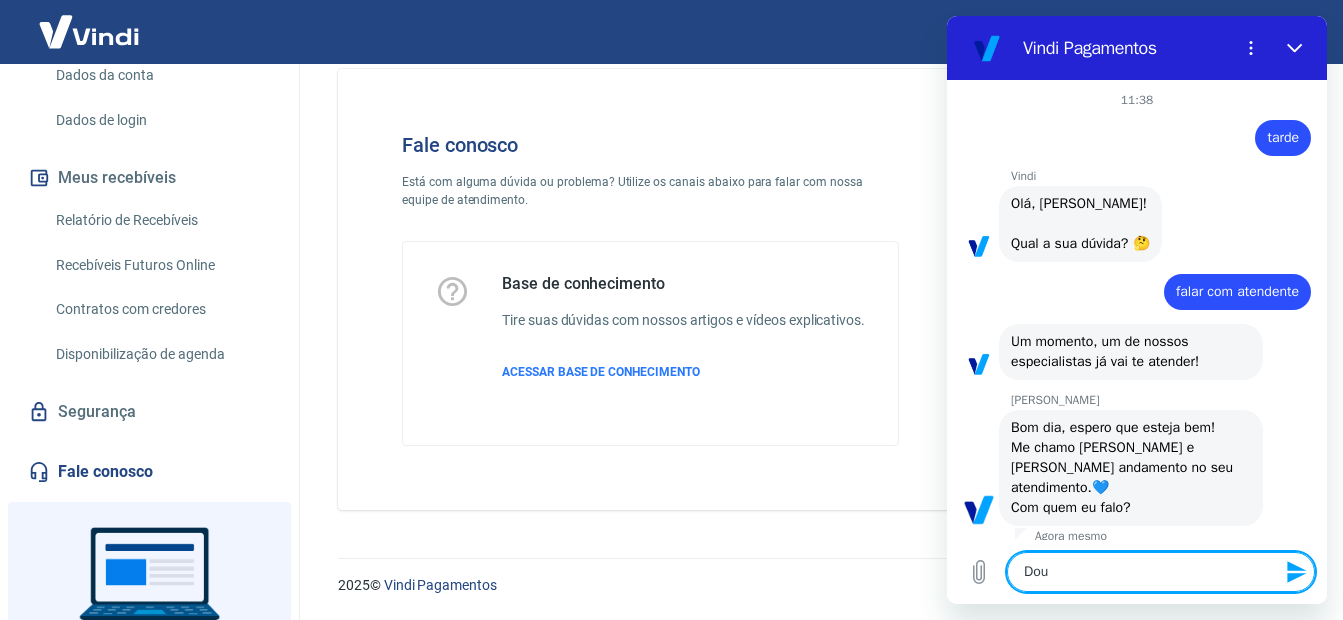 type on "x" 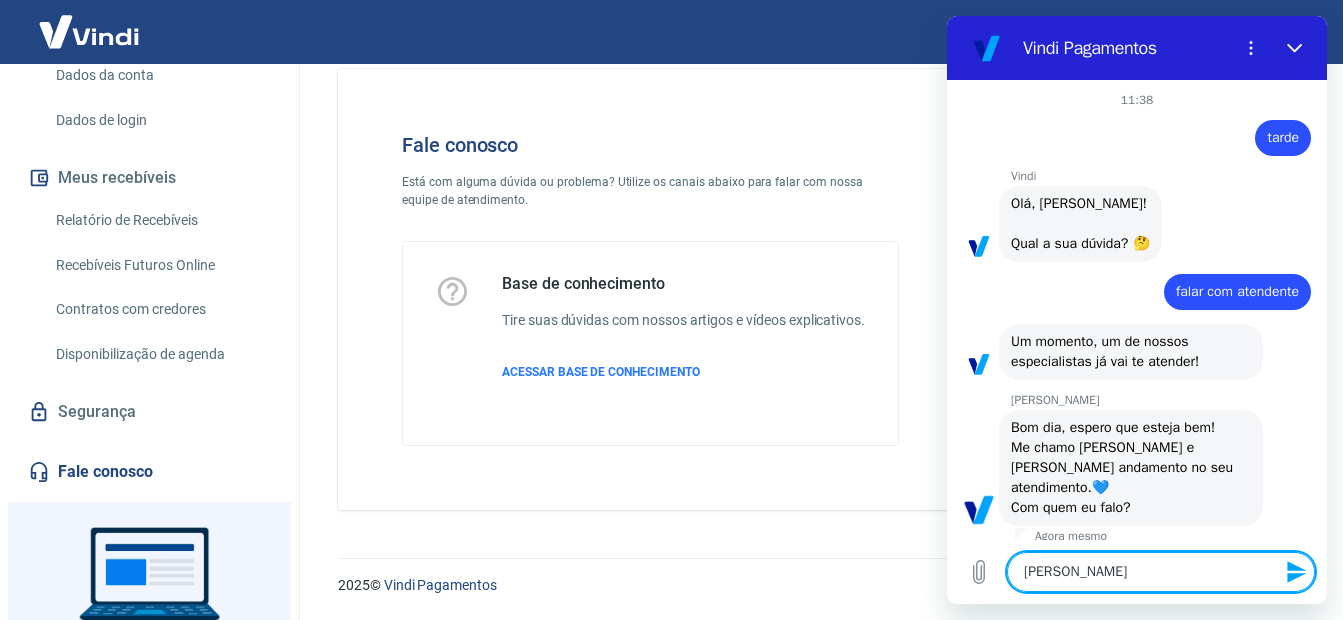 type on "Dougl" 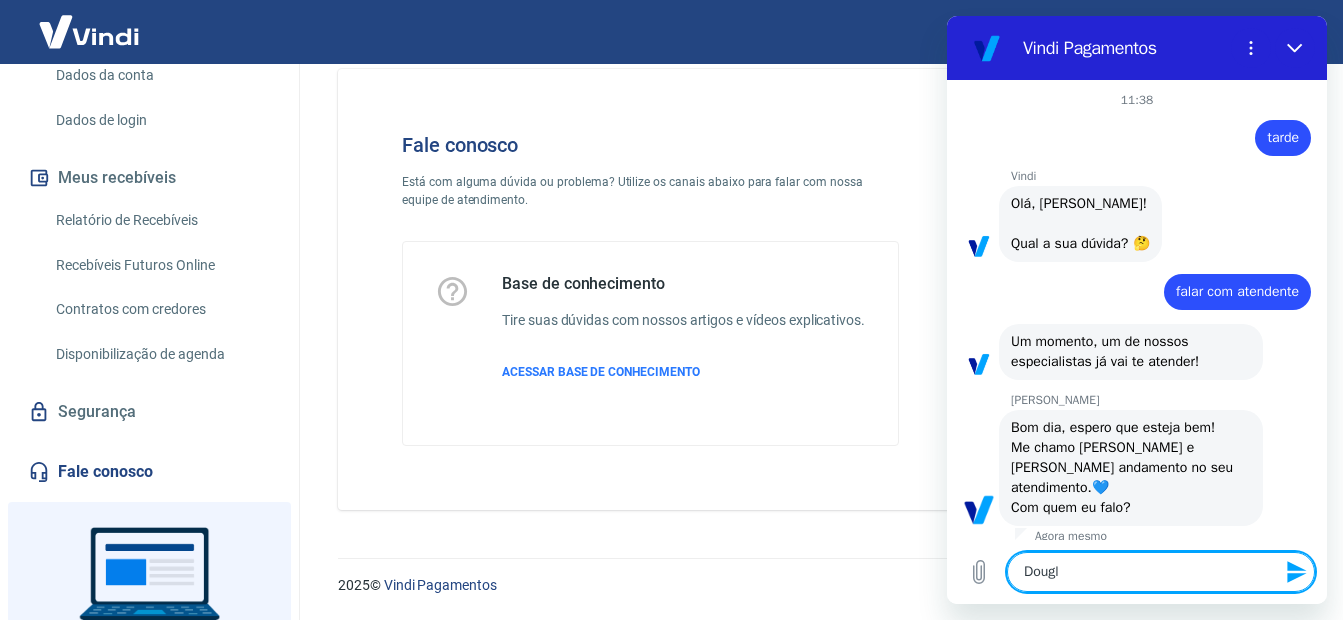 type on "Dougla" 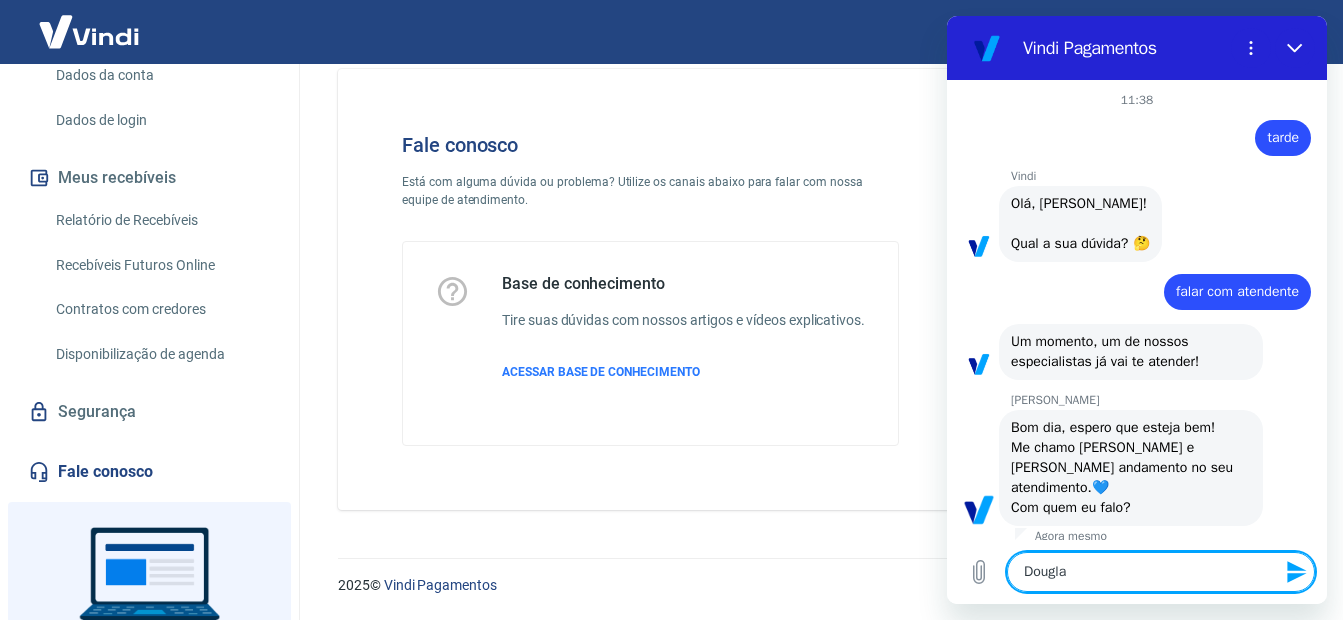 type on "x" 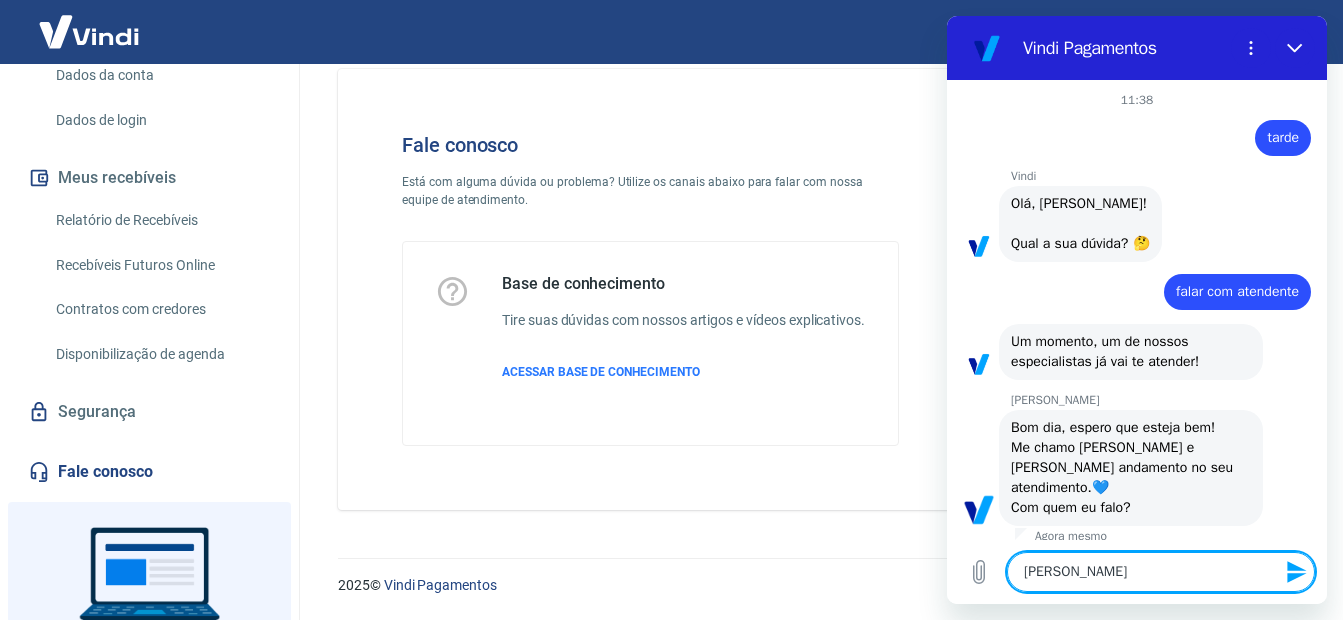 type 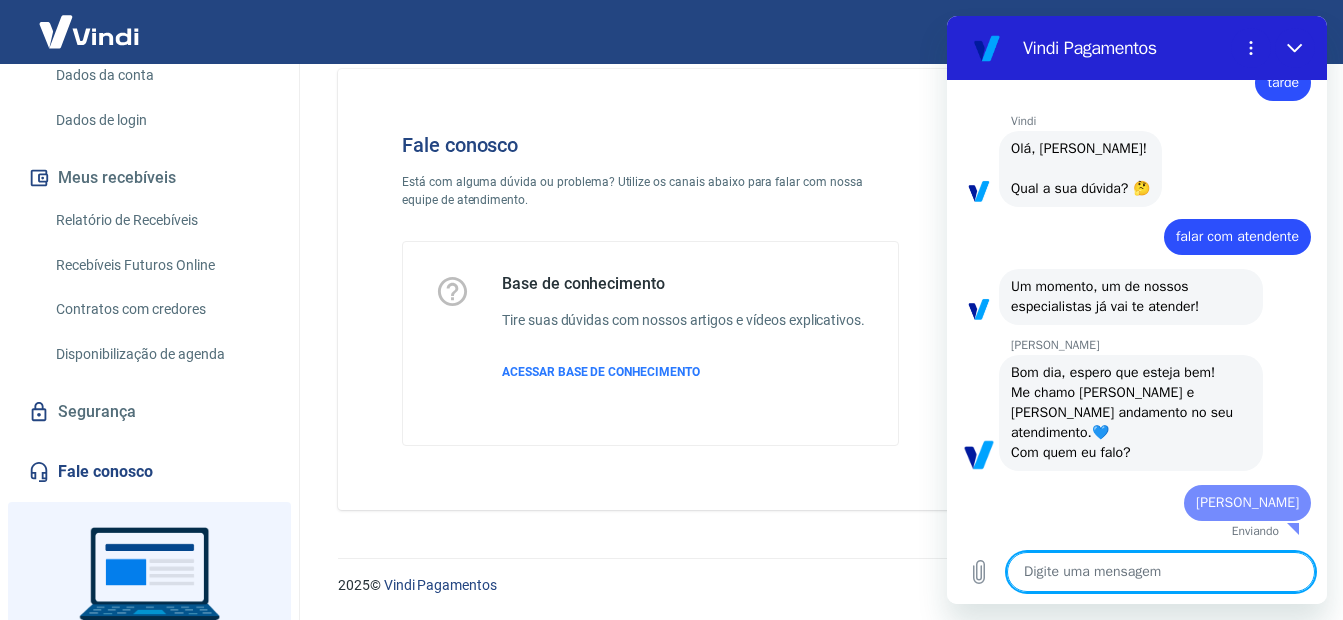 type on "x" 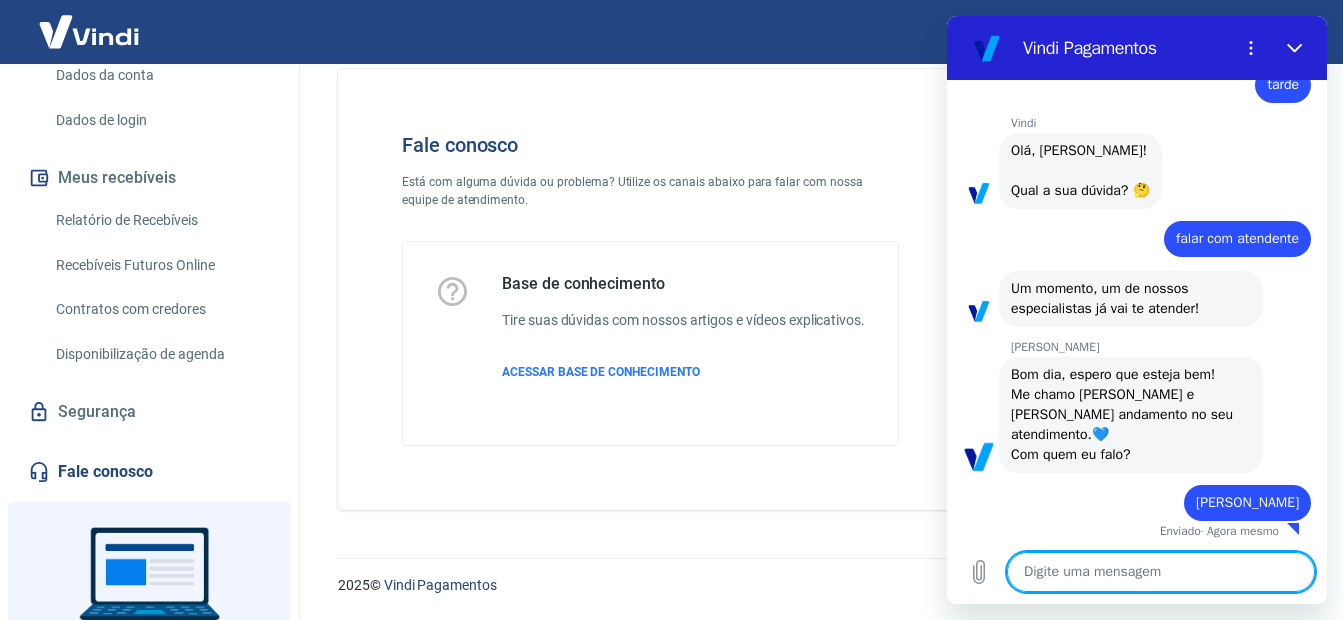 scroll, scrollTop: 57, scrollLeft: 0, axis: vertical 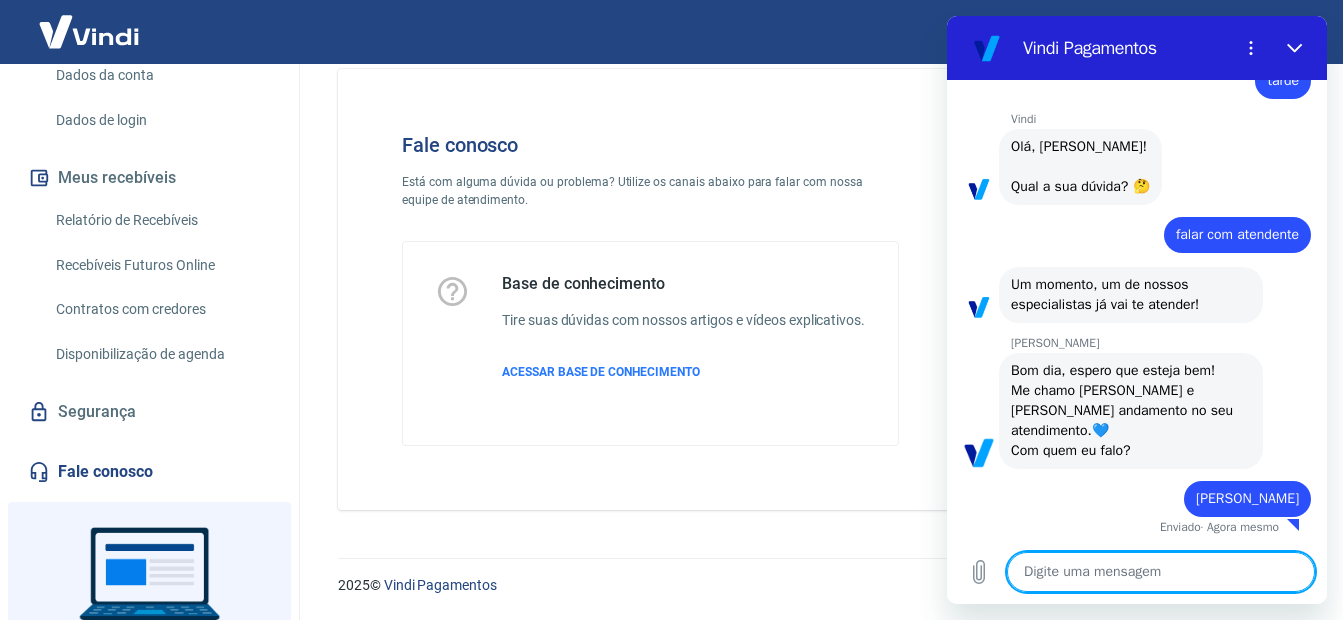 type on "t" 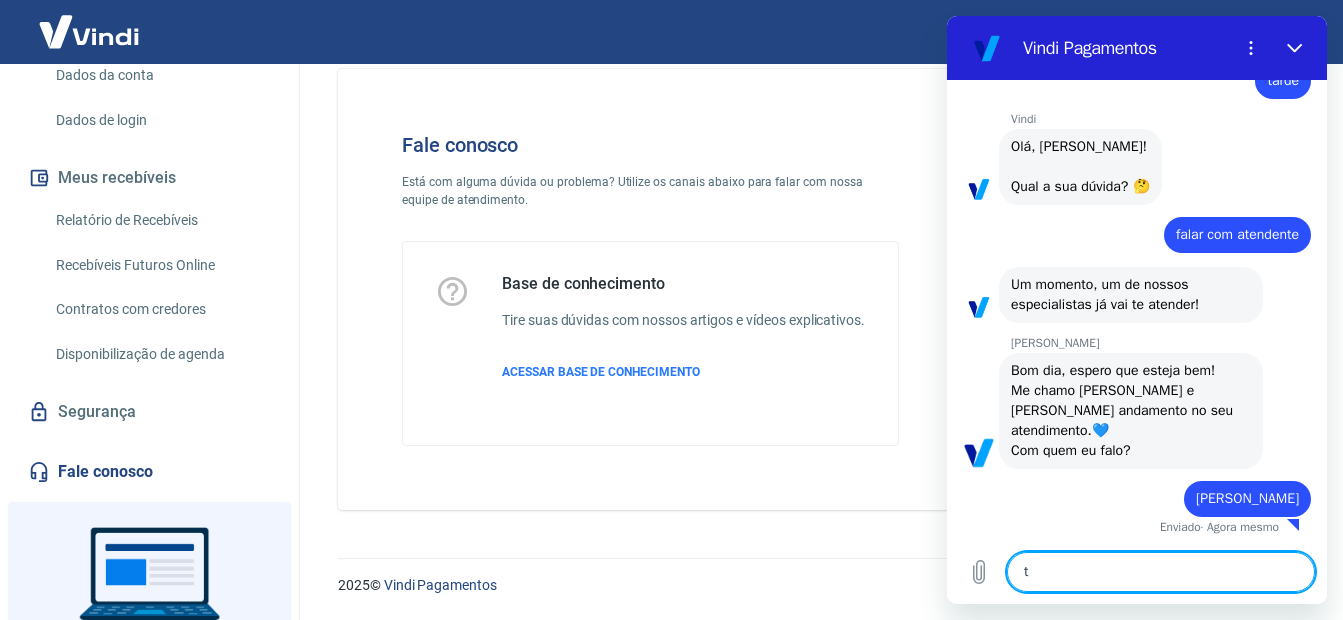 type on "te" 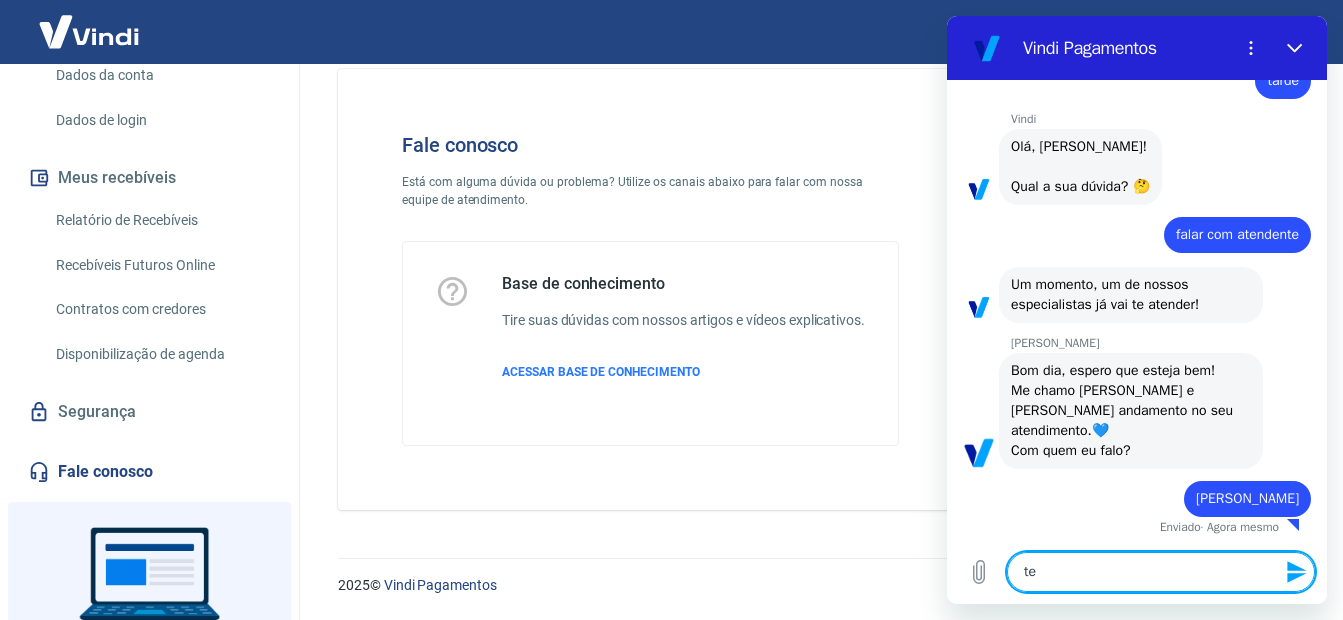 type on "ten" 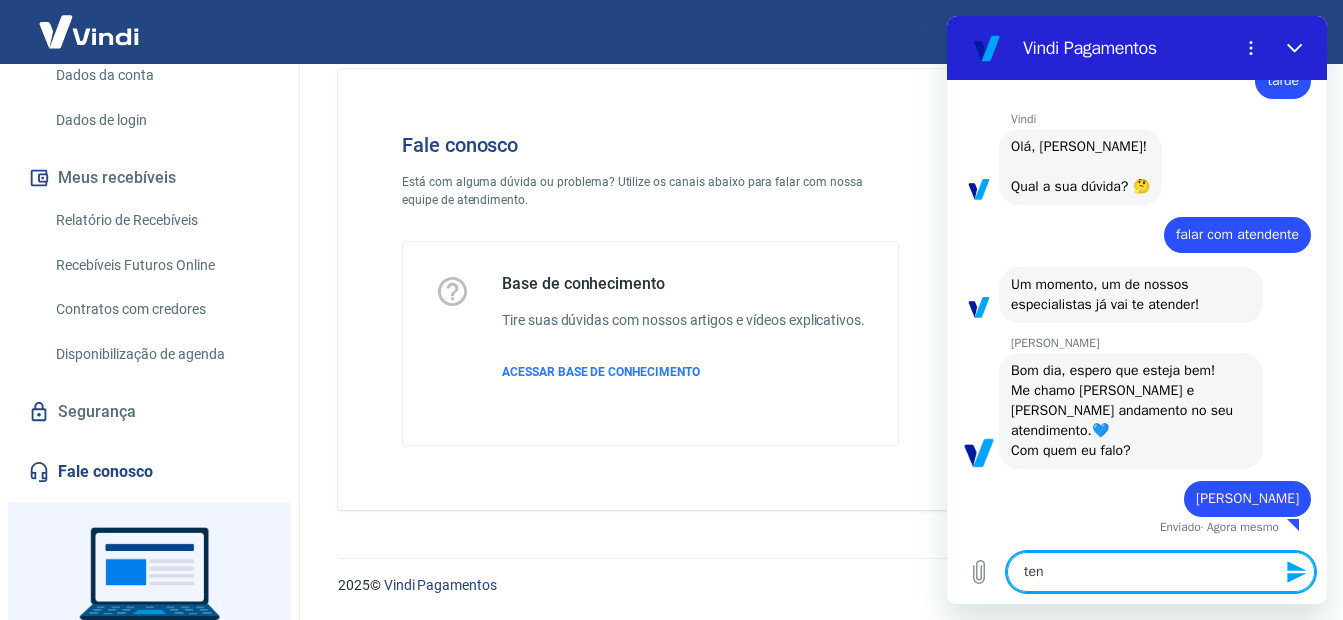 type on "x" 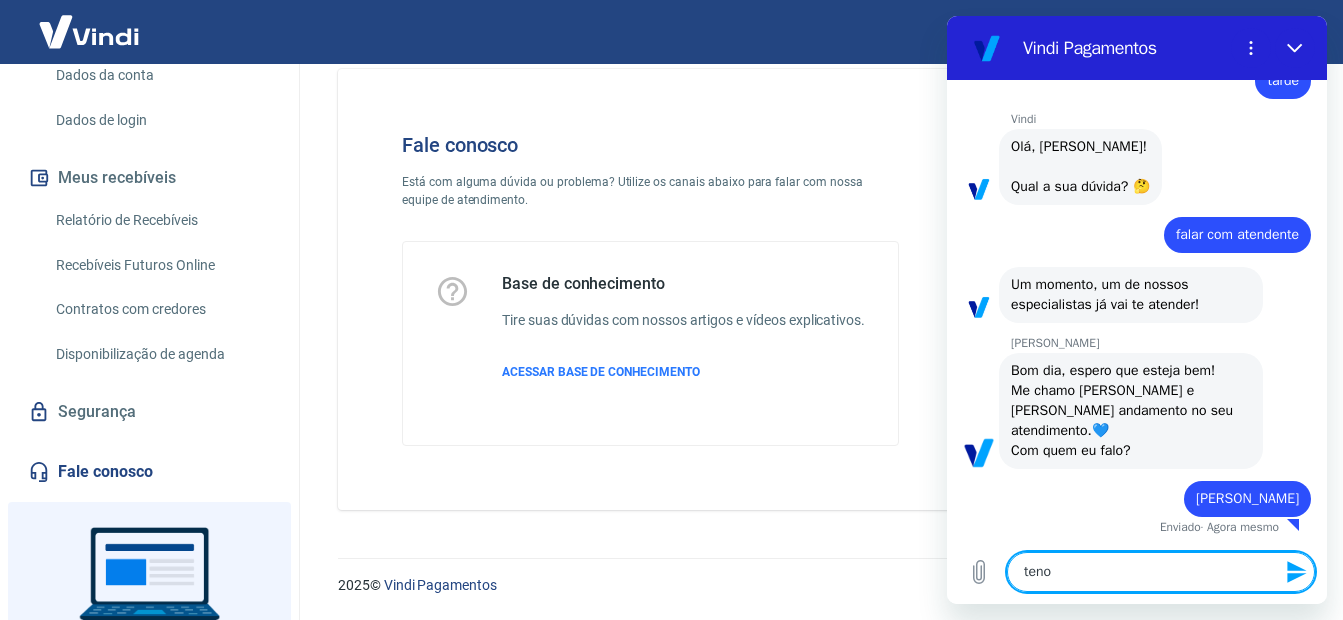 type on "ten" 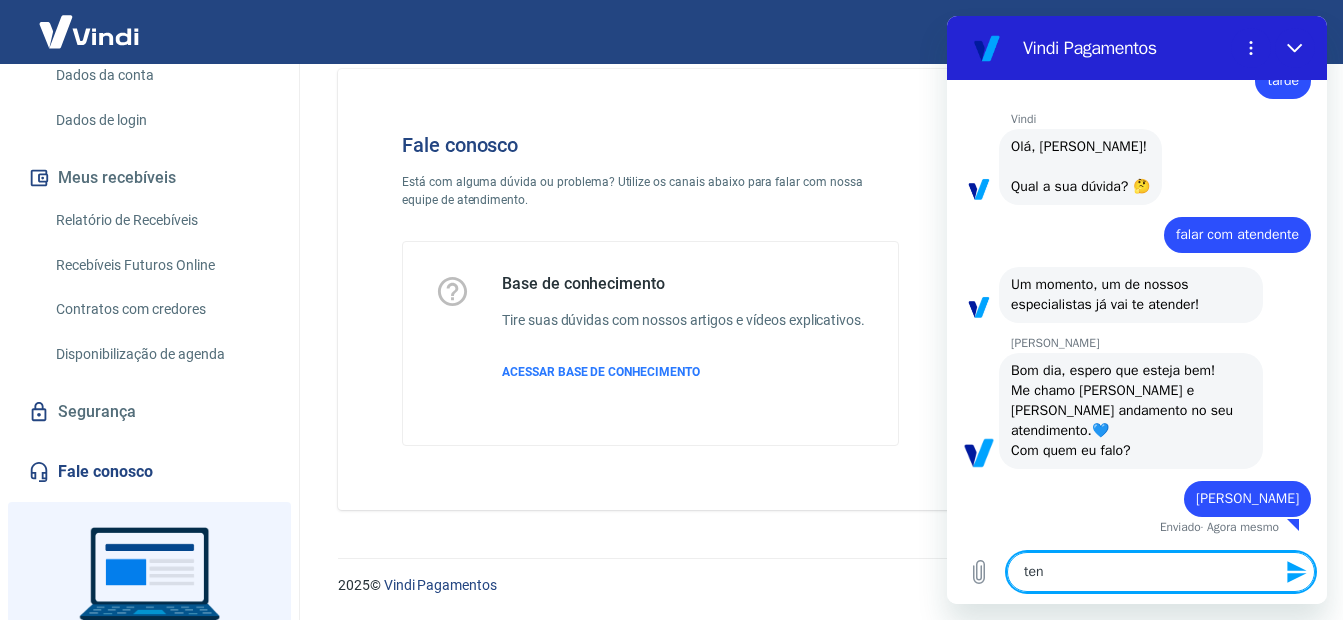 type on "tenh" 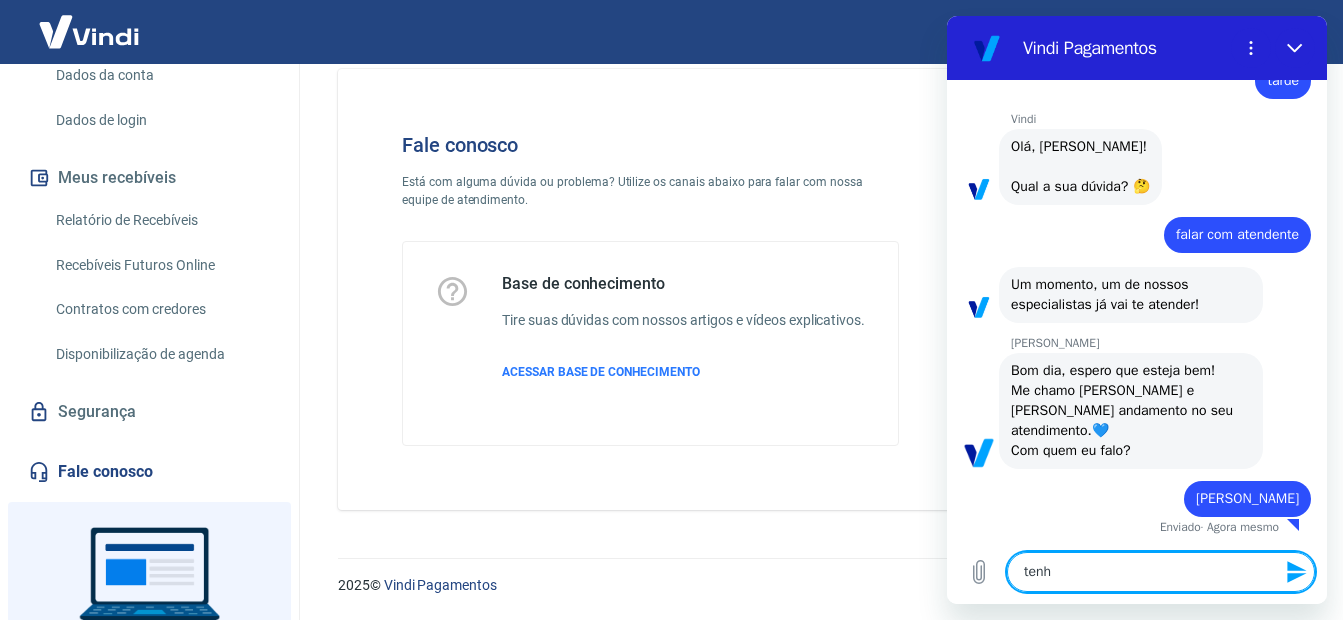type on "tenho" 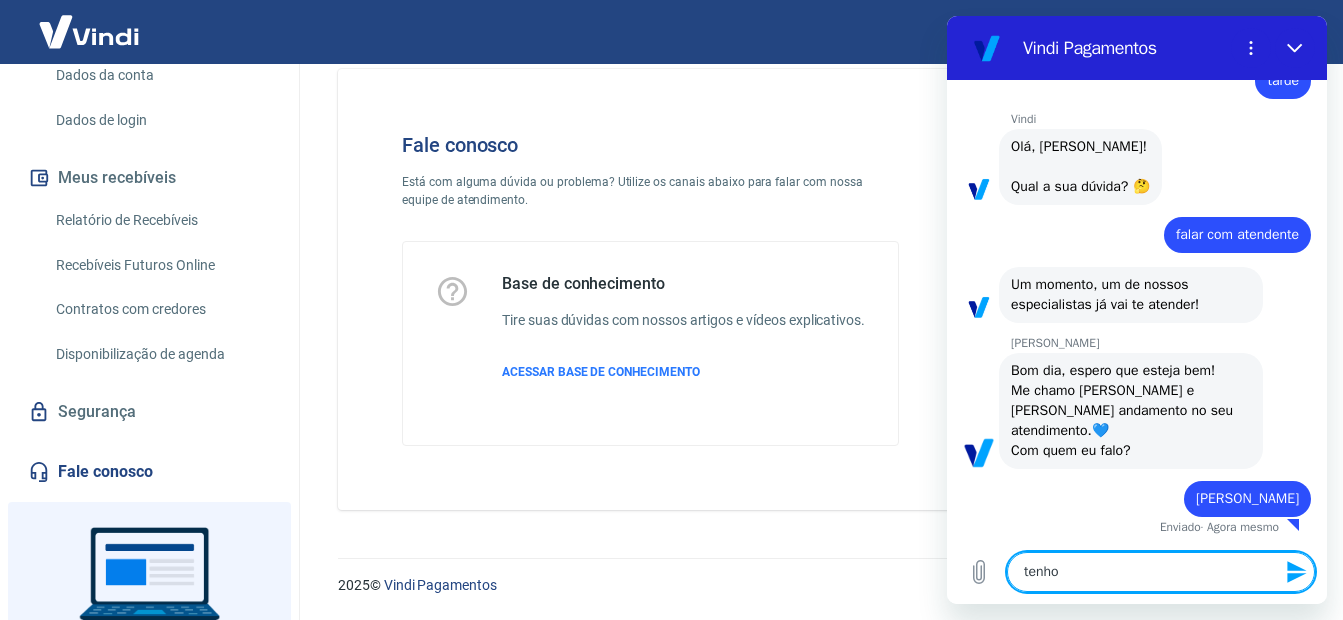 type on "tenho" 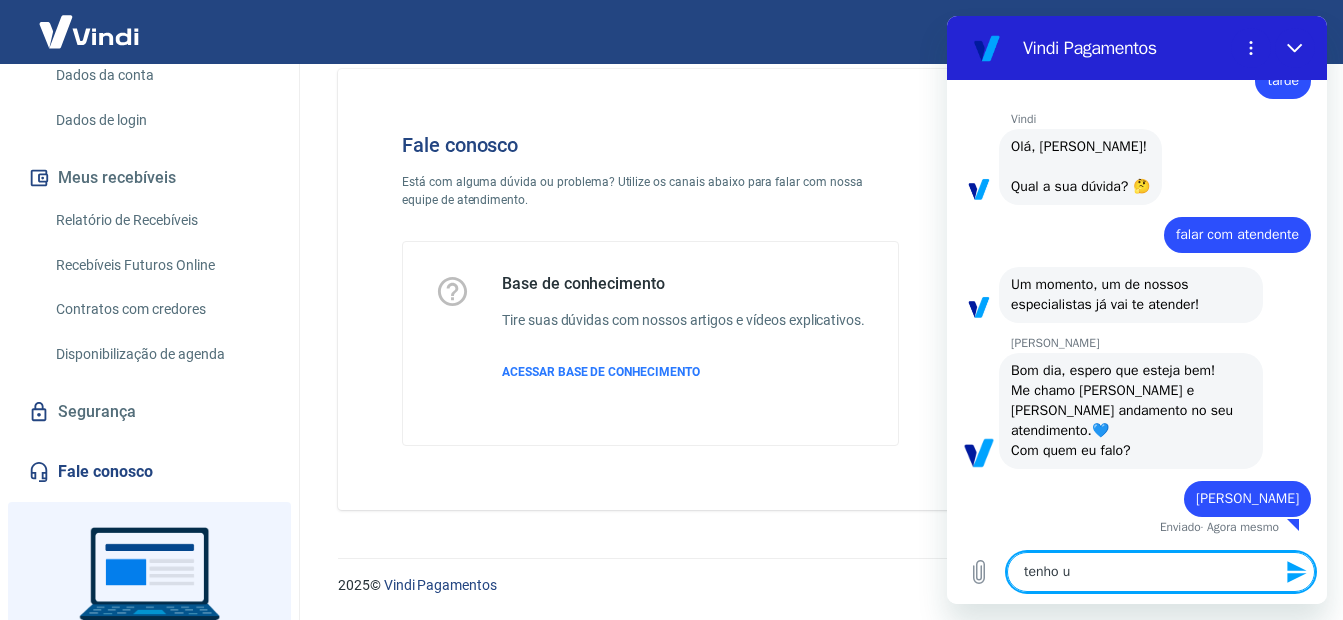 type on "tenho um" 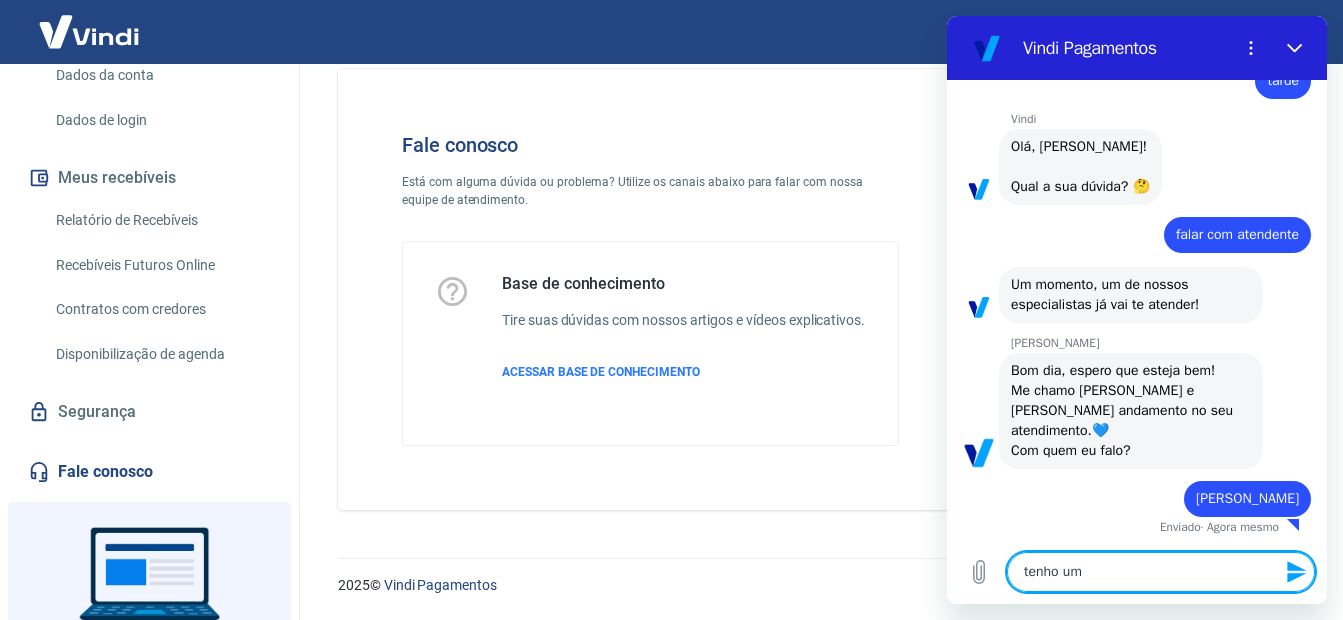 type on "tenho um" 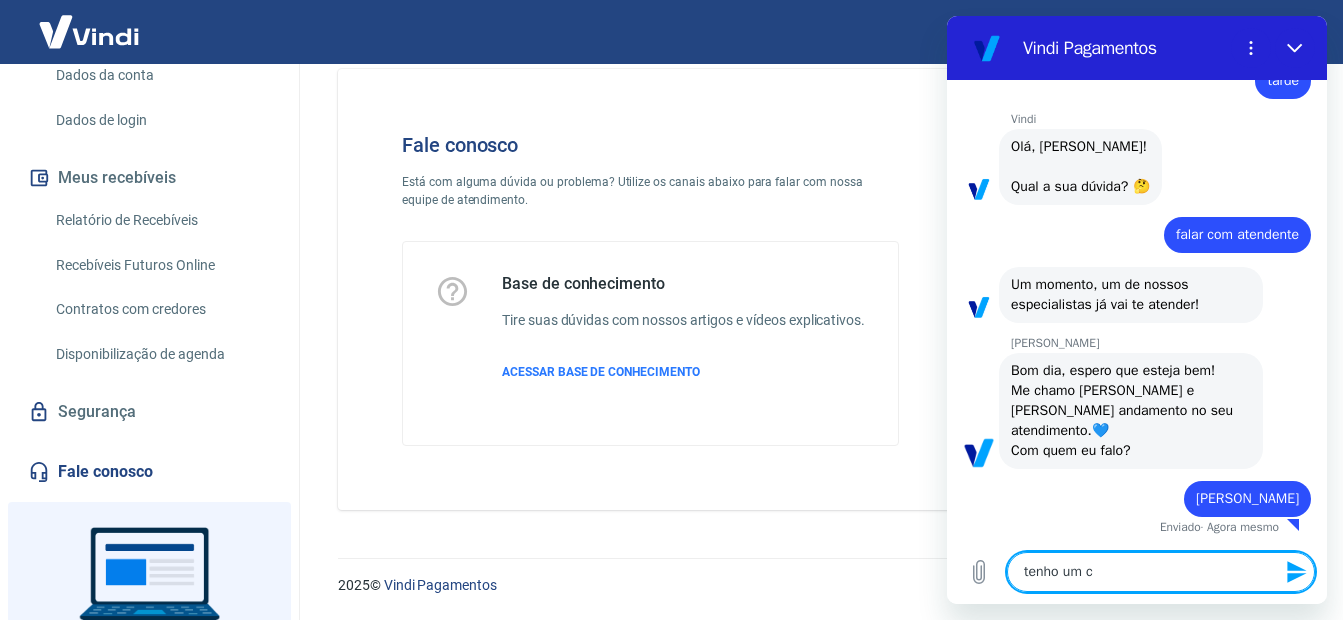 type on "tenho um cl" 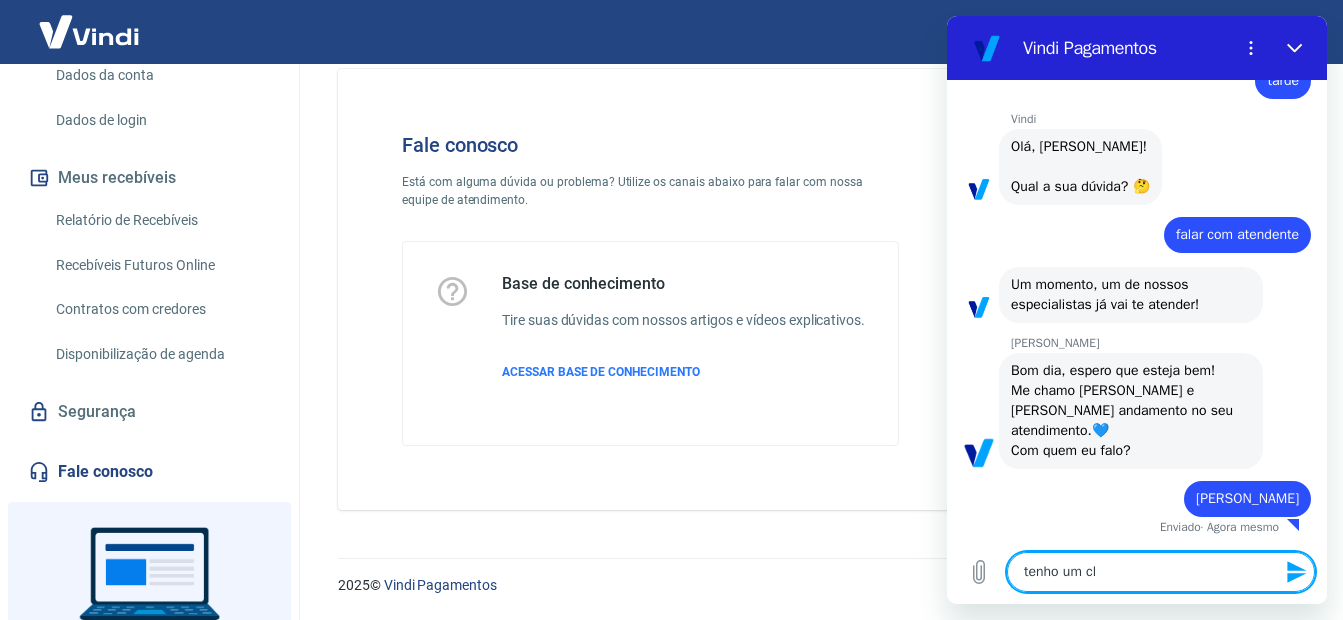 type on "tenho um cli" 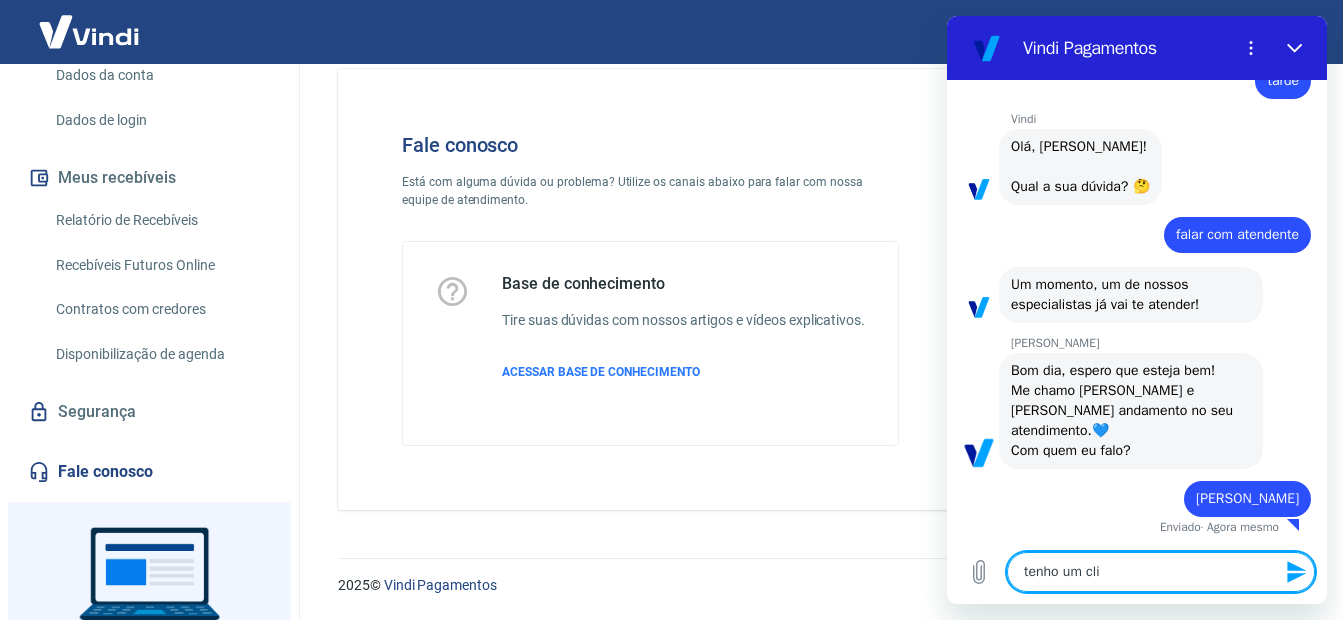 type on "tenho um clie" 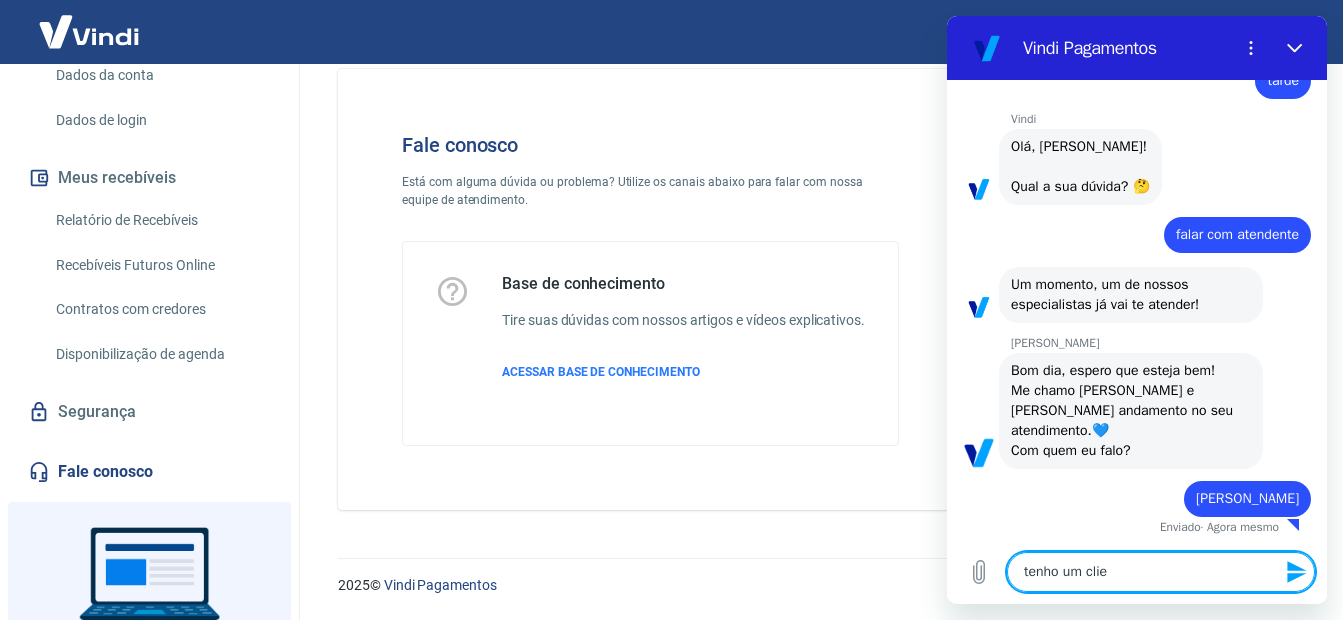 type on "tenho um clien" 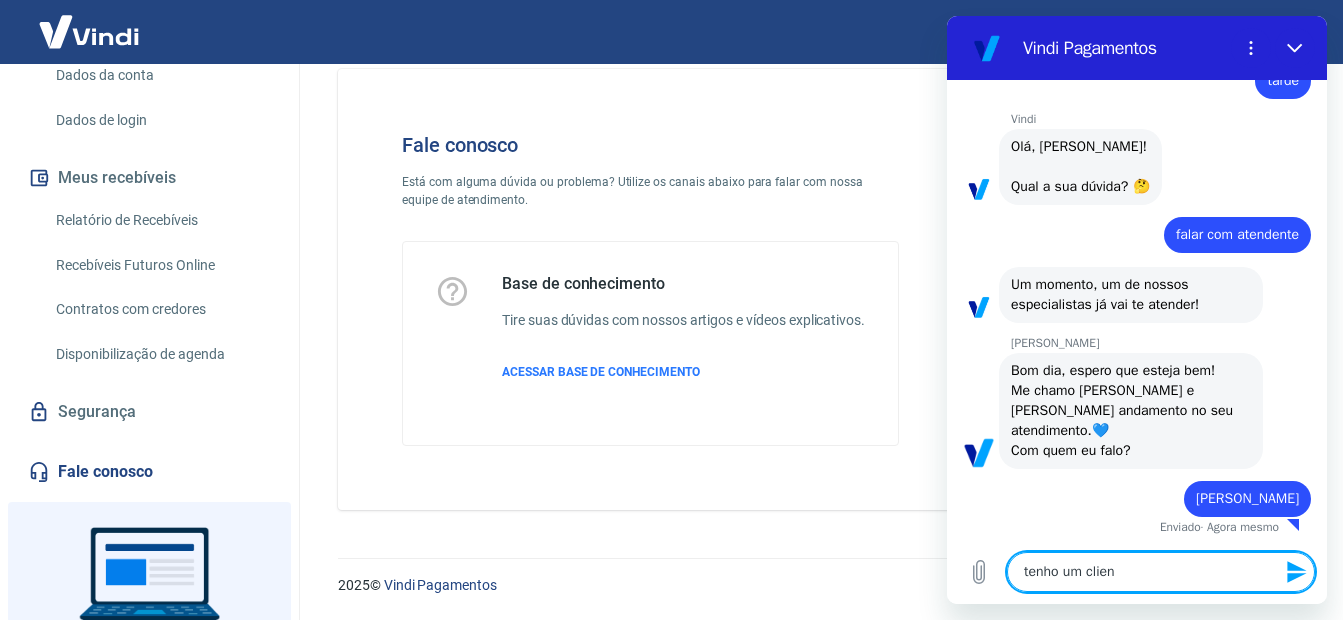 type on "tenho um client" 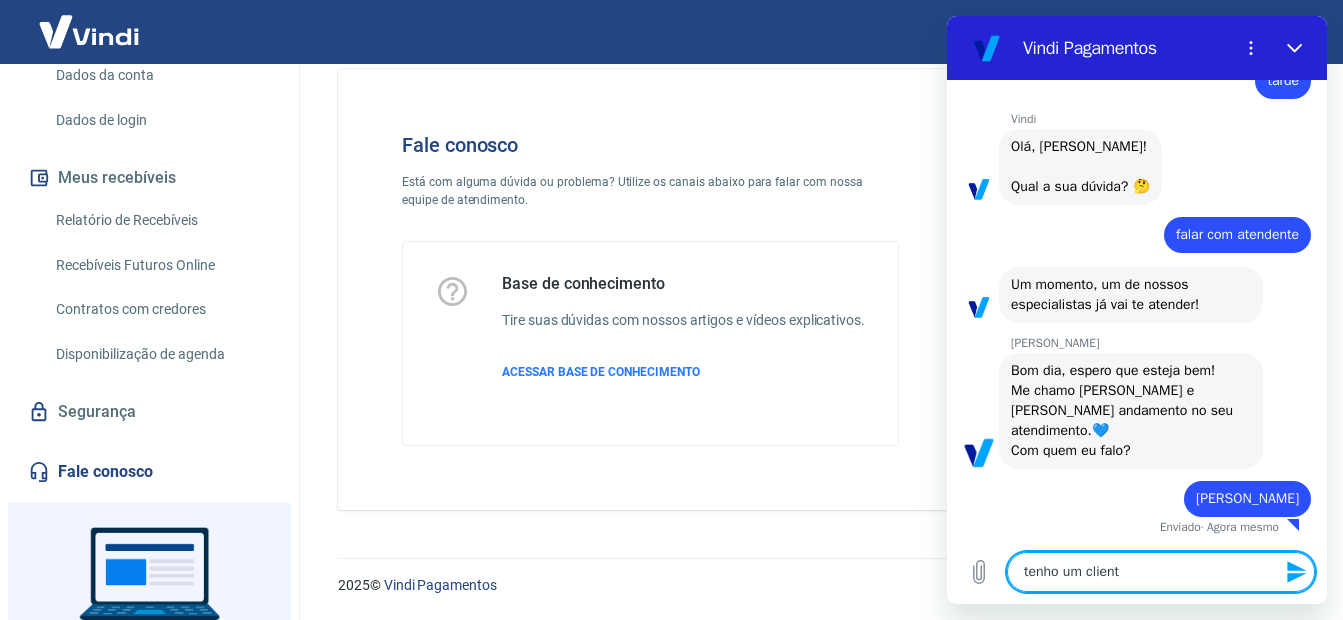 type on "tenho um cliente" 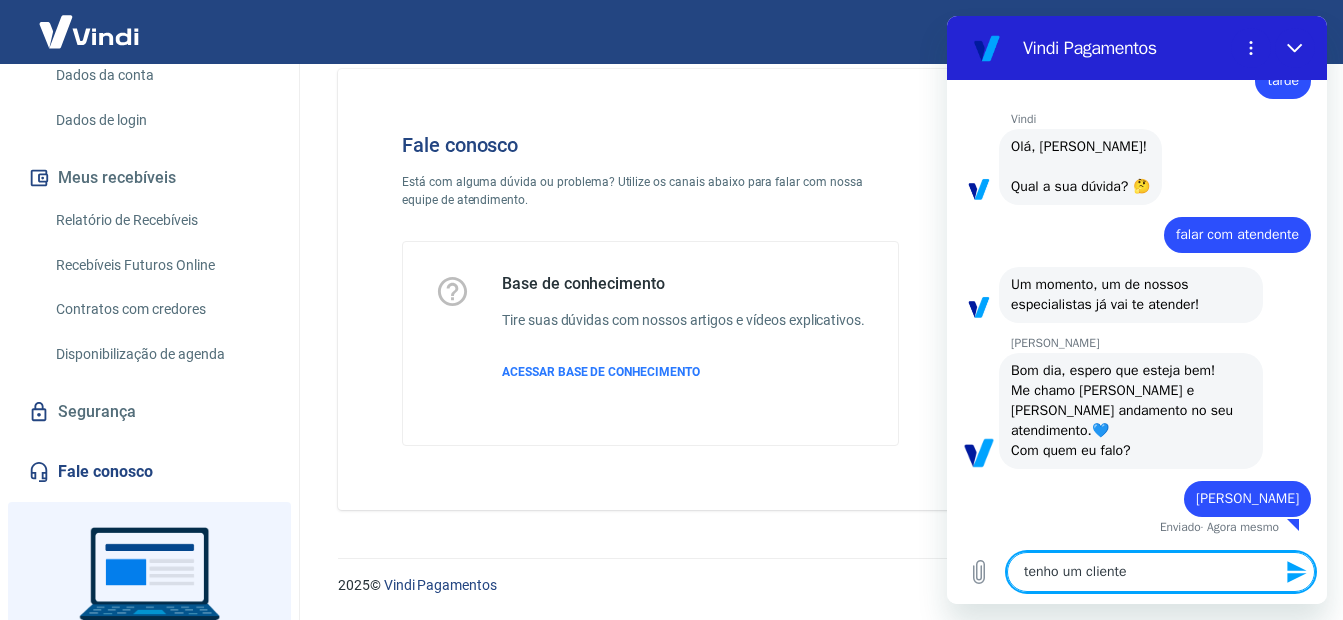 type on "tenho um cliente" 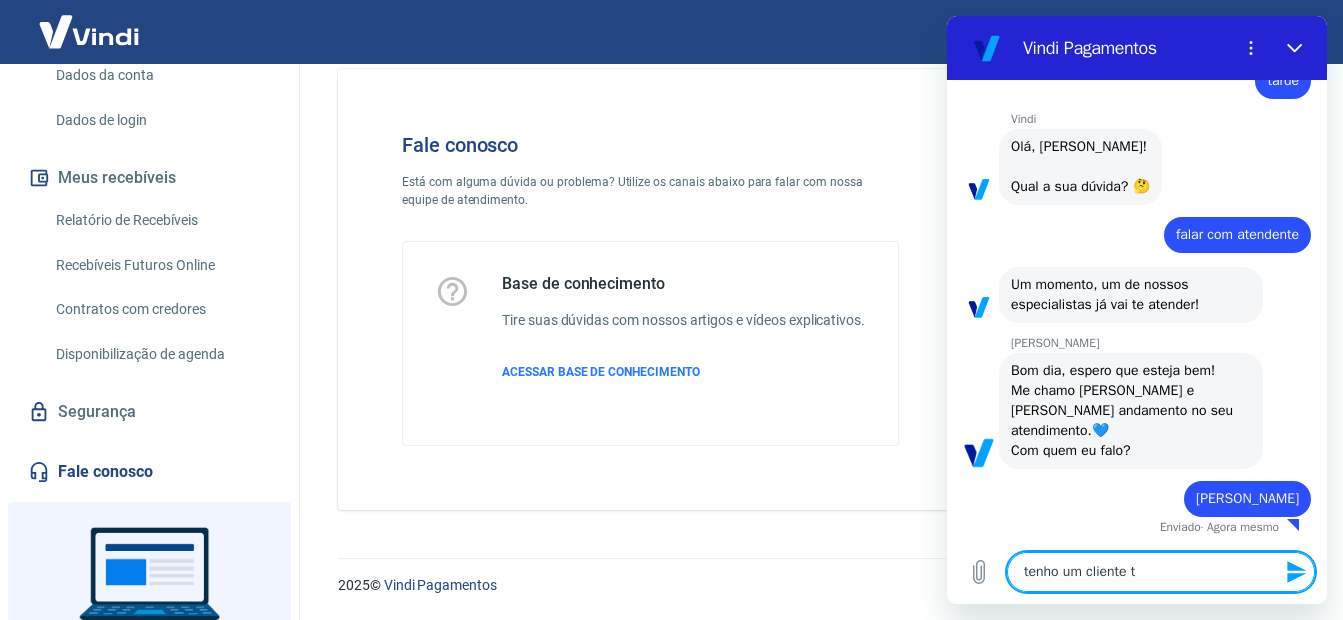 type on "x" 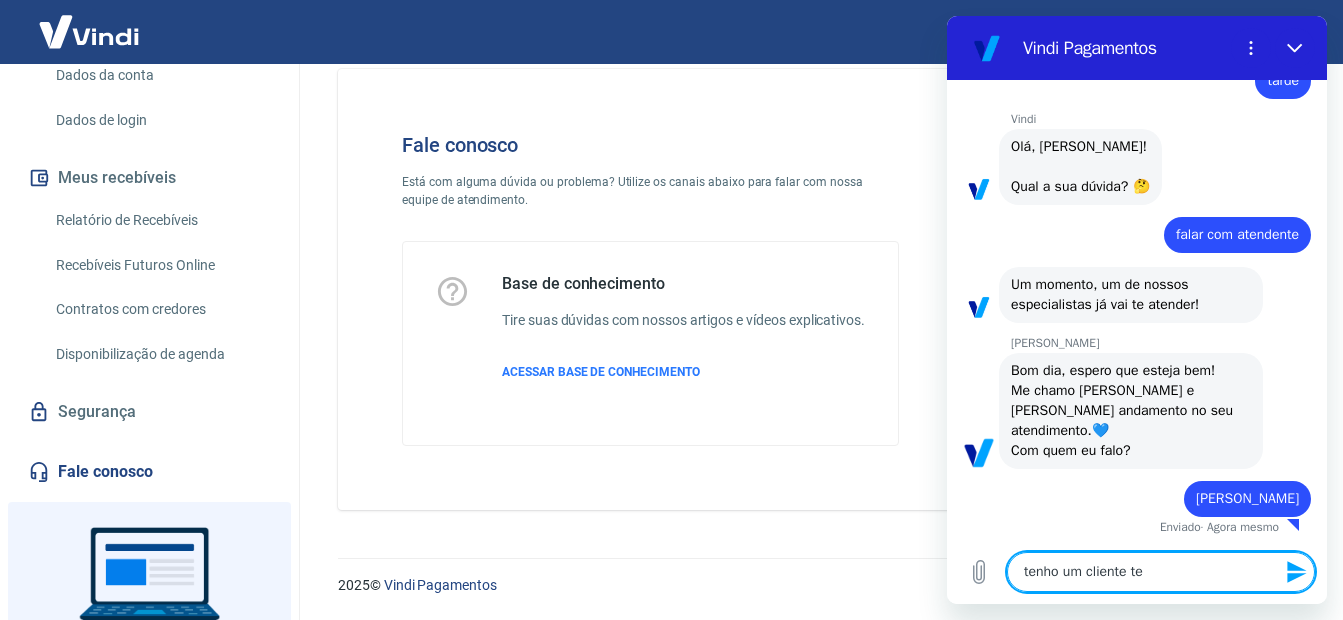 type on "tenho um cliente ten" 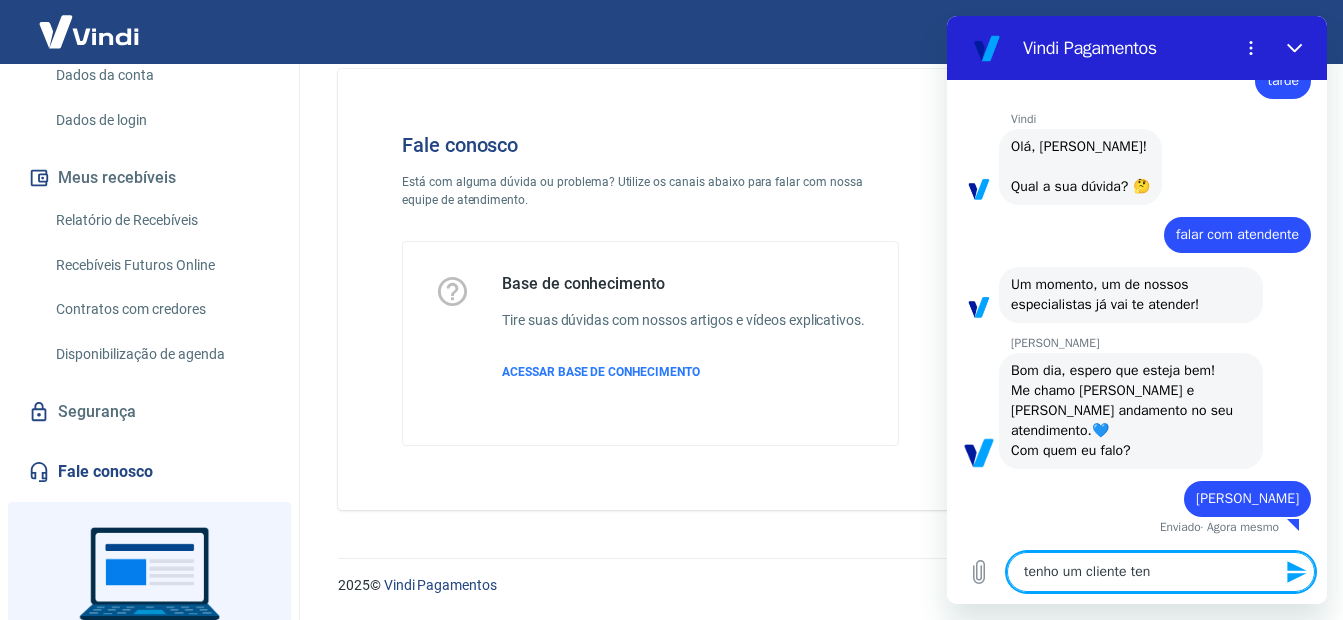 type on "x" 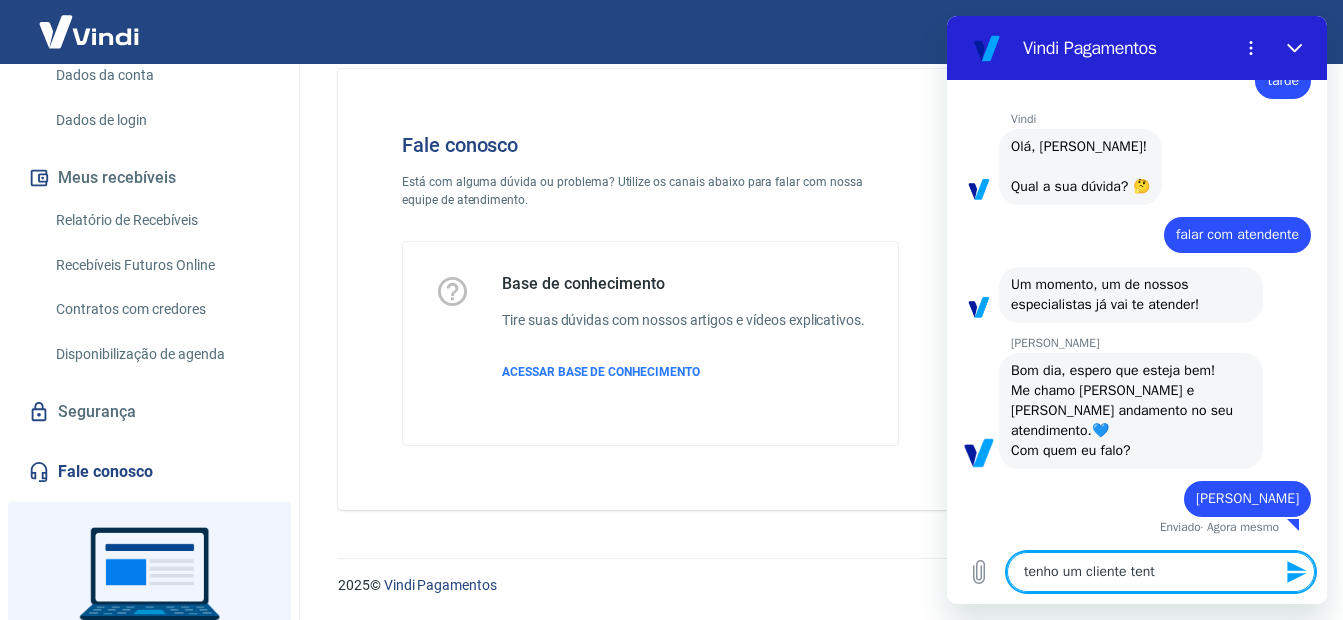 type on "tenho um cliente tenta" 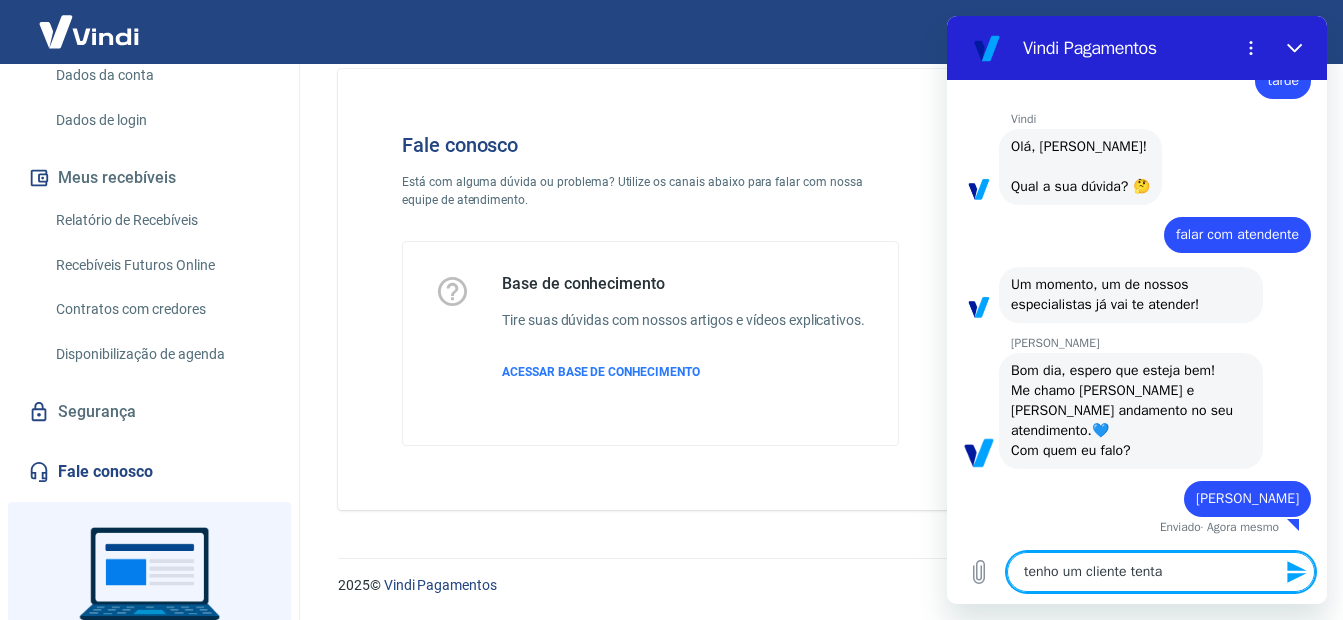 type on "tenho um cliente tentan" 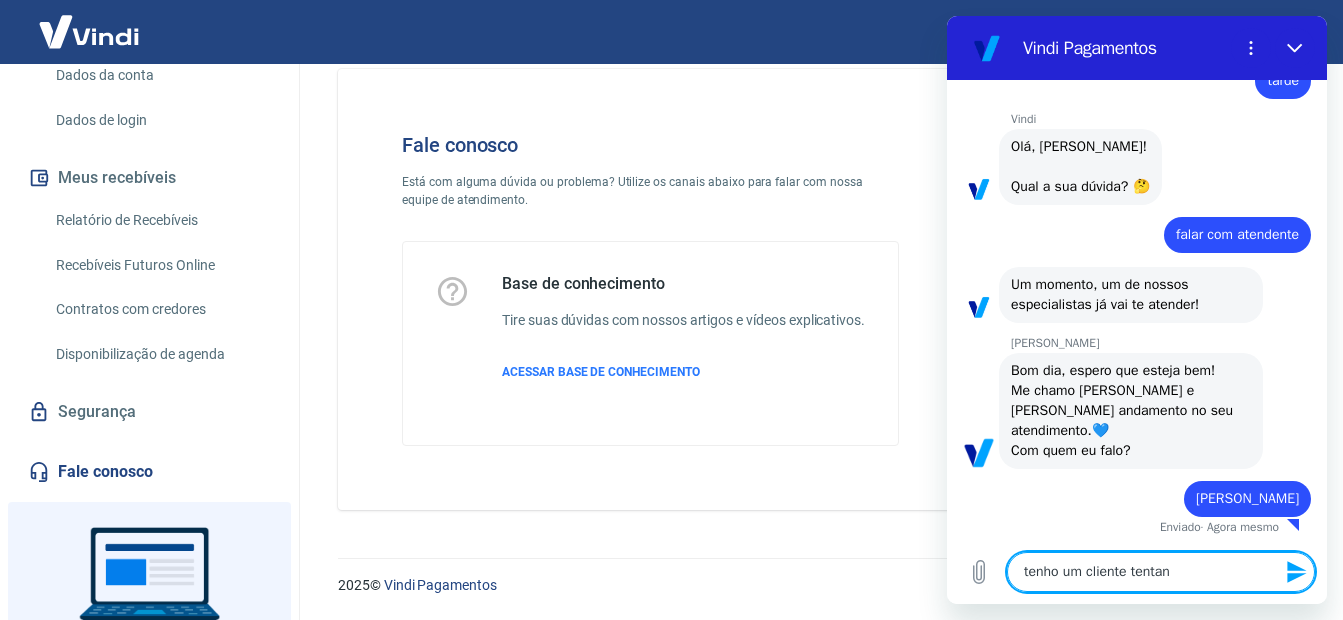 type on "x" 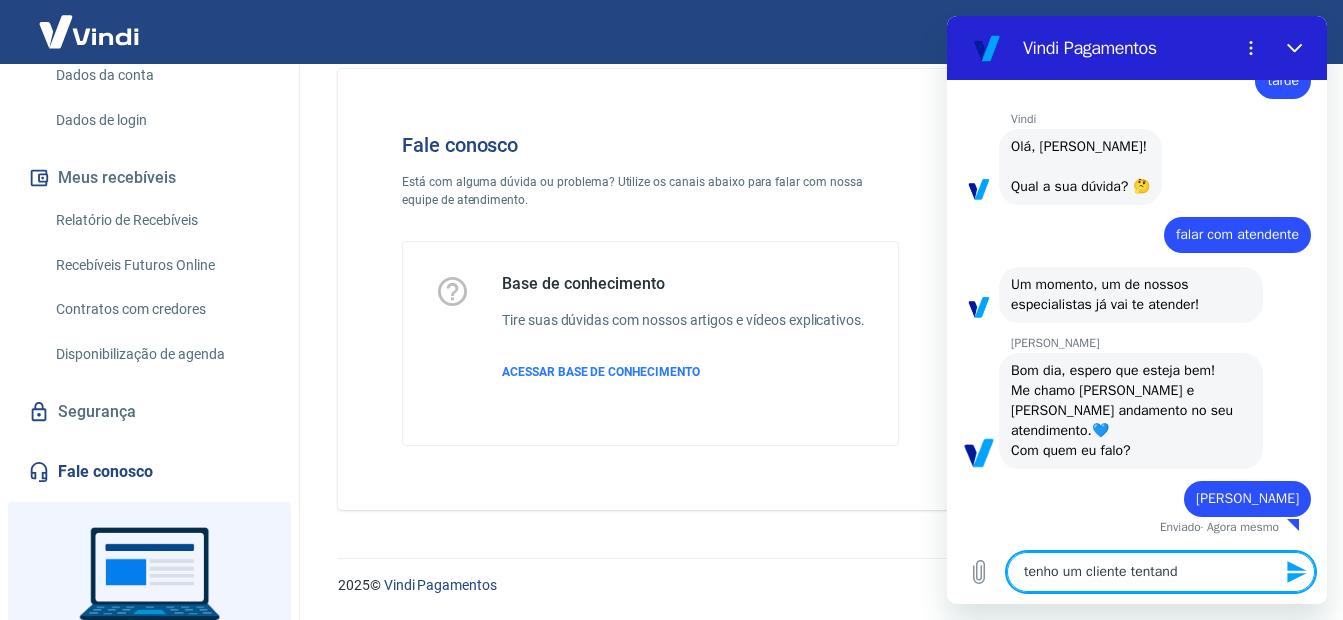 type on "tenho um cliente tentando" 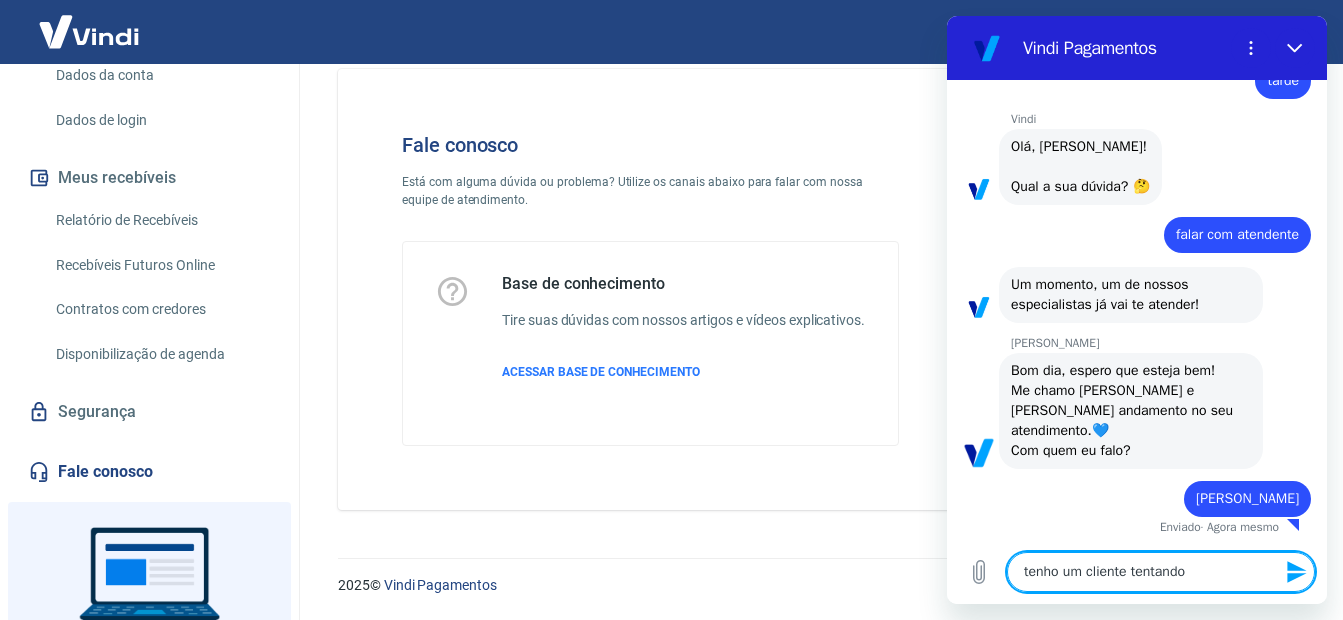 type on "x" 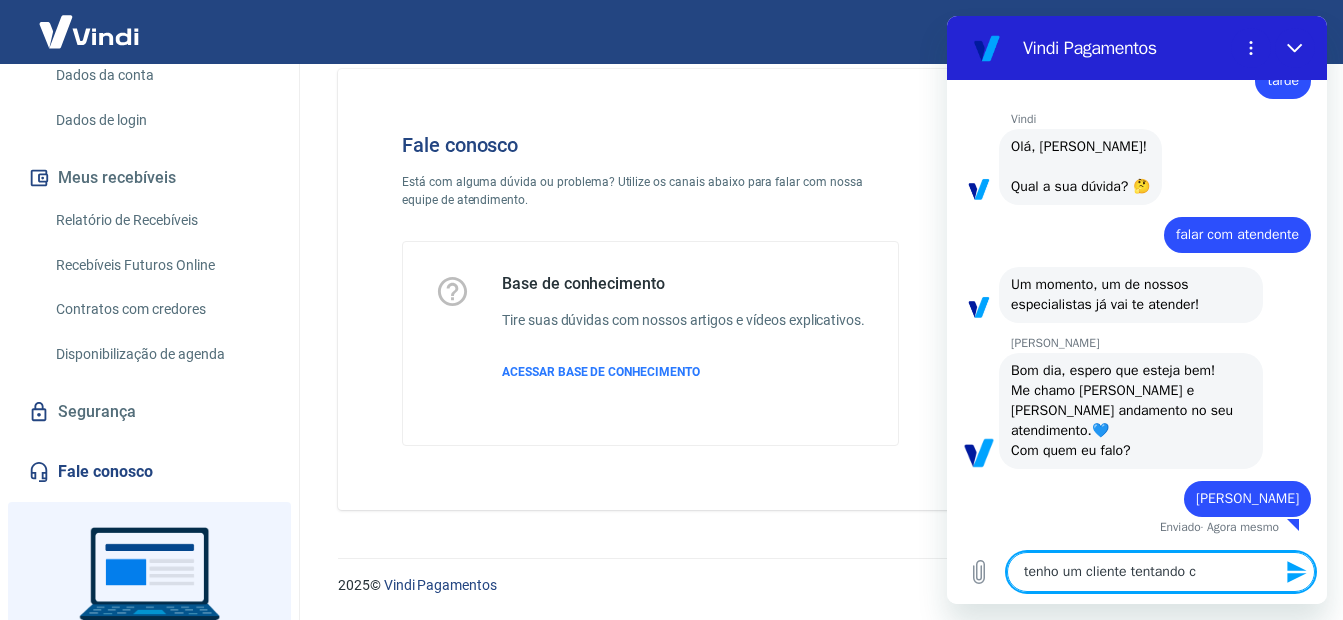 type on "tenho um cliente tentando co" 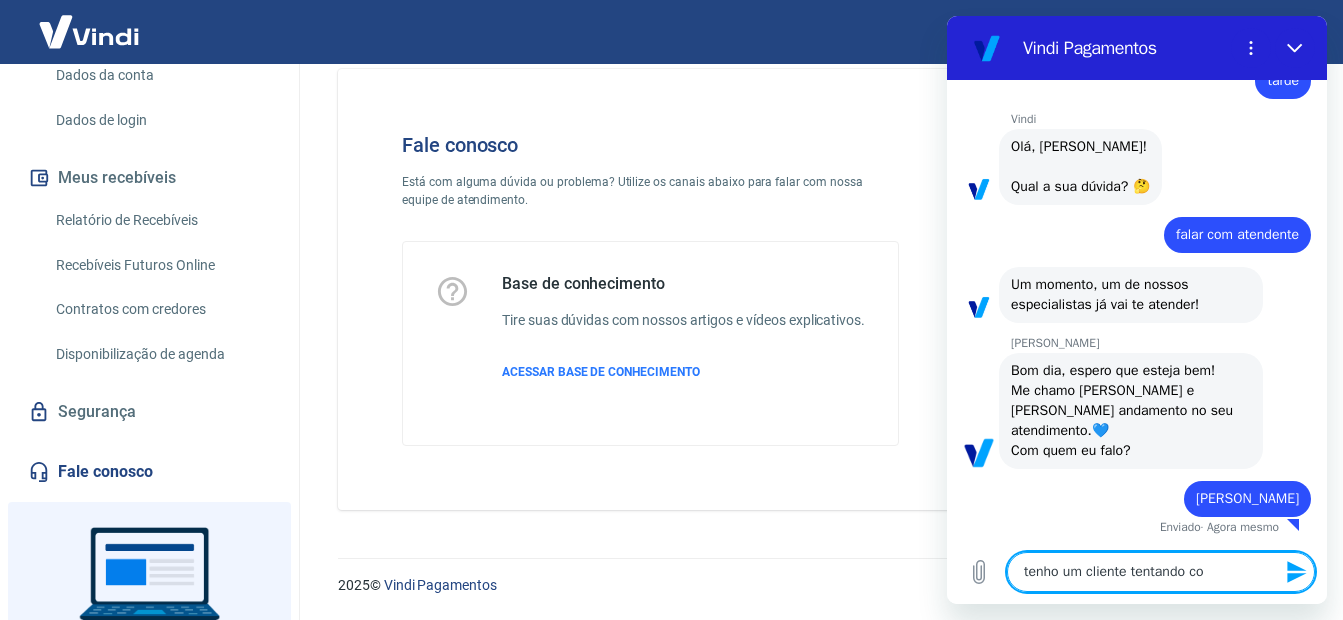 type on "tenho um cliente tentando cop" 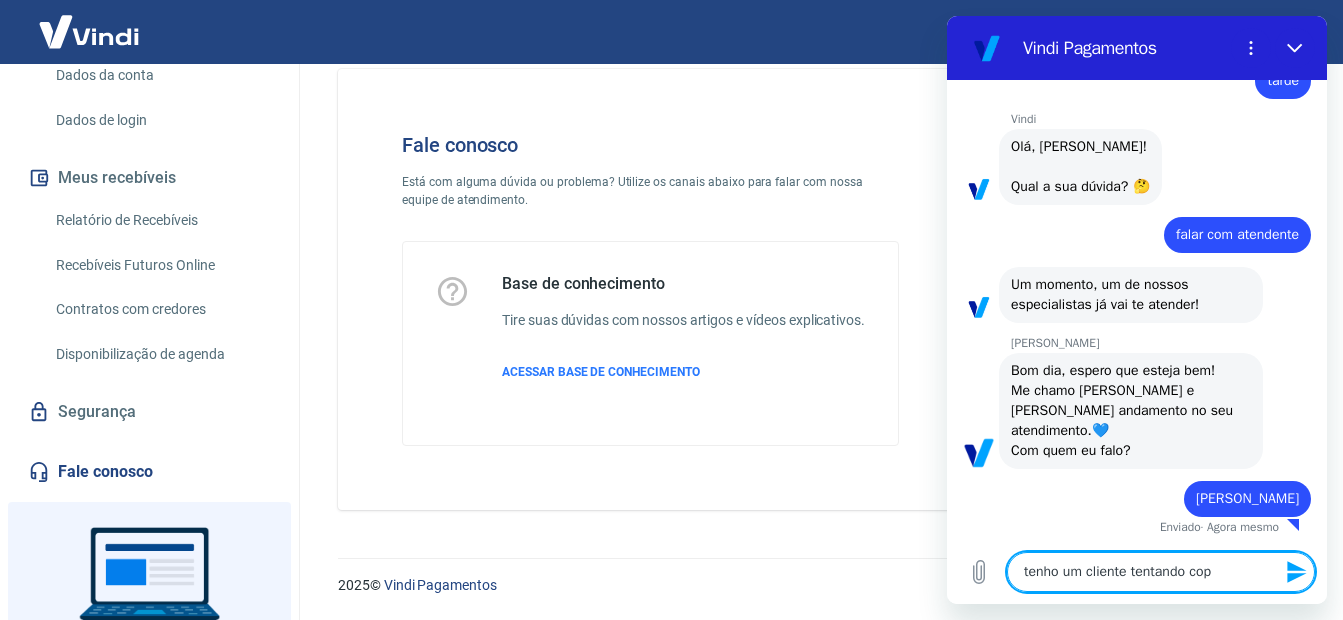 type on "tenho um cliente tentando co" 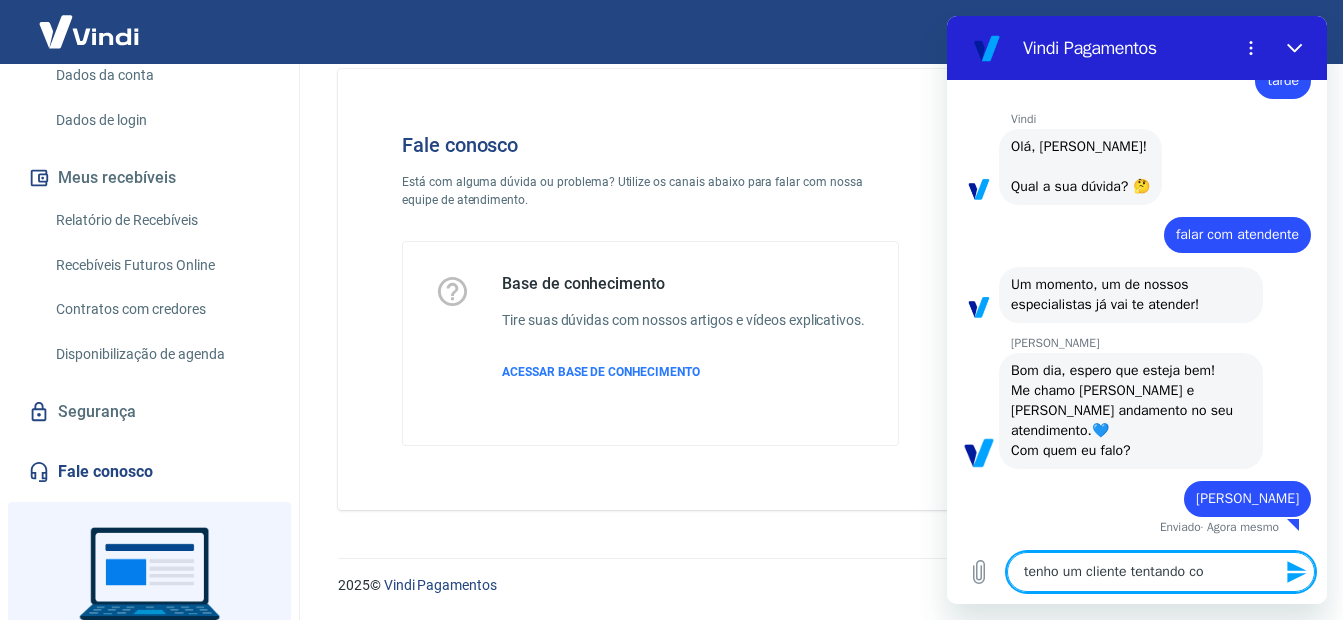 type on "tenho um cliente tentando com" 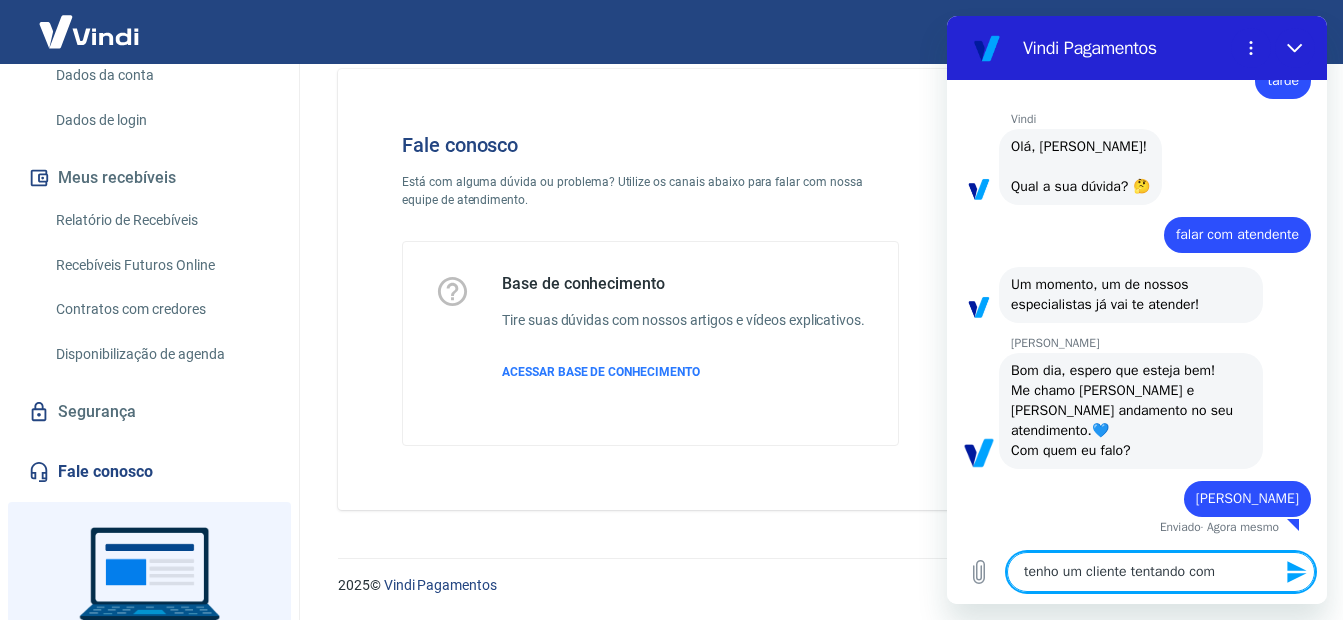 type on "x" 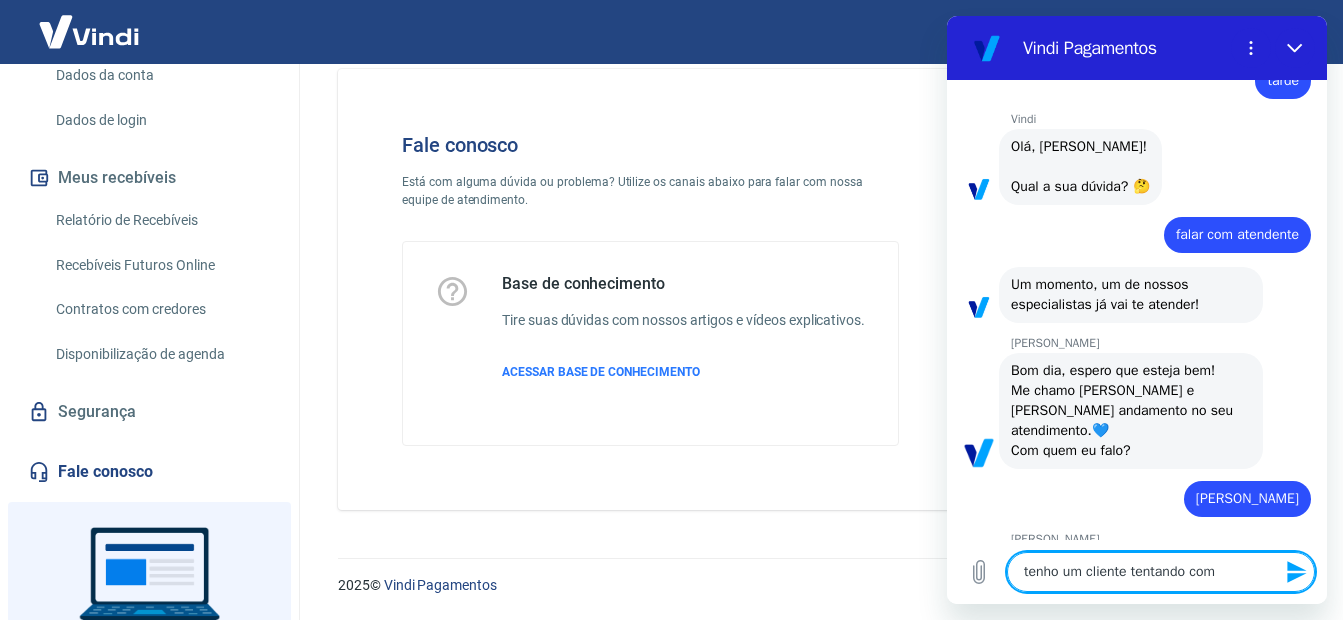 type on "tenho um cliente tentando comp" 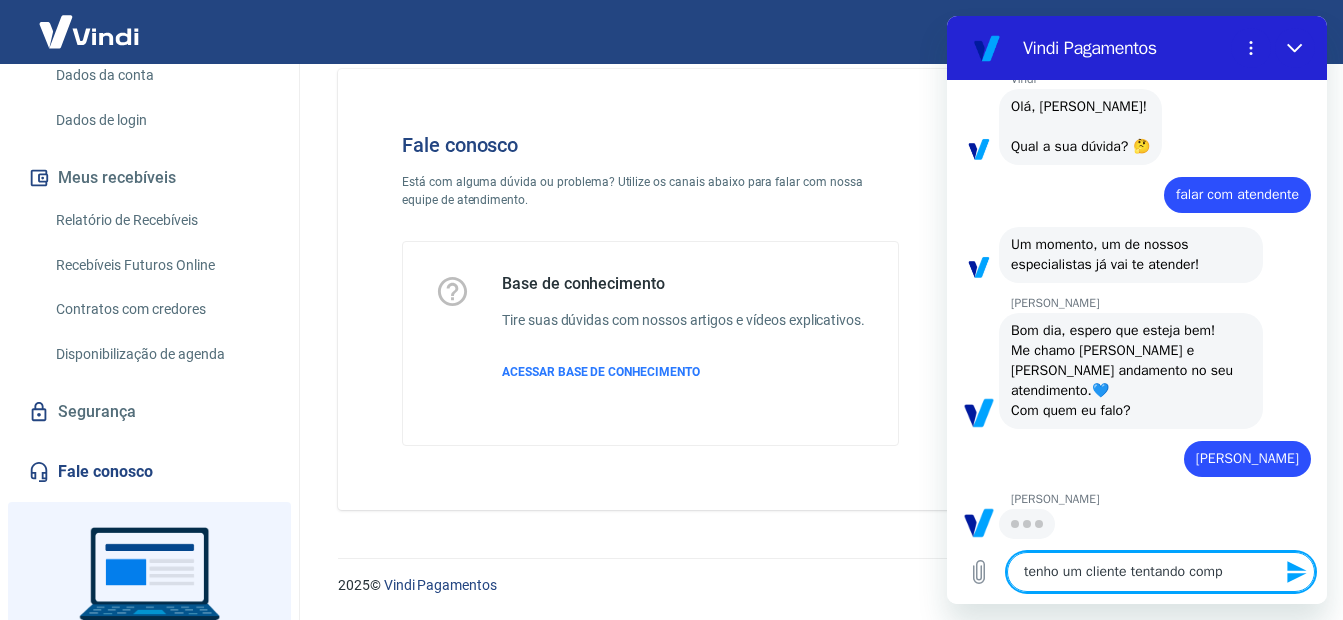 type on "tenho um cliente tentando compr" 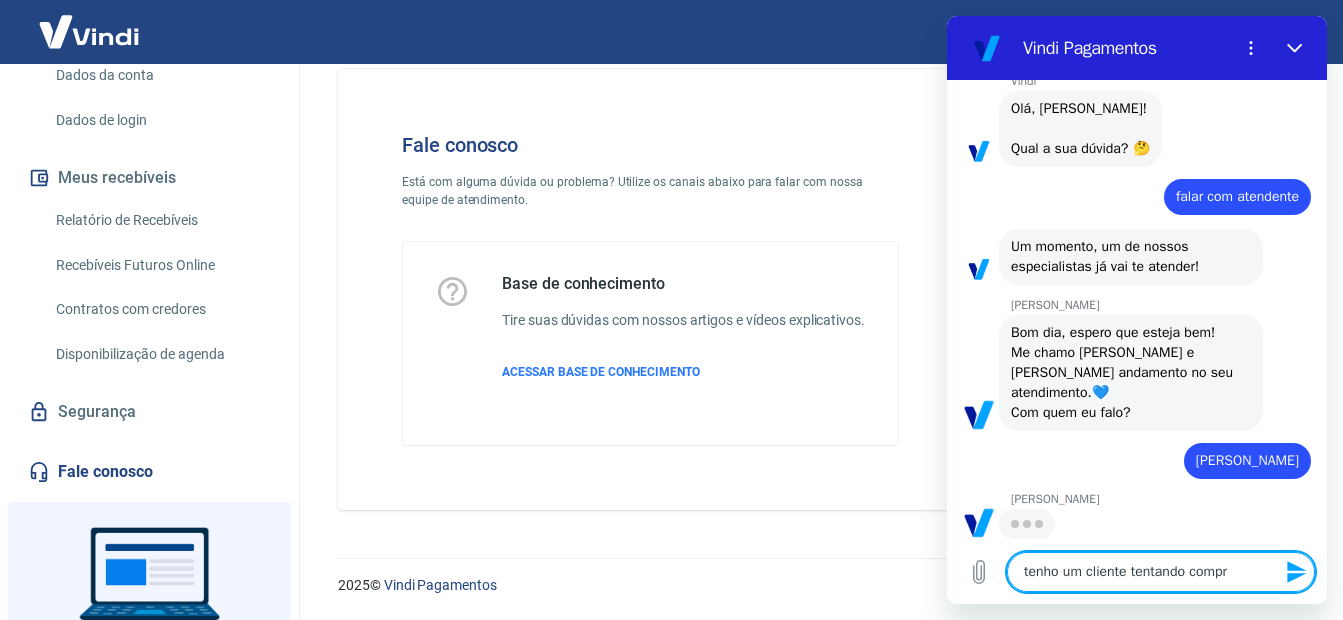 type on "tenho um cliente tentando compra" 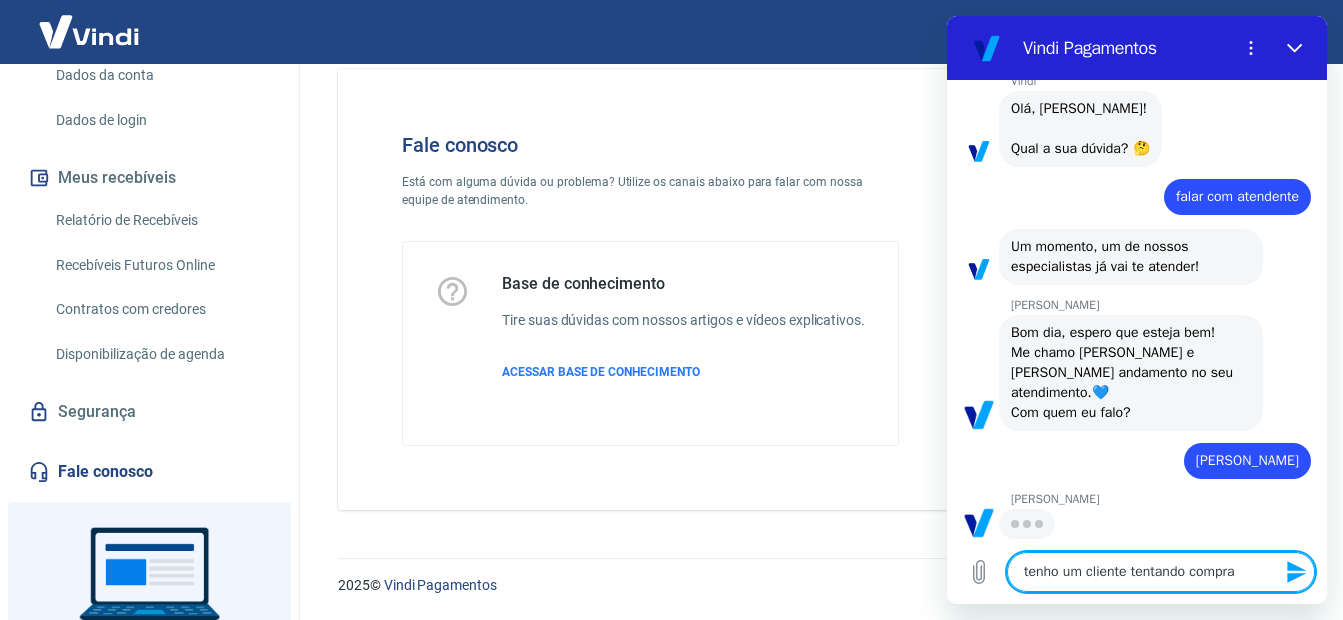 scroll, scrollTop: 95, scrollLeft: 0, axis: vertical 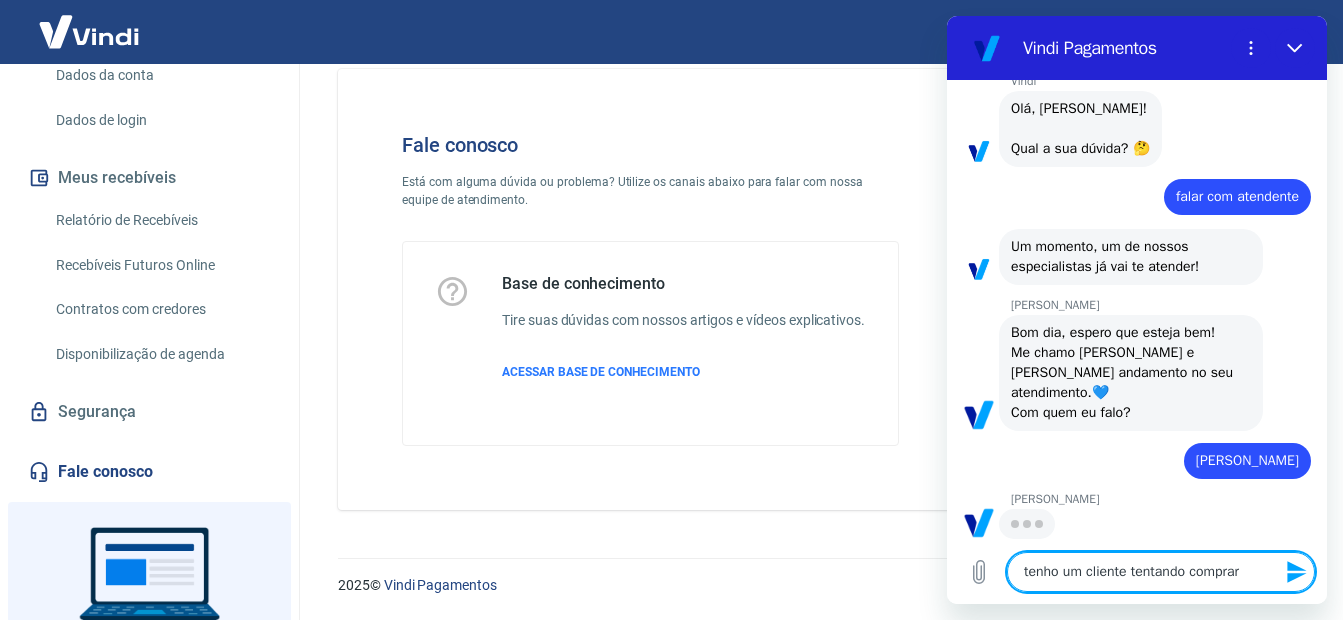 type on "tenho um cliente tentando comprar" 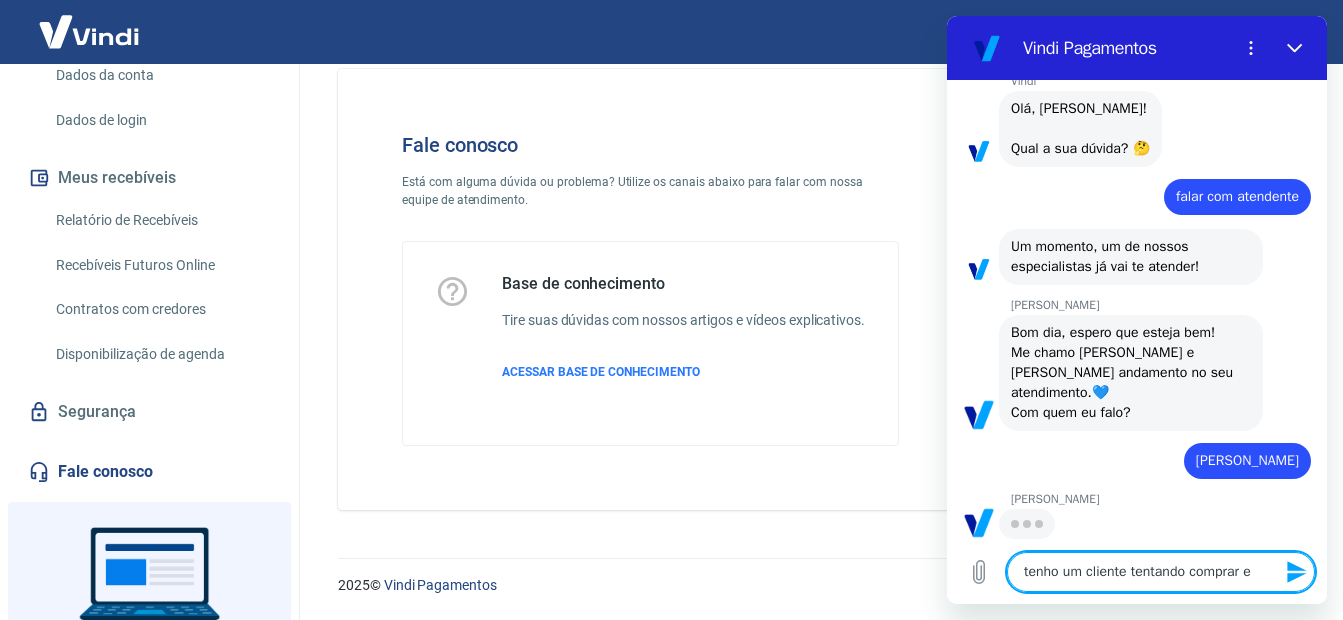 type on "x" 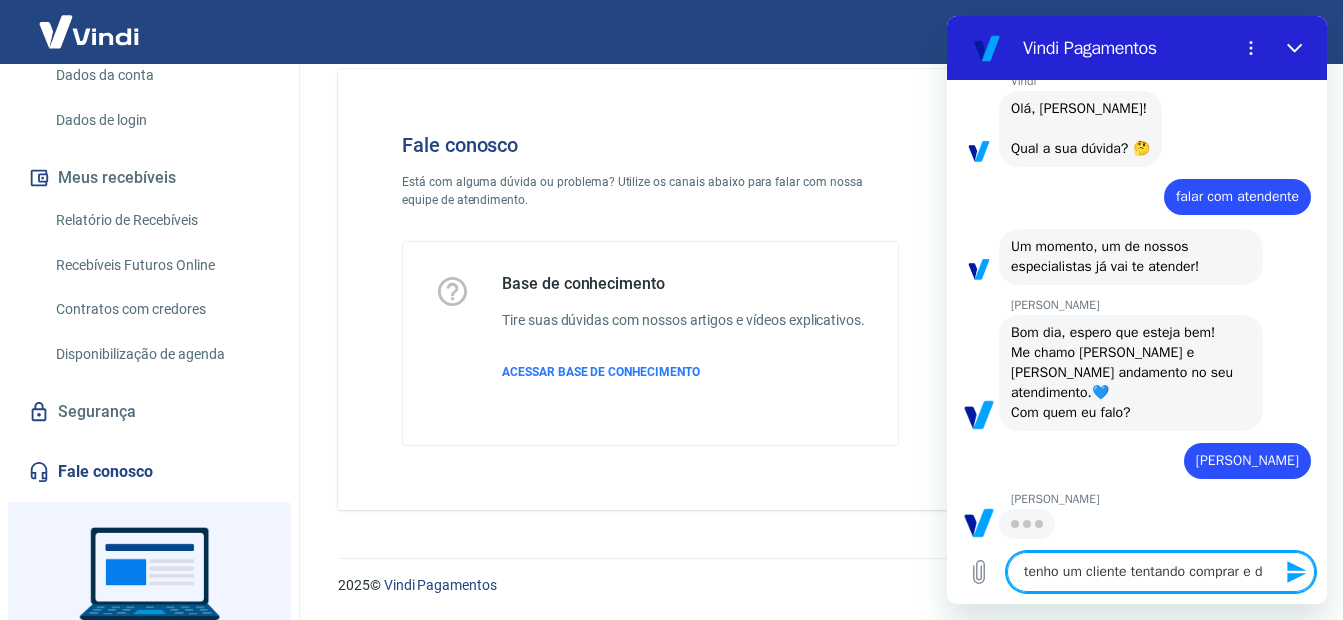 type on "tenho um cliente tentando comprar e da" 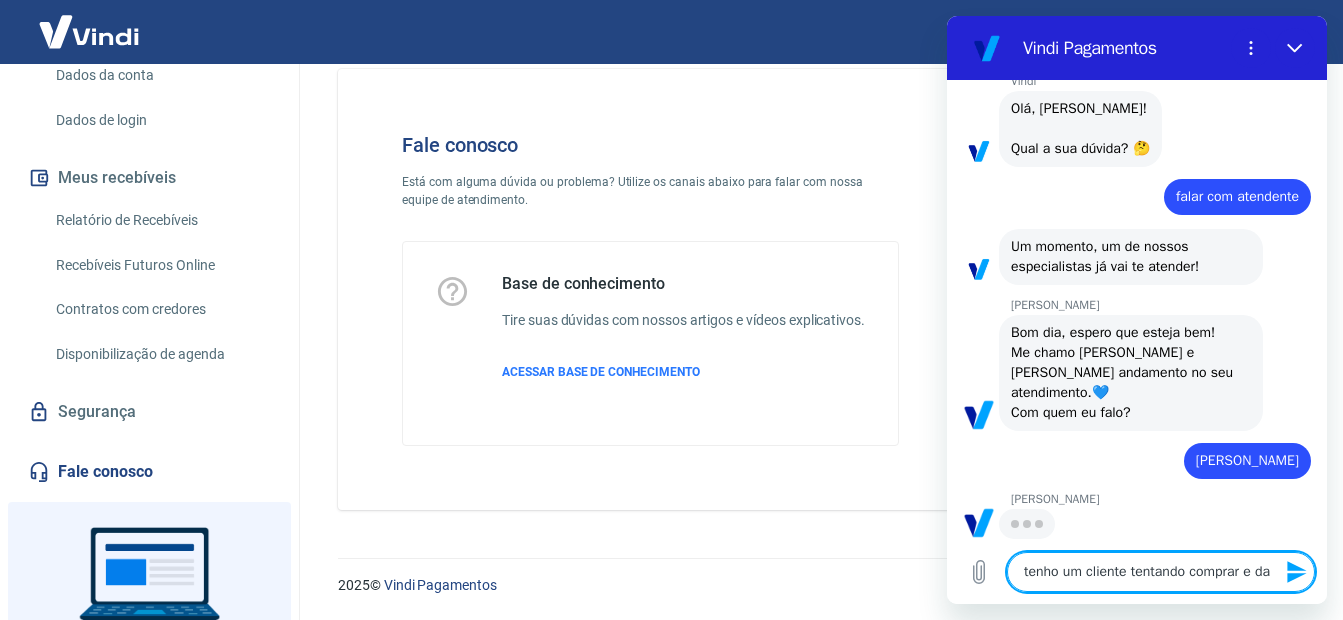 scroll, scrollTop: 97, scrollLeft: 0, axis: vertical 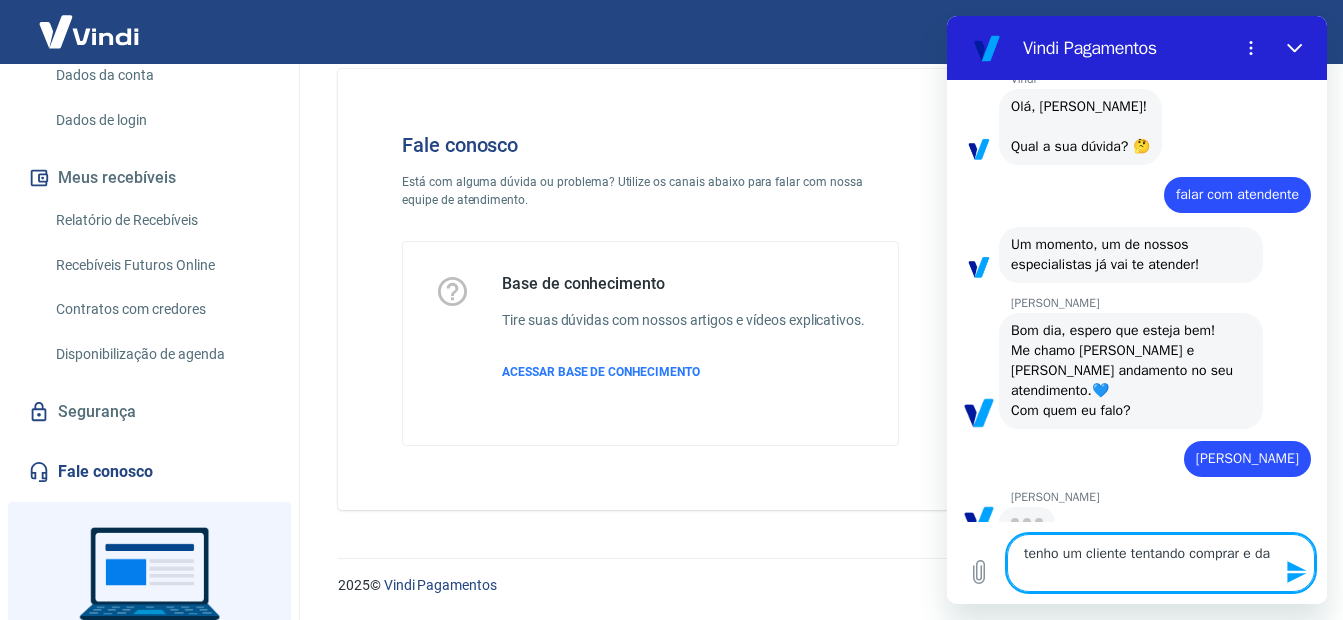 type on "tenho um cliente tentando comprar e da" 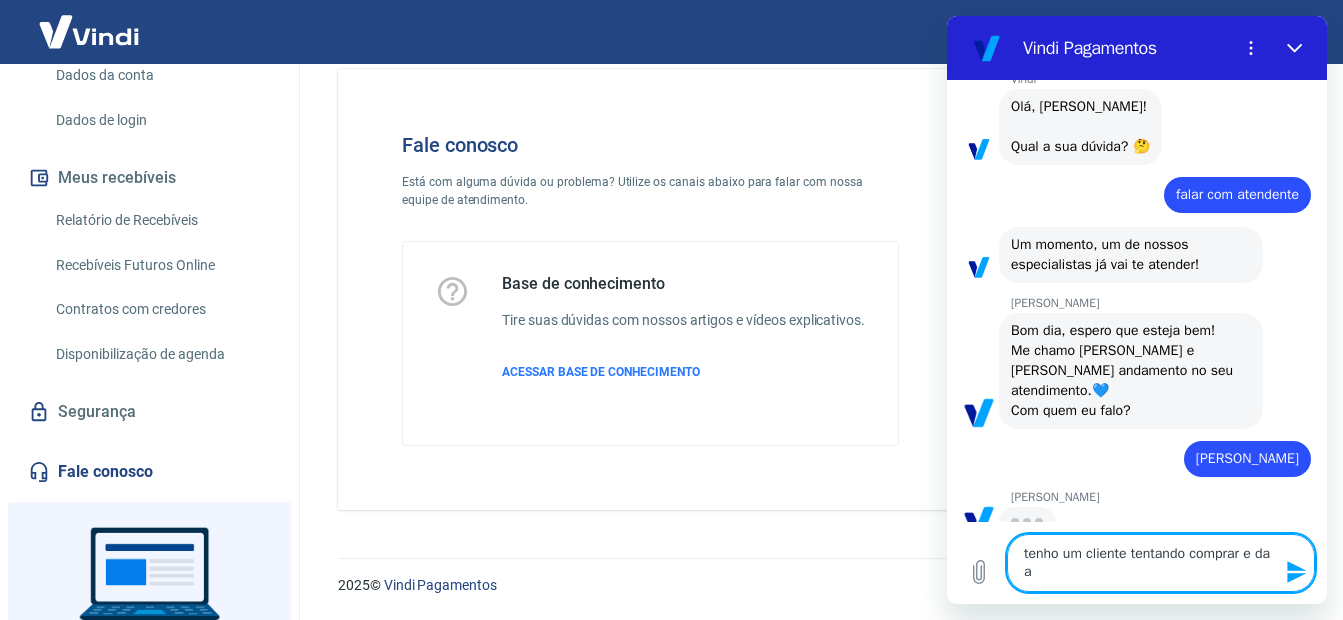 type on "x" 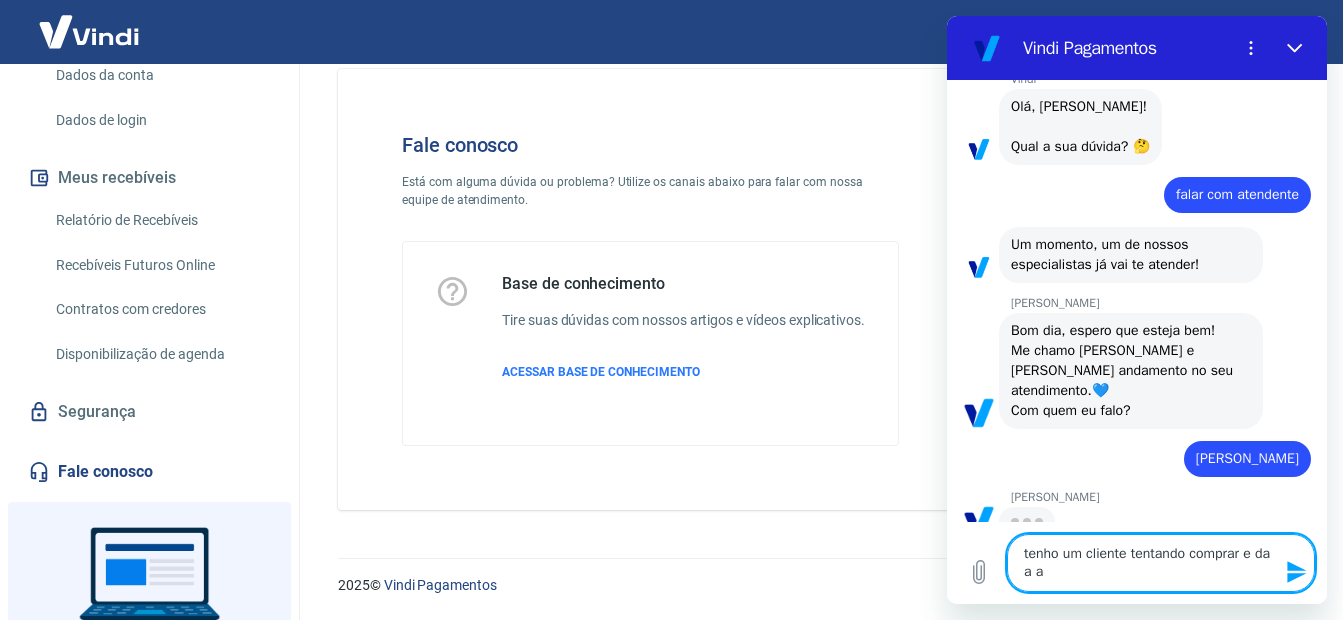 type on "tenho um cliente tentando comprar e da a" 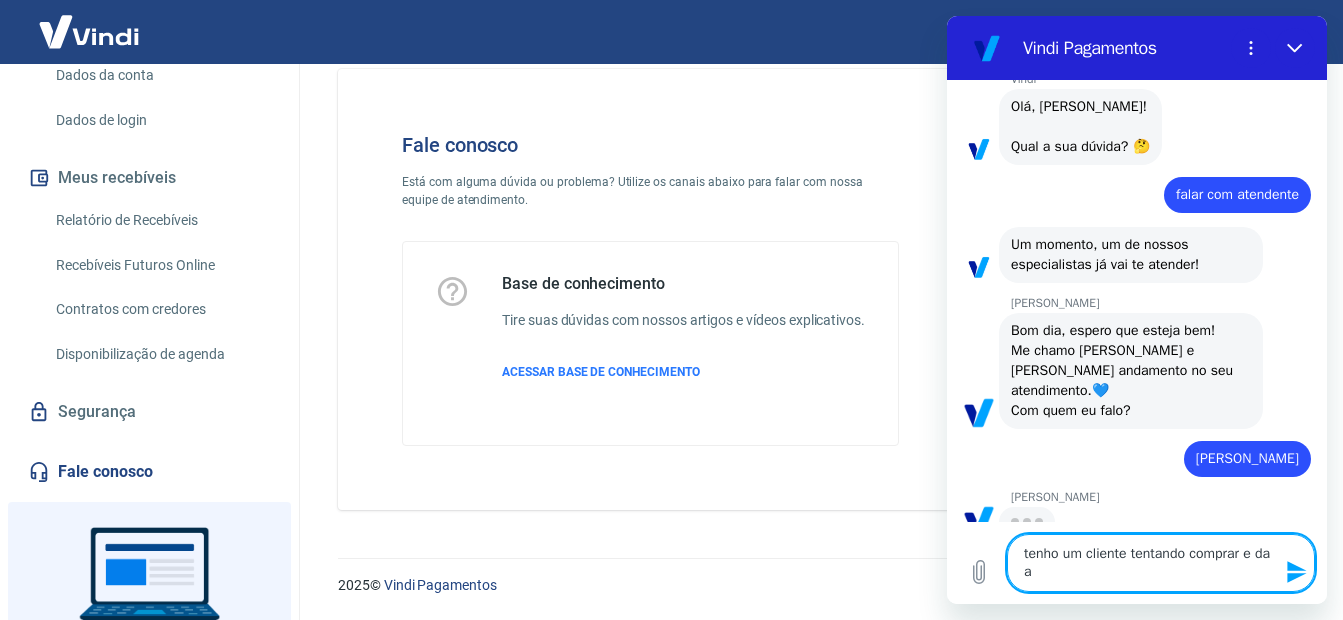 type on "tenho um cliente tentando comprar e da a i" 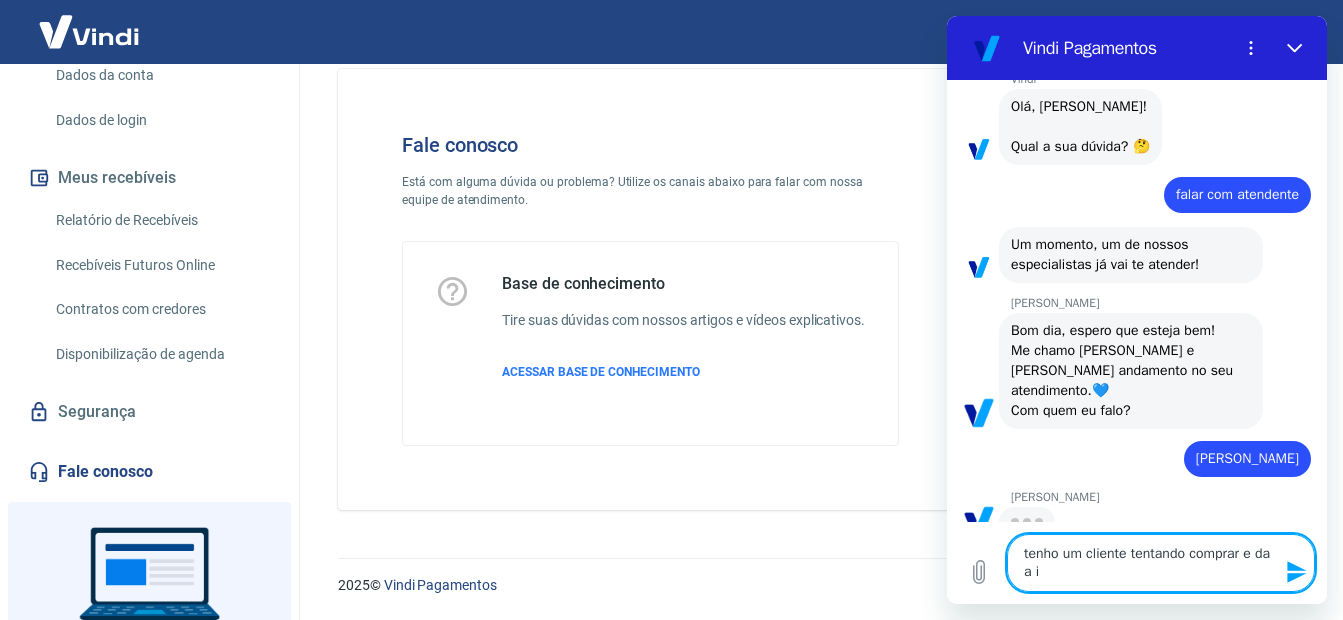 type on "tenho um cliente tentando comprar e da a in" 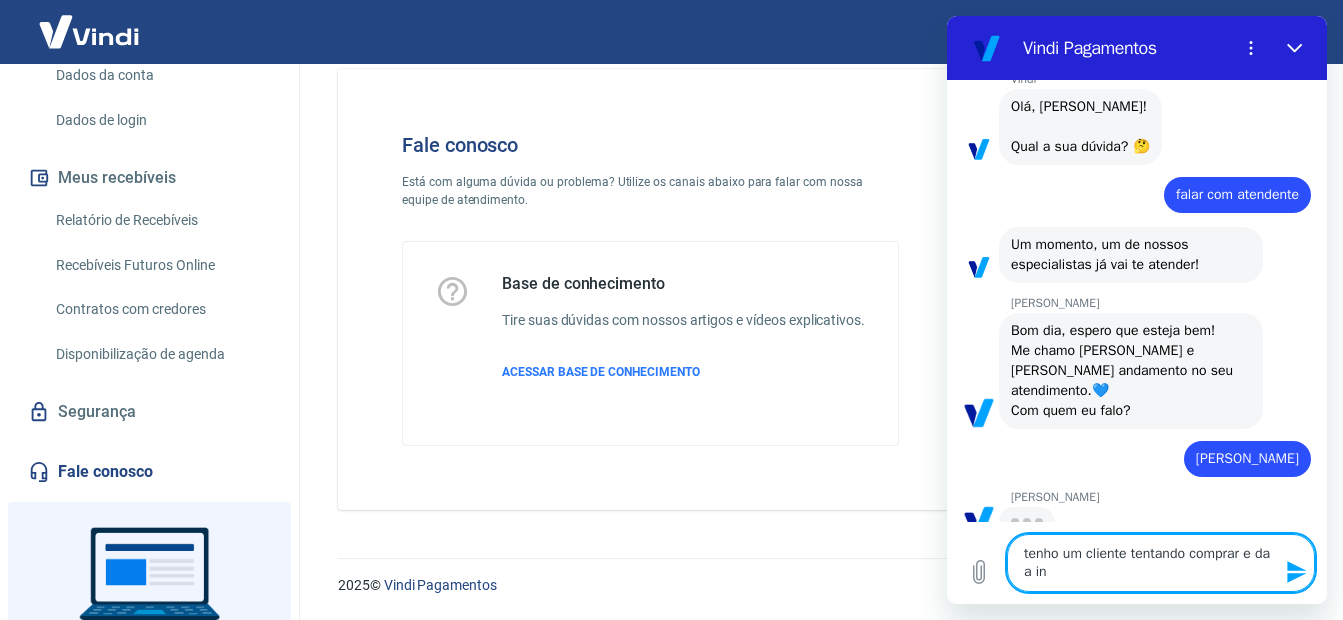 type on "tenho um cliente tentando comprar e da a ing" 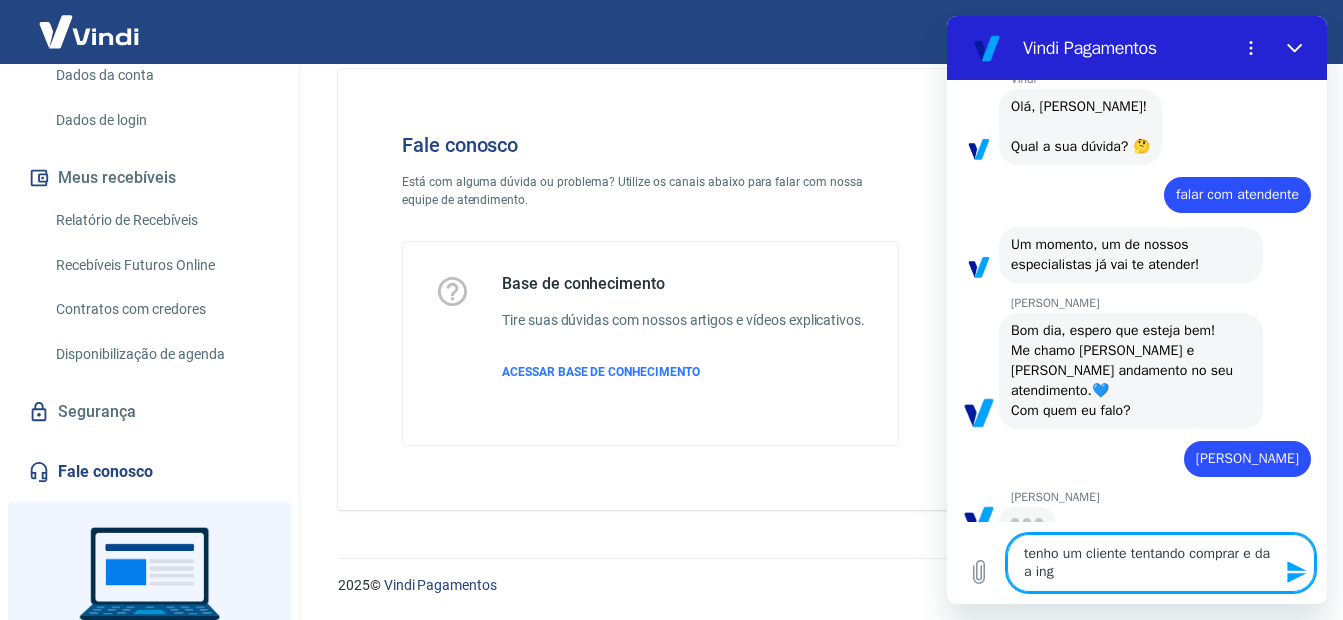 type on "tenho um cliente tentando comprar e da a ingo" 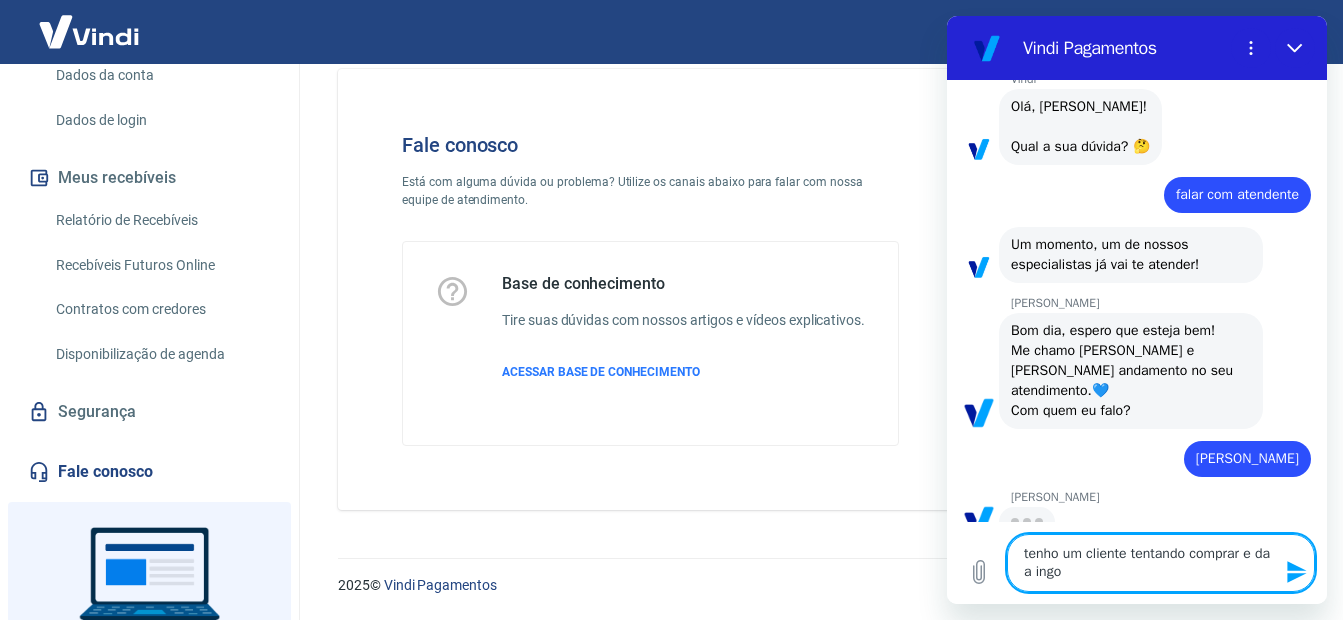 type on "tenho um cliente tentando comprar e da a ingom" 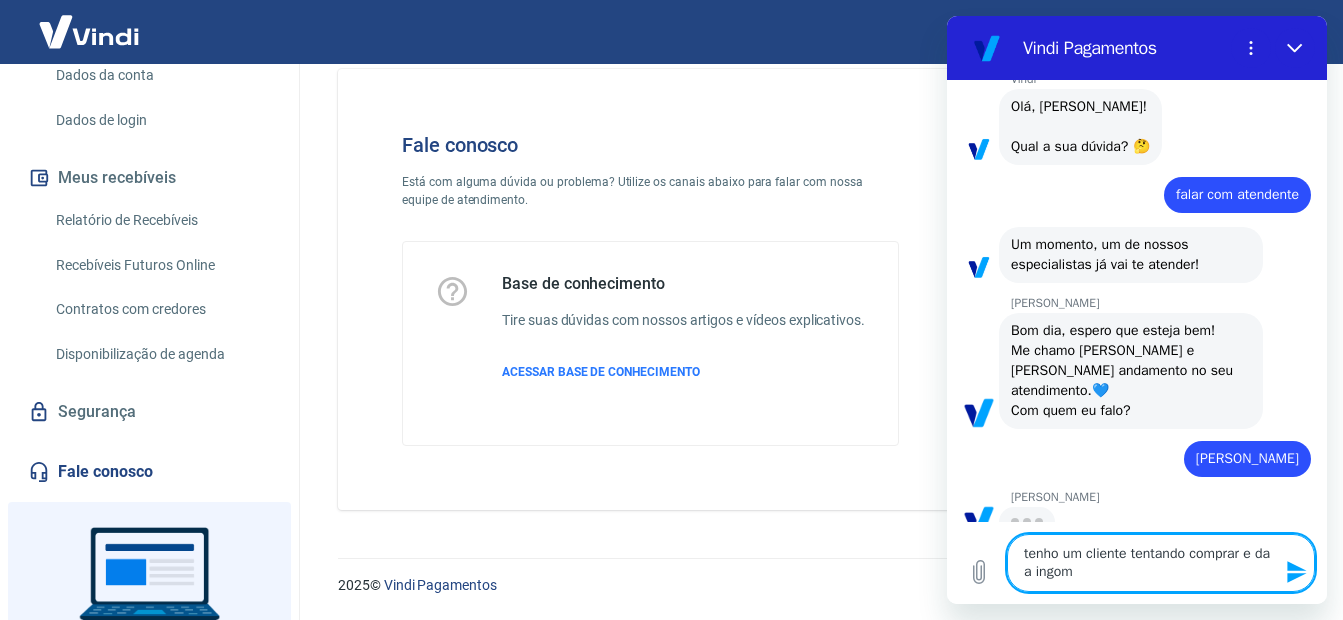 type on "tenho um cliente tentando comprar e da a ingomr" 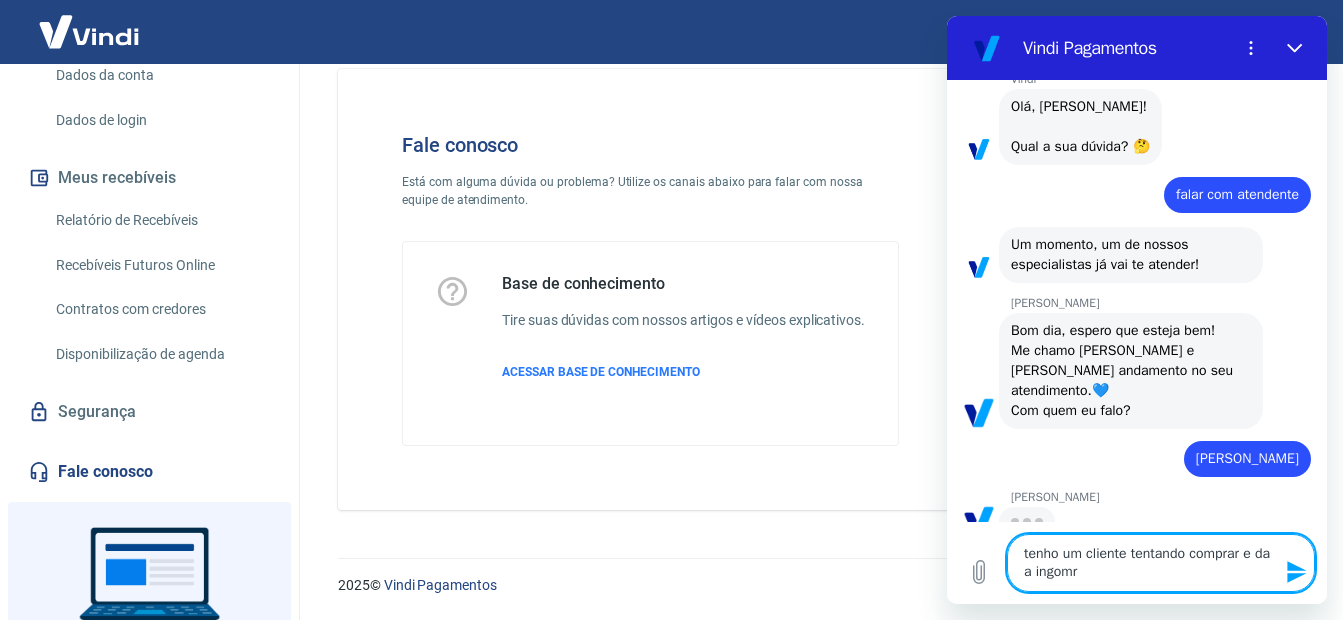 type on "tenho um cliente tentando comprar e da a ingom" 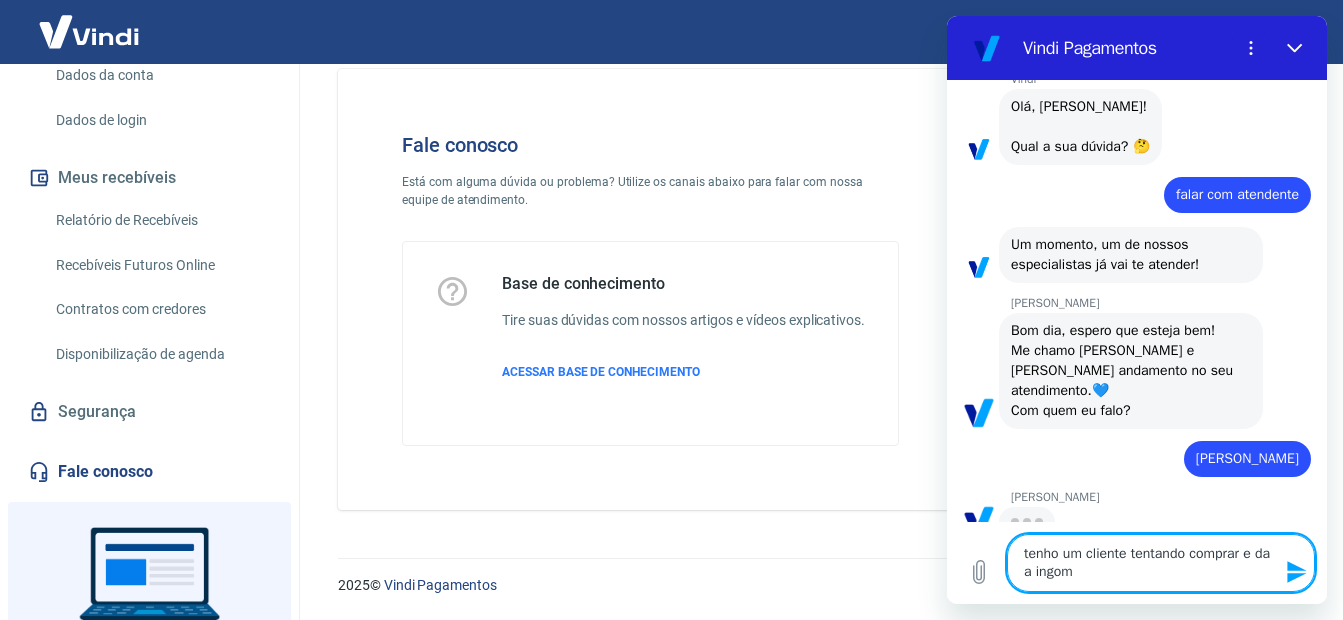 type on "tenho um cliente tentando comprar e da a ingo" 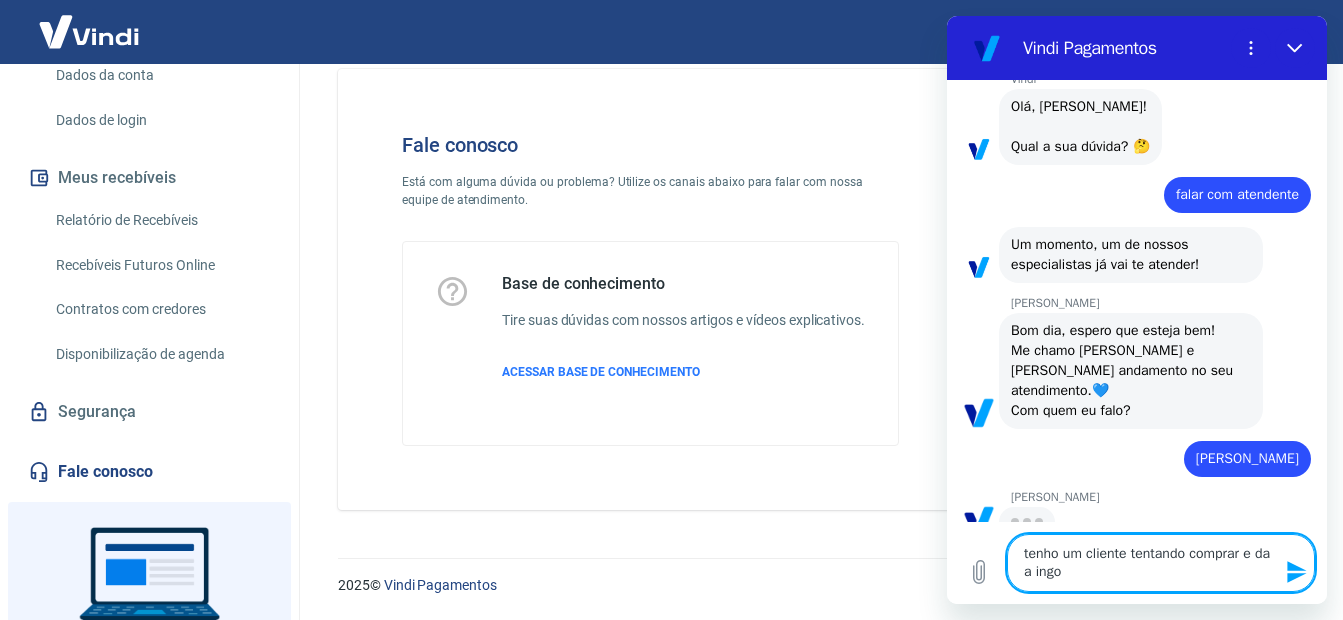 type on "tenho um cliente tentando comprar e da a ing" 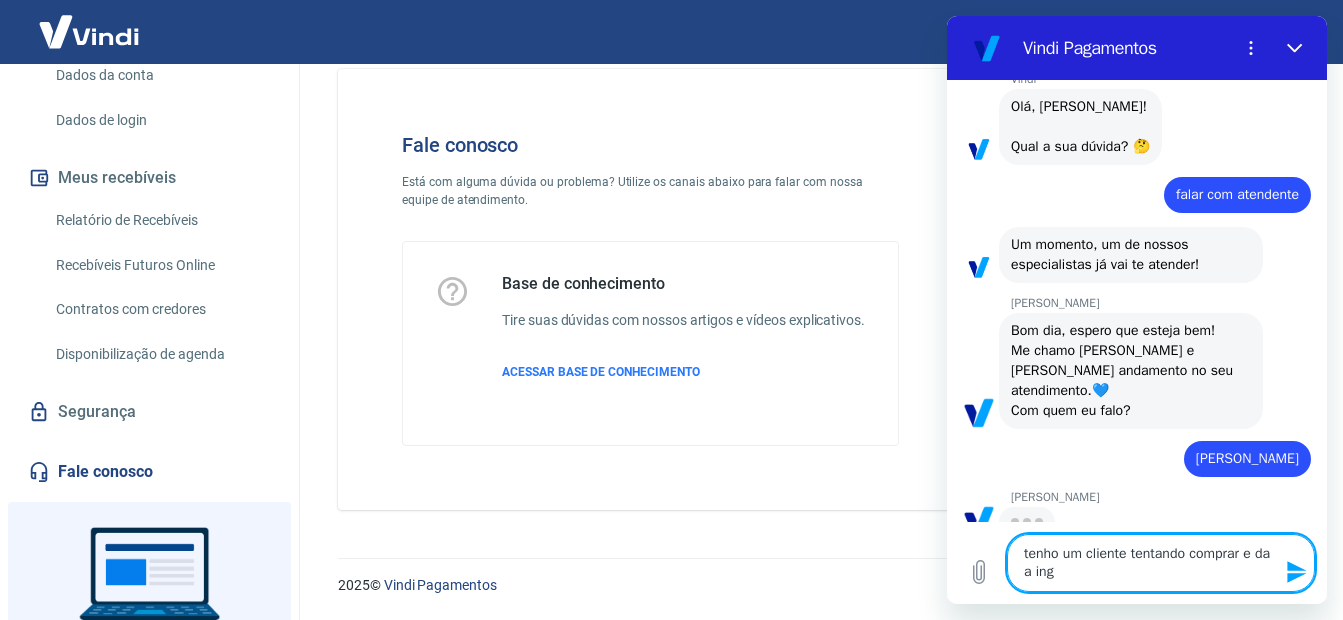 type on "tenho um cliente tentando comprar e da a in" 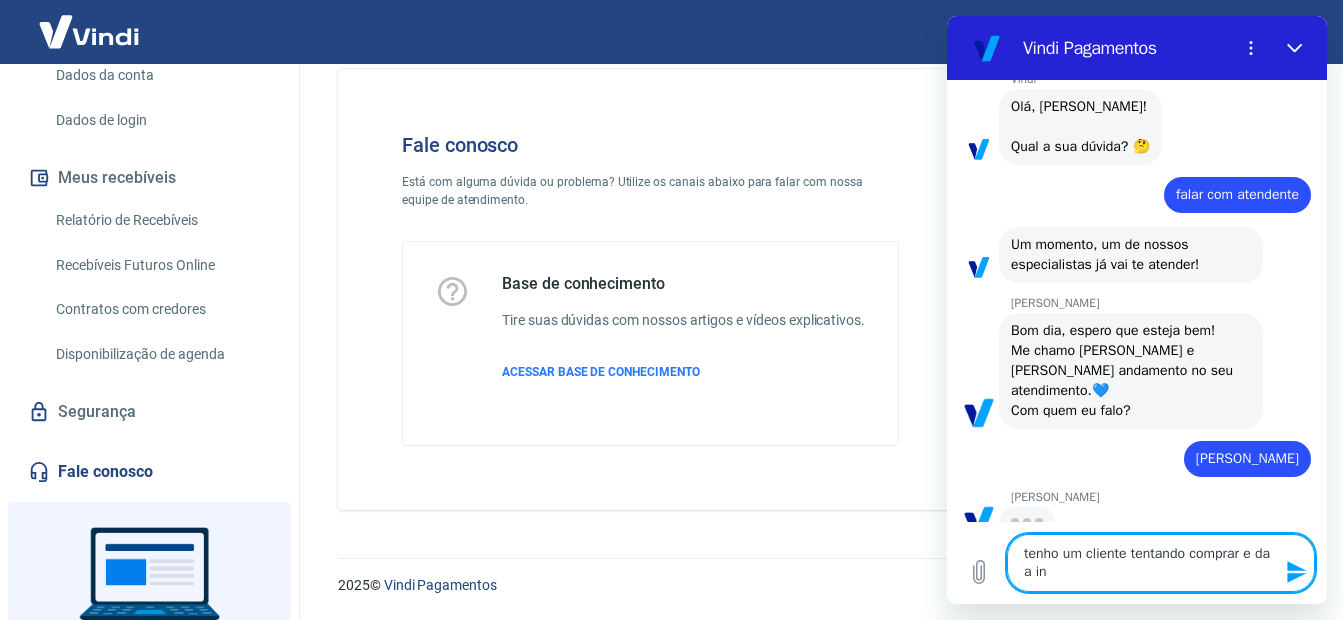 type on "tenho um cliente tentando comprar e da a inf" 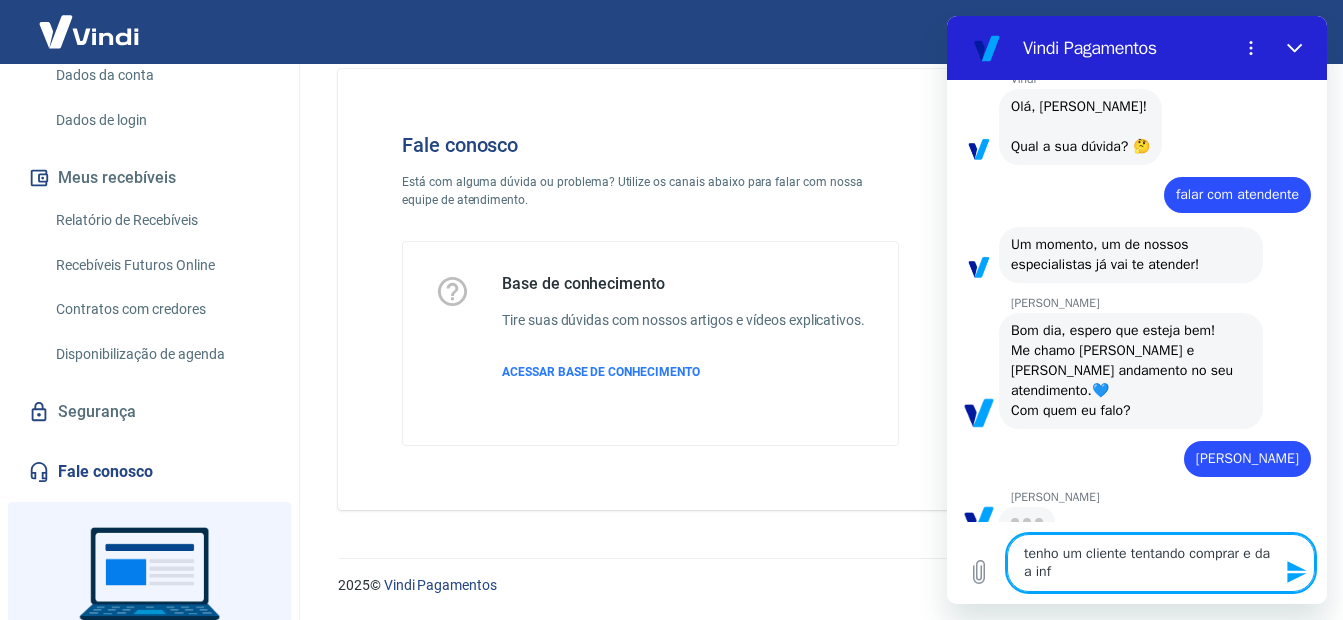 type on "tenho um cliente tentando comprar e da a info" 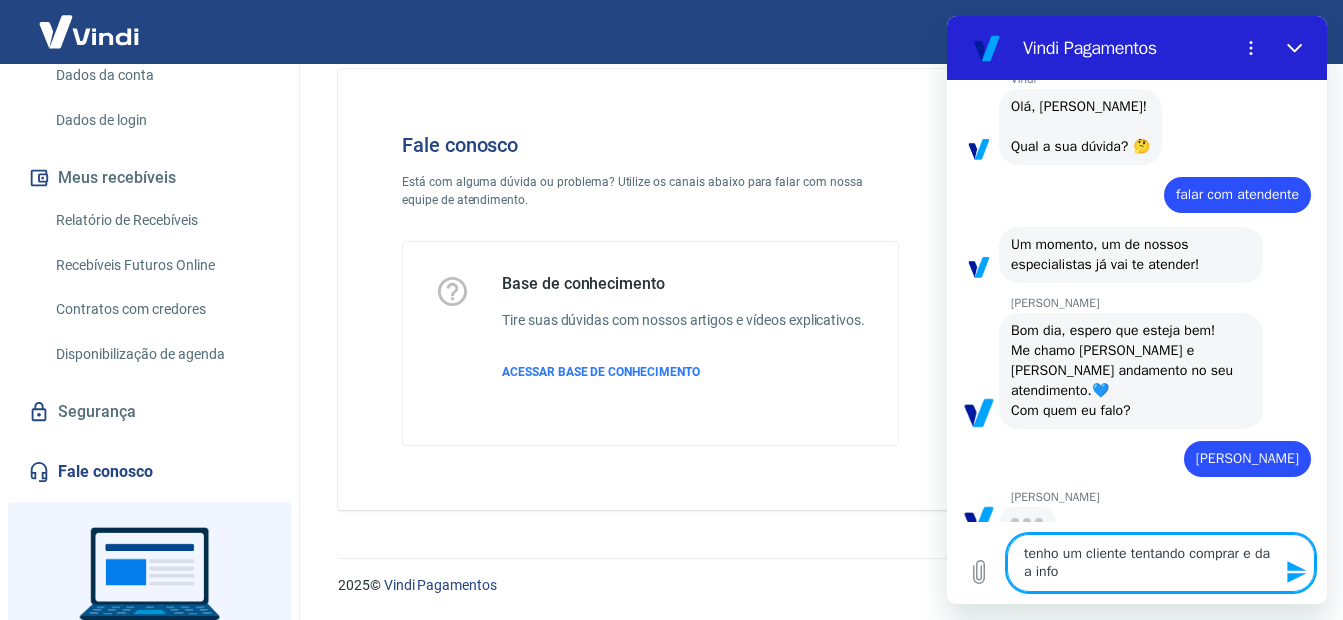 type on "x" 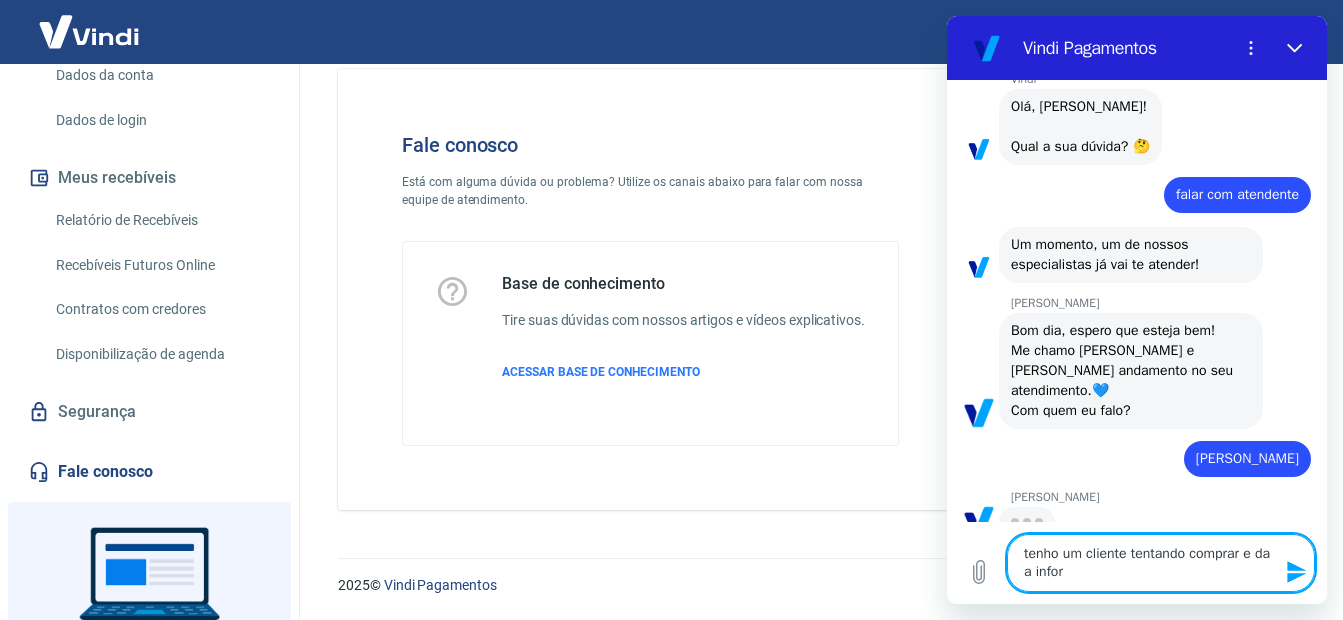 type on "tenho um cliente tentando comprar e da a inform" 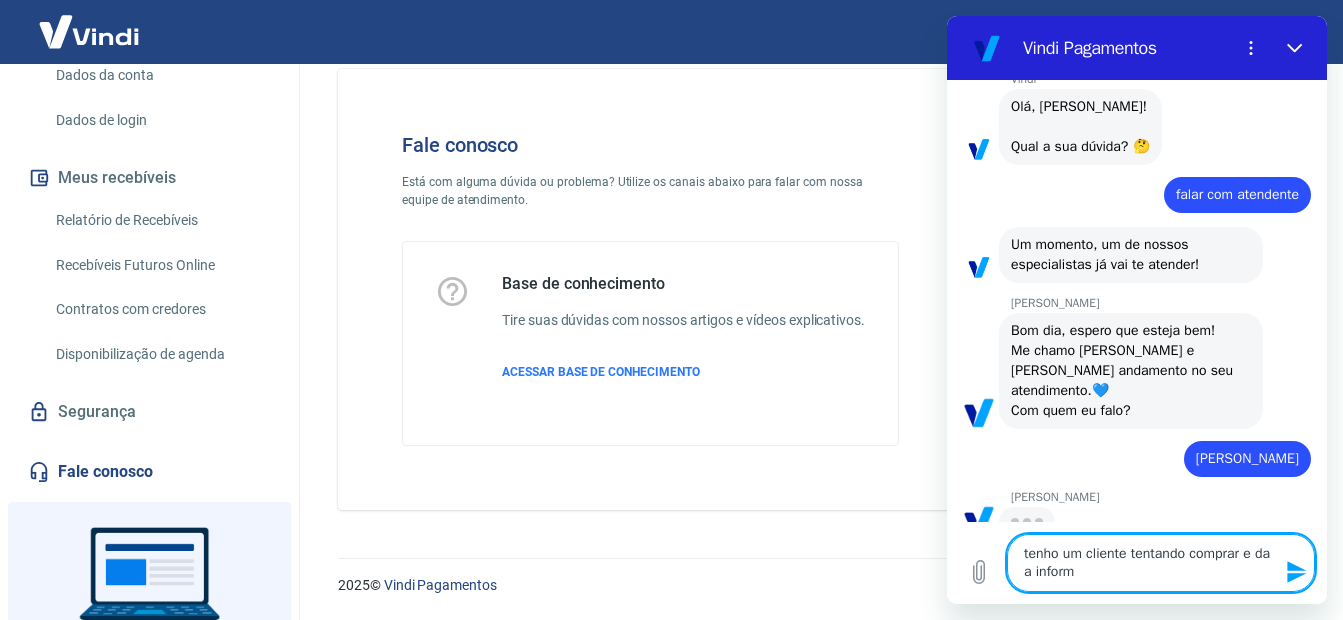 type on "tenho um cliente tentando comprar e da a informa" 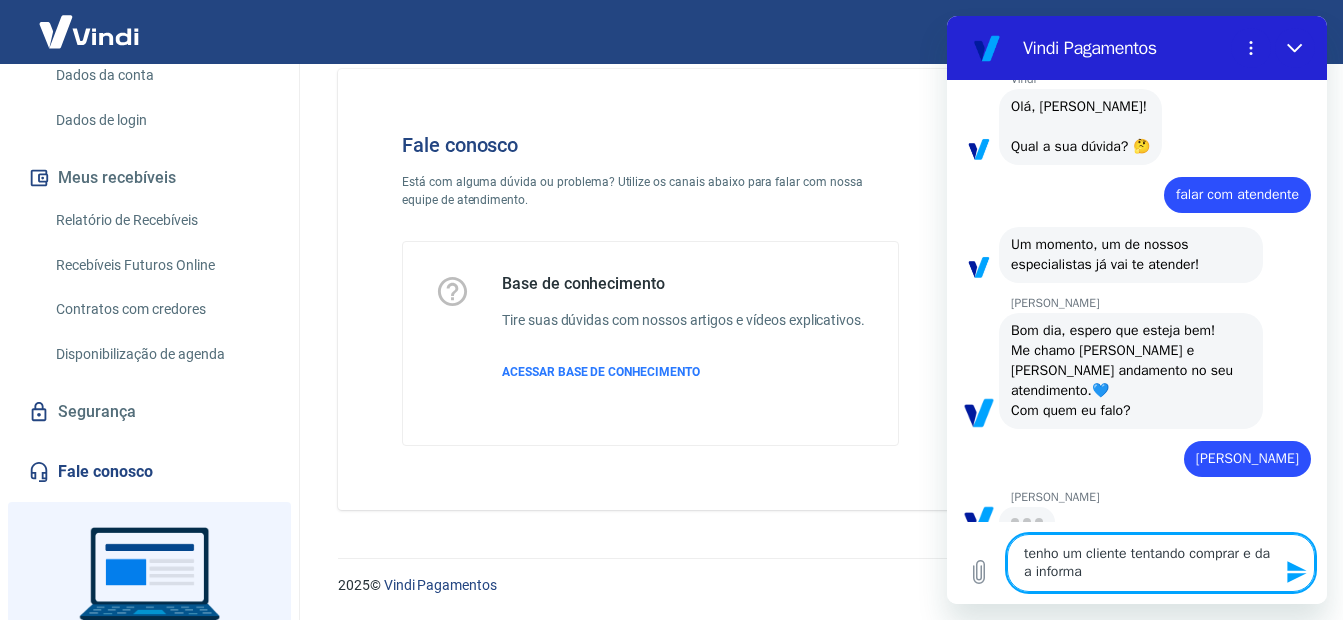 type on "tenho um cliente tentando comprar e da a informaç" 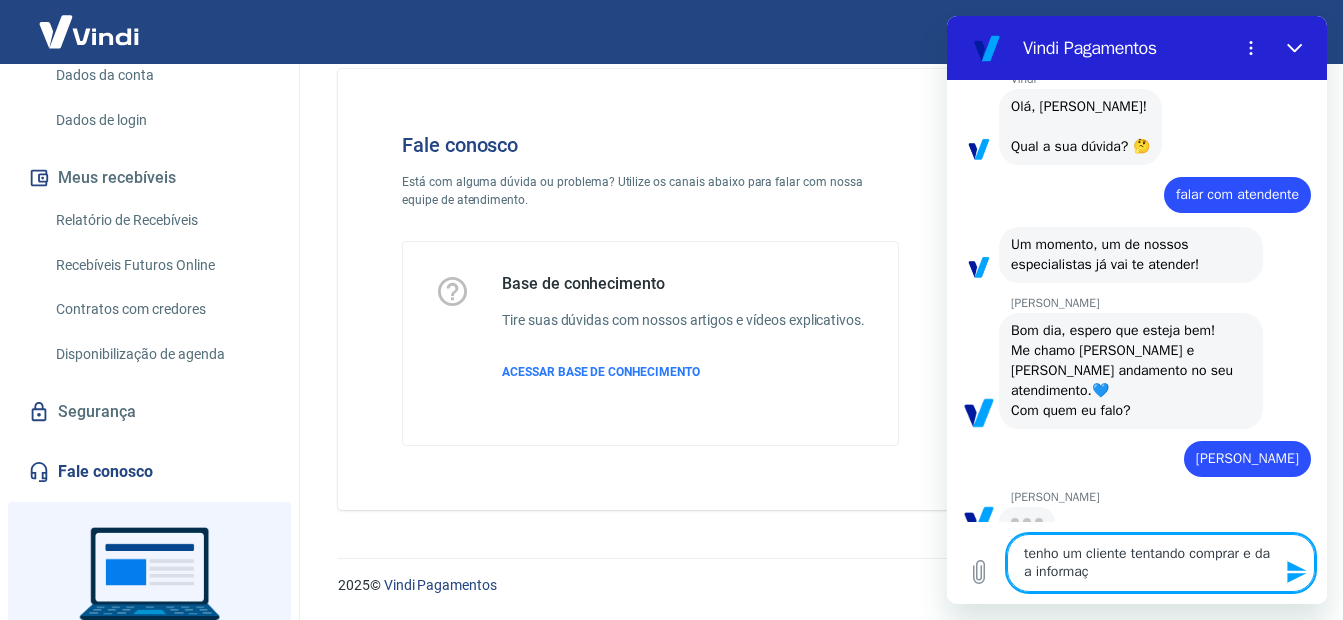 type on "tenho um cliente tentando comprar e da a informaçã" 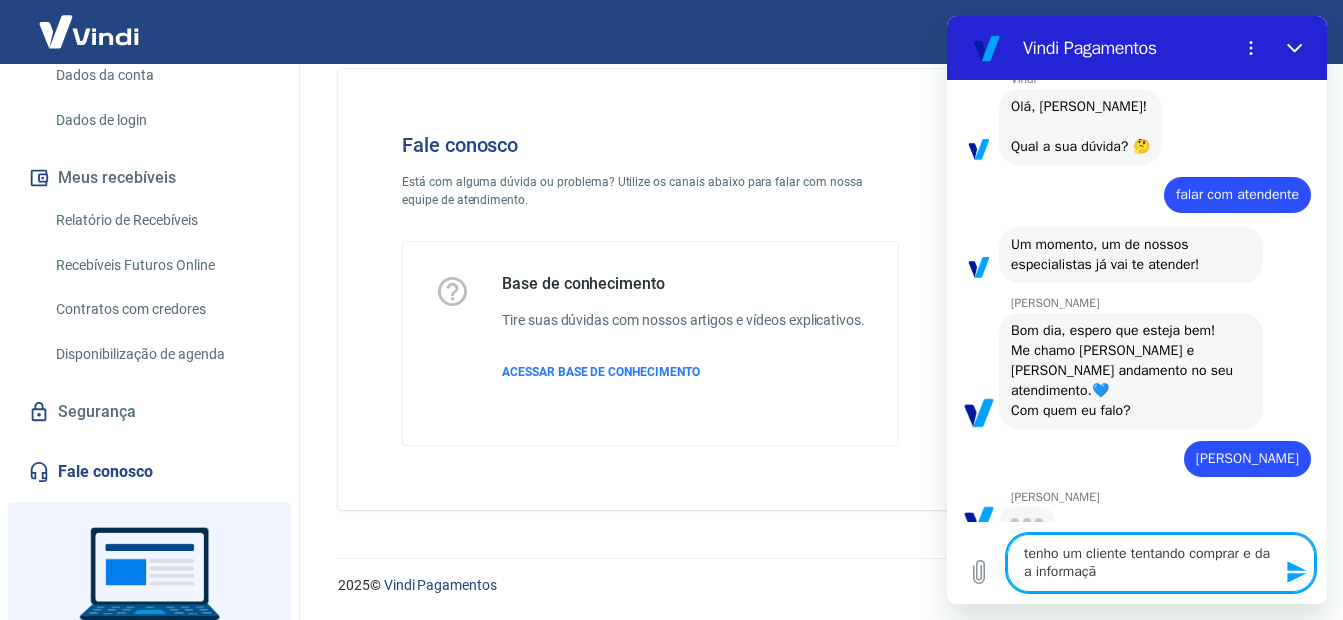 type on "tenho um cliente tentando comprar e da a informação" 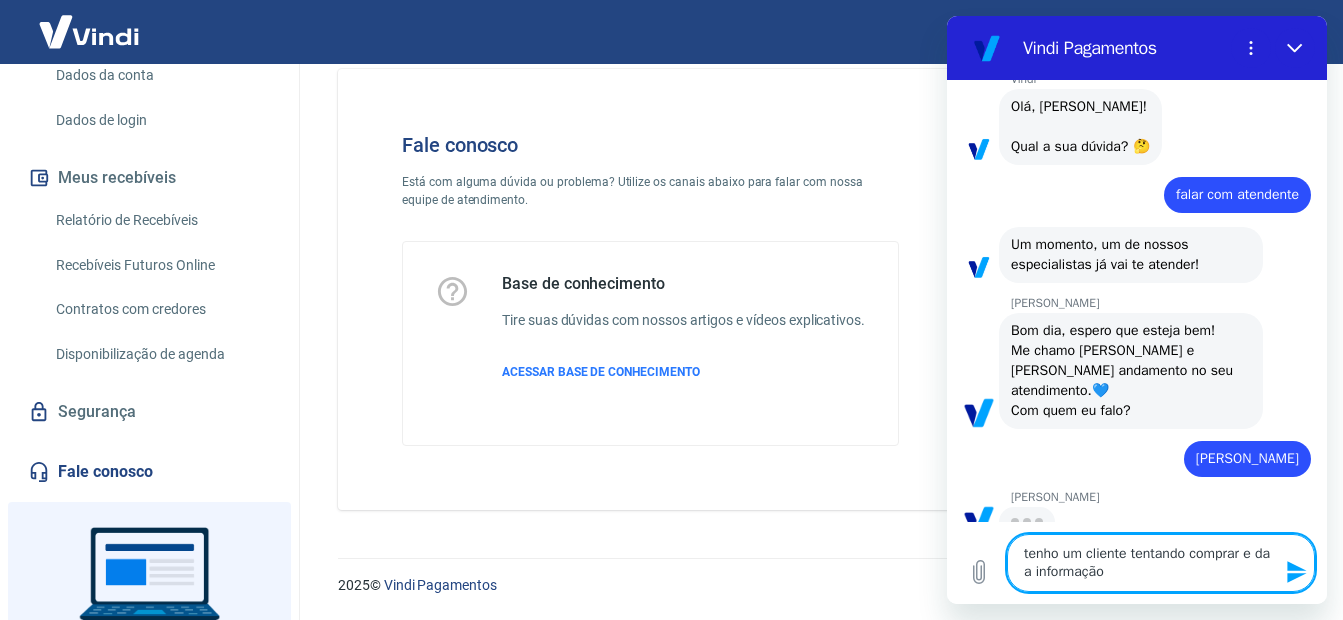 type on "tenho um cliente tentando comprar e da a informação" 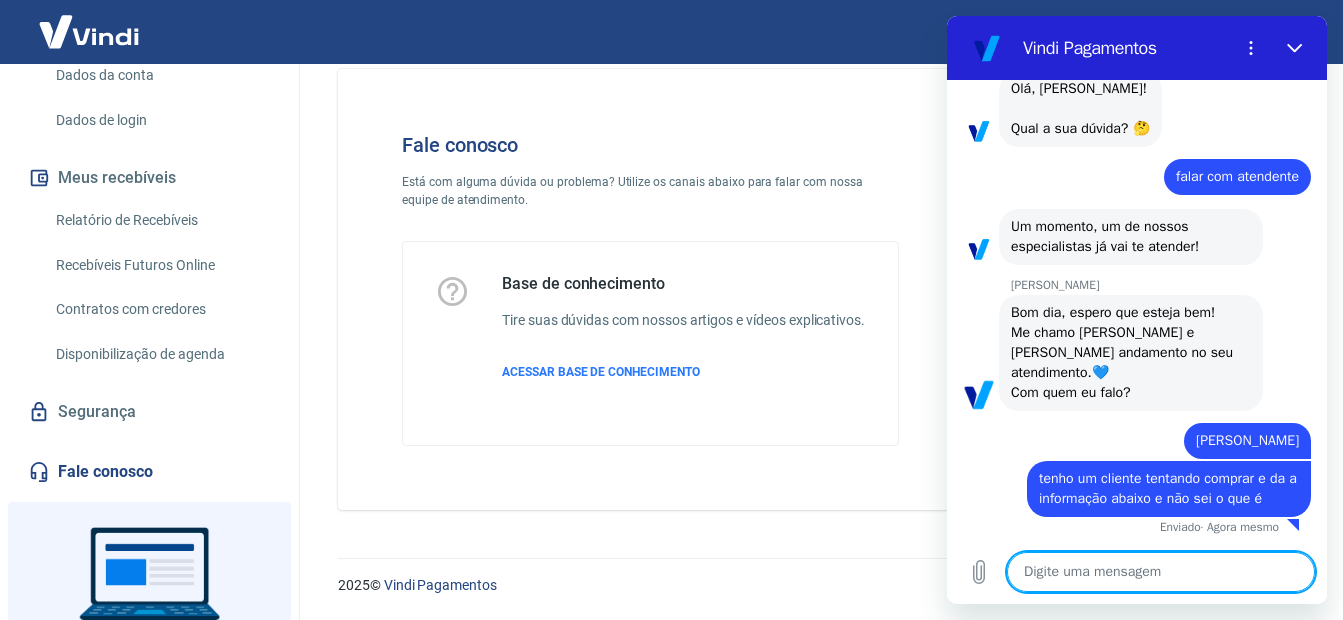 scroll, scrollTop: 135, scrollLeft: 0, axis: vertical 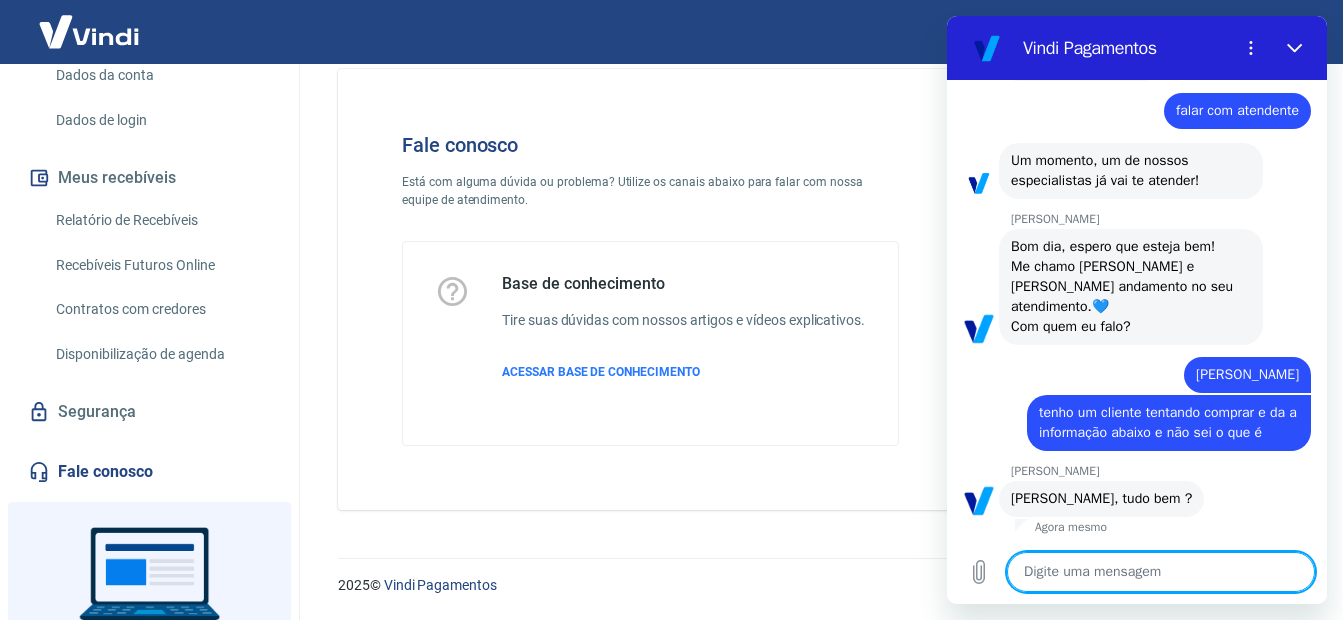 paste on "Cancelamento automático por configuração de vendedor" 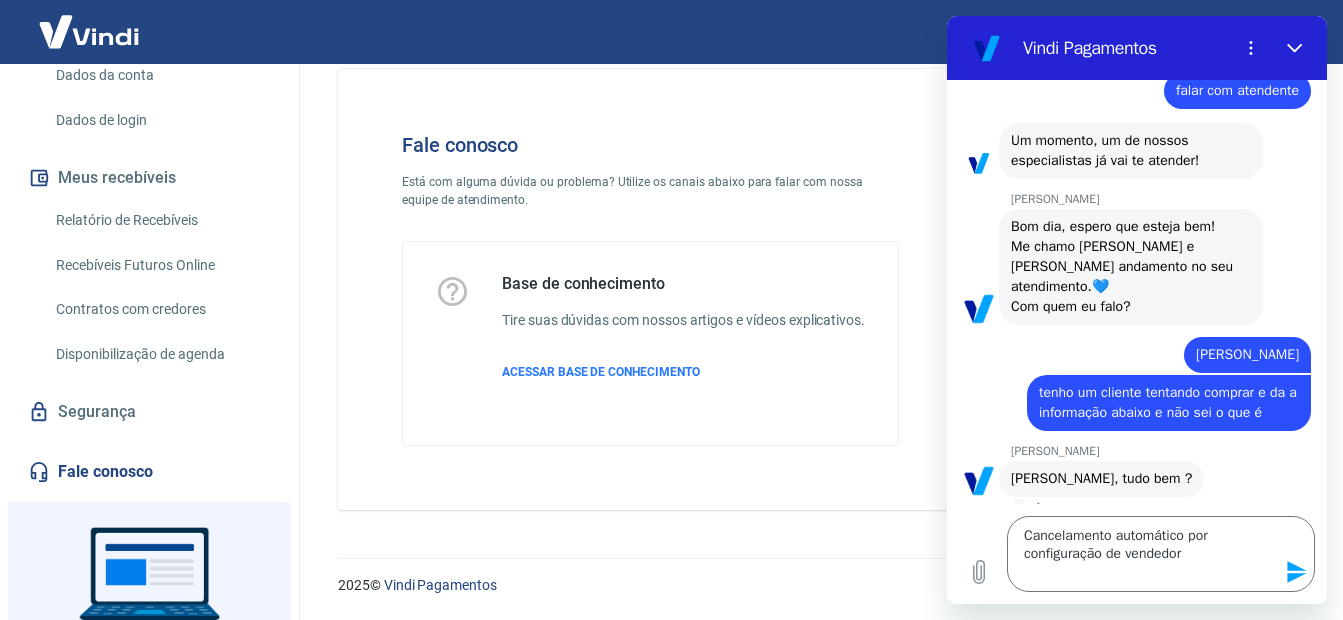click 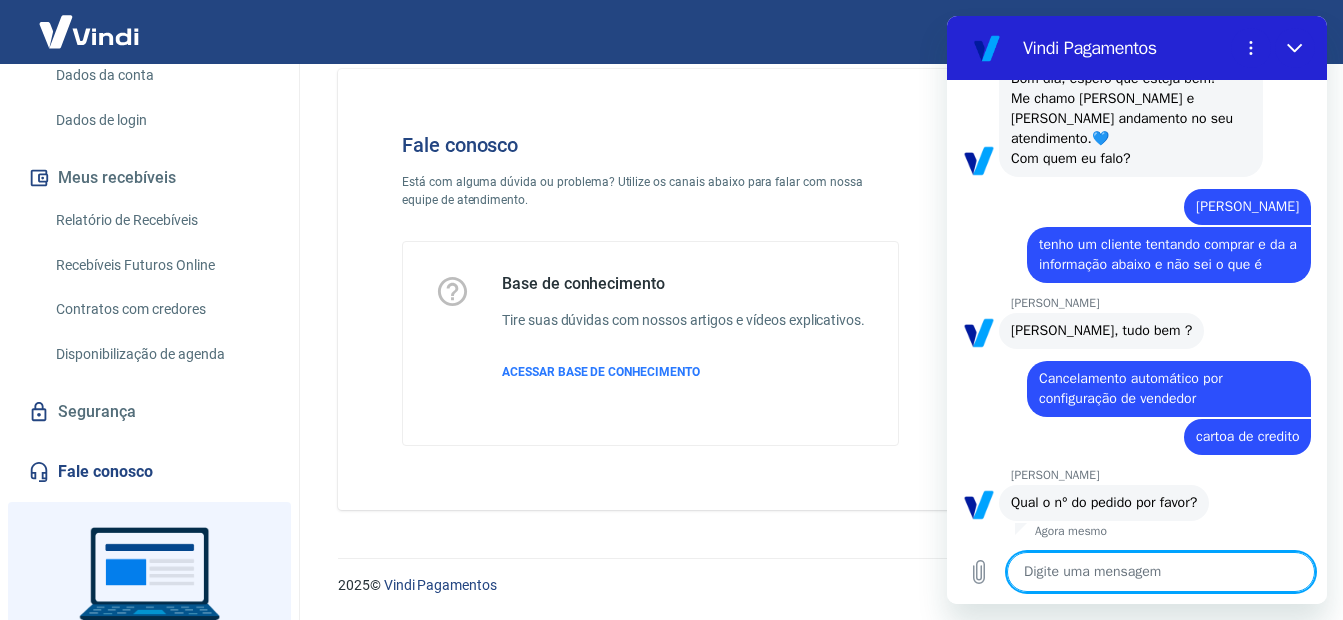 scroll, scrollTop: 373, scrollLeft: 0, axis: vertical 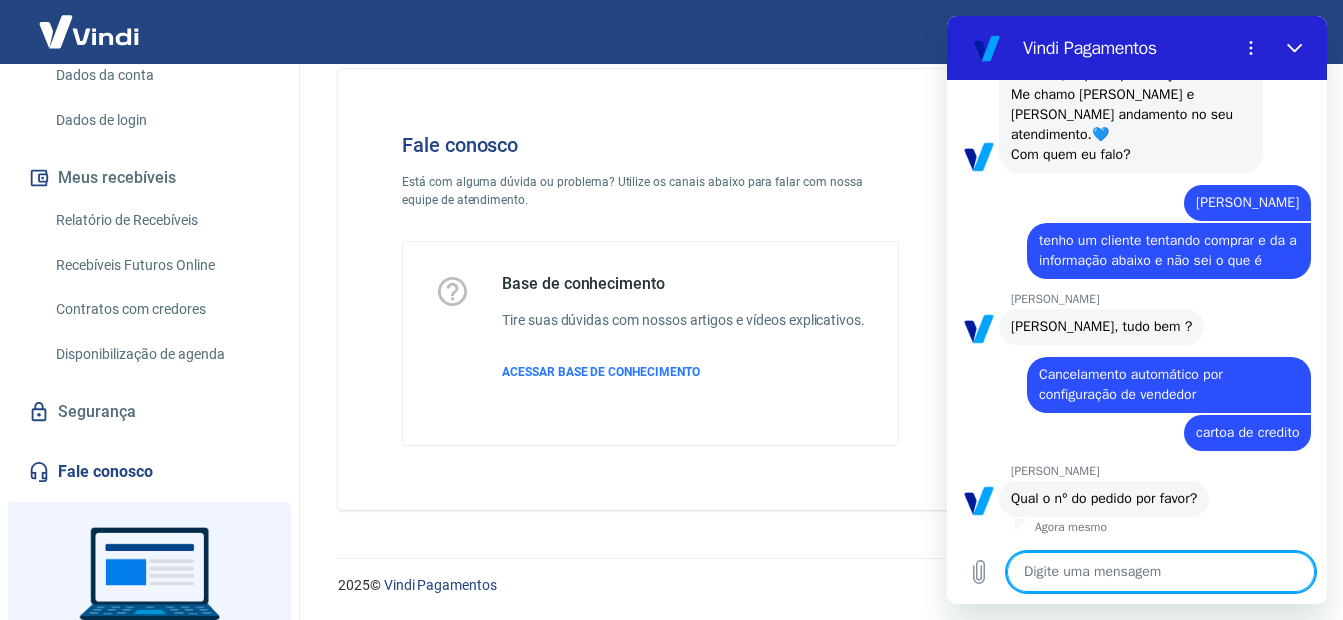 paste on "10151" 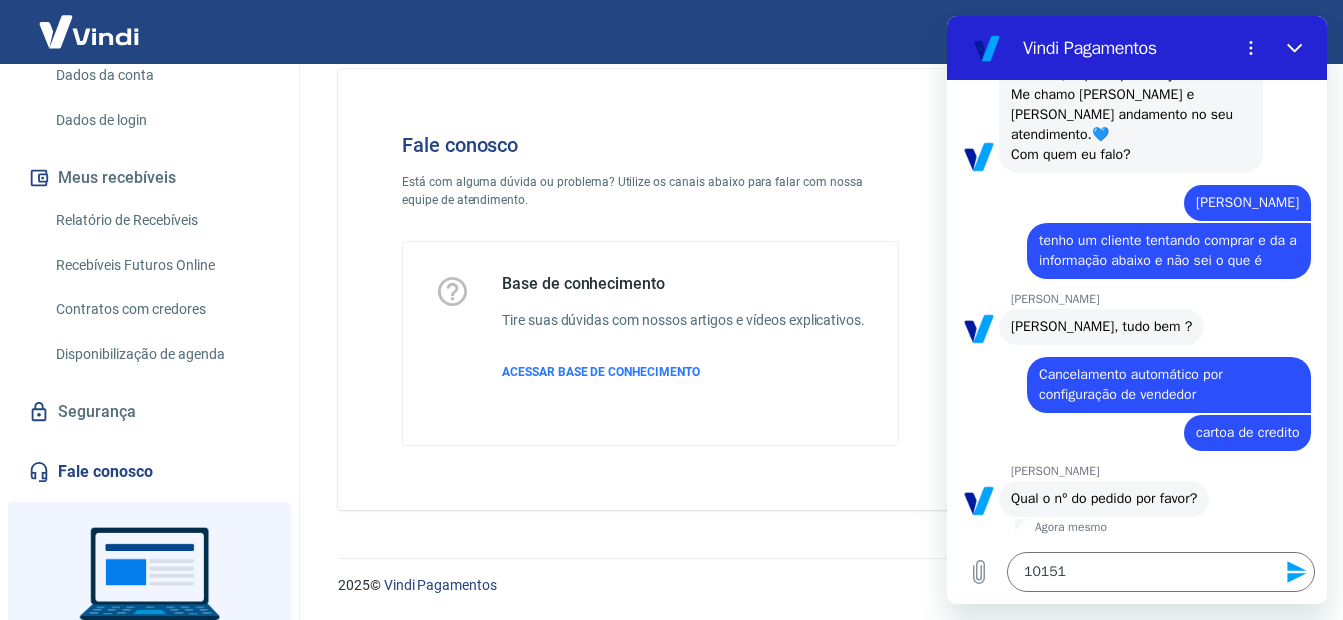 click 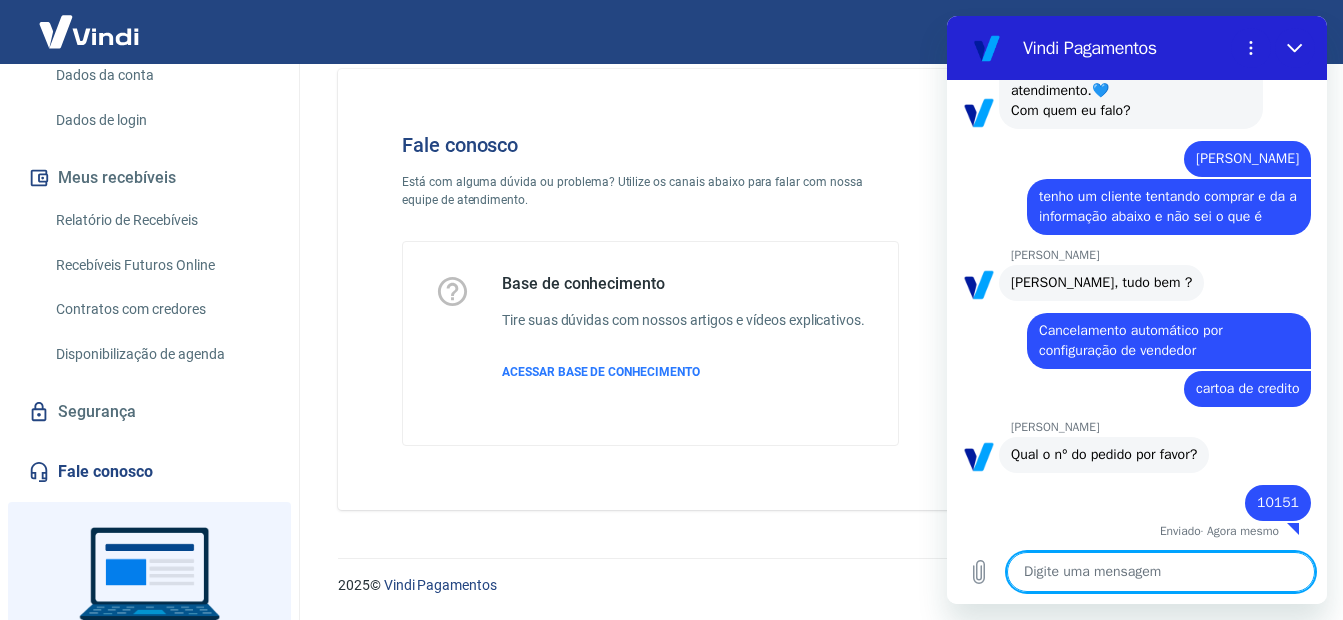 scroll, scrollTop: 421, scrollLeft: 0, axis: vertical 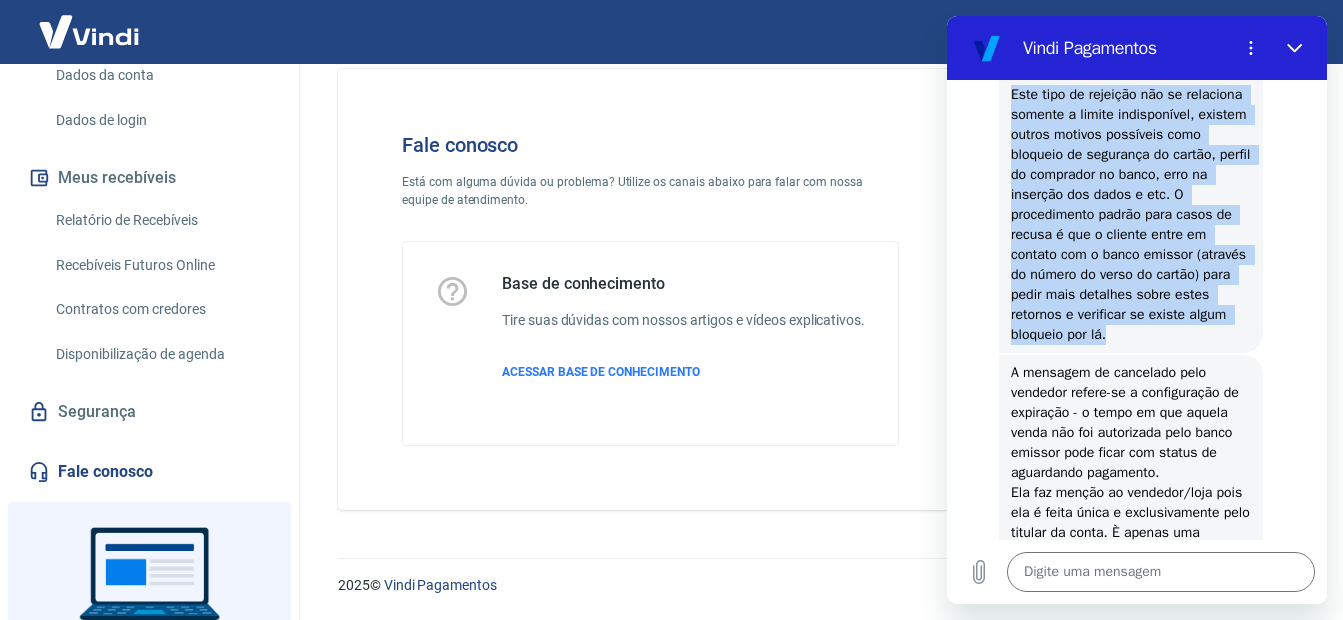 drag, startPoint x: 1011, startPoint y: 132, endPoint x: 1211, endPoint y: 389, distance: 325.65164 